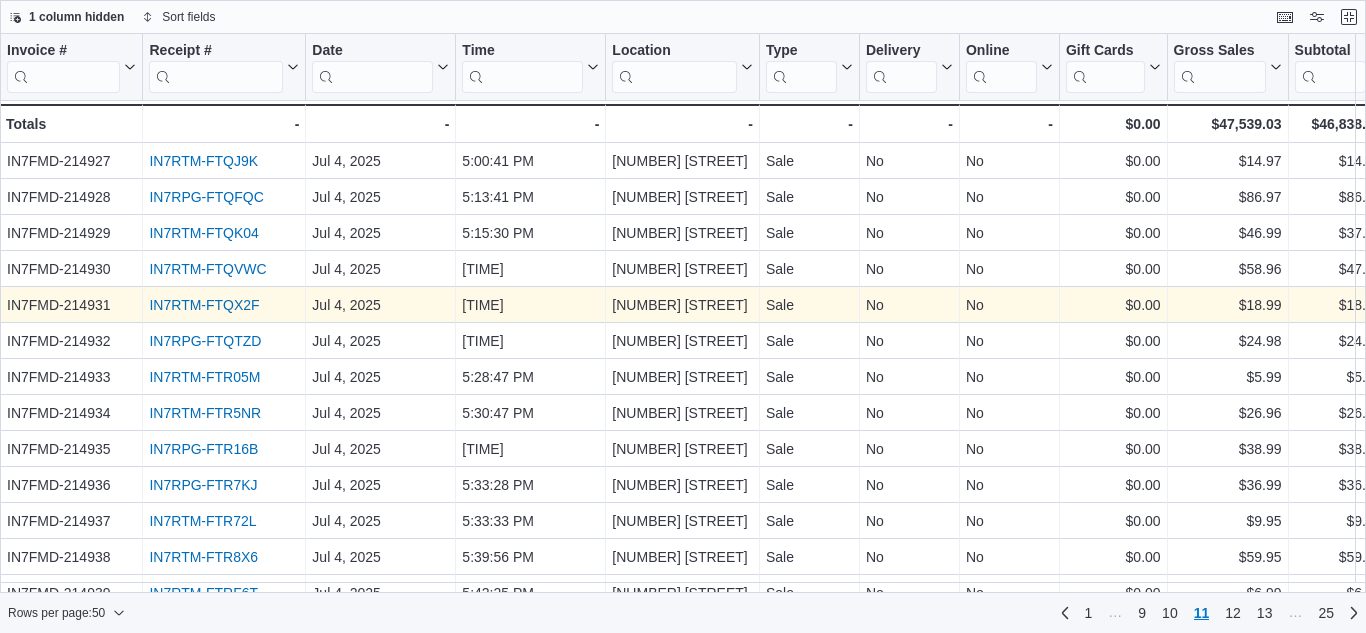 scroll, scrollTop: 0, scrollLeft: 0, axis: both 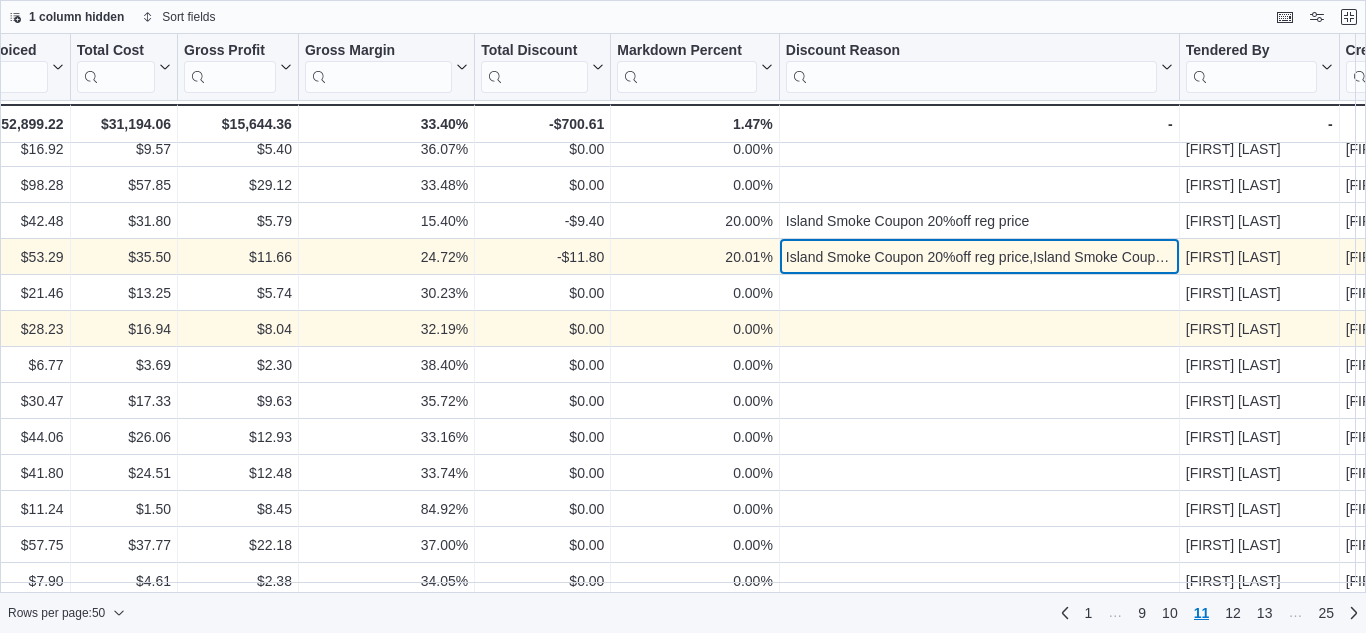 click on "Island Smoke Coupon 20%off reg price,Island Smoke Coupon 20%off reg price,Island Smoke Coupon 20%off reg price,Island Smoke Coupon 20%off reg price" at bounding box center [979, 257] 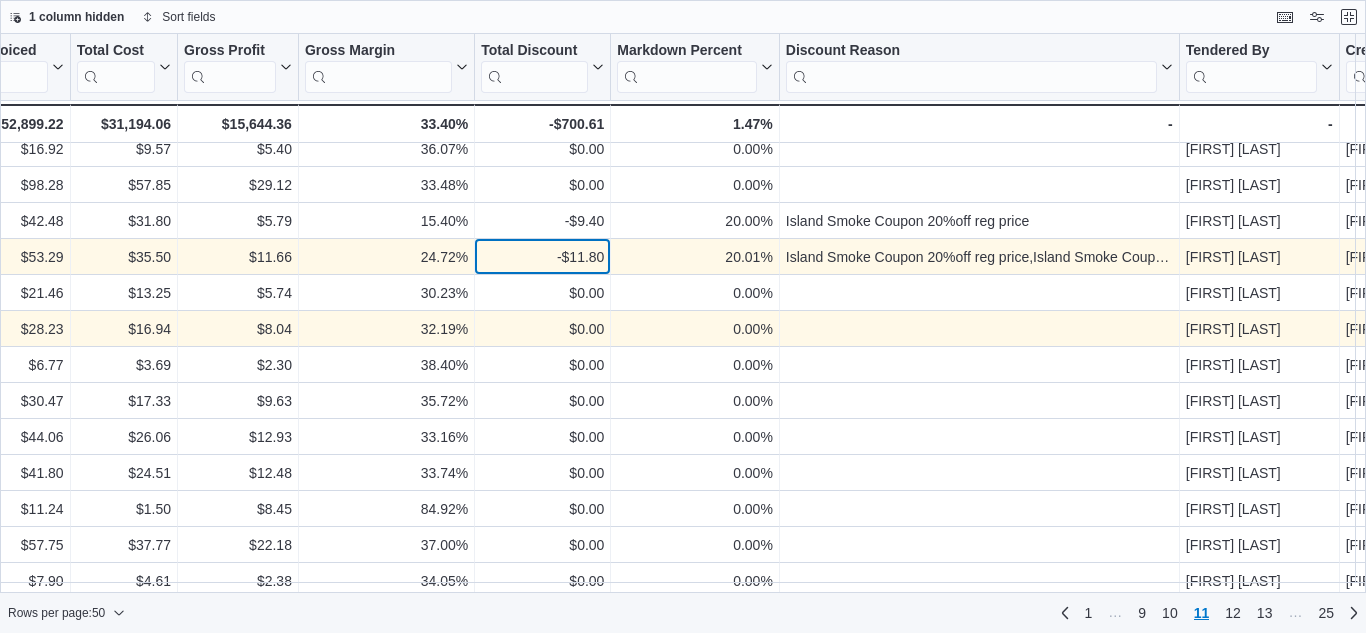 click on "-$11.80" at bounding box center [542, 257] 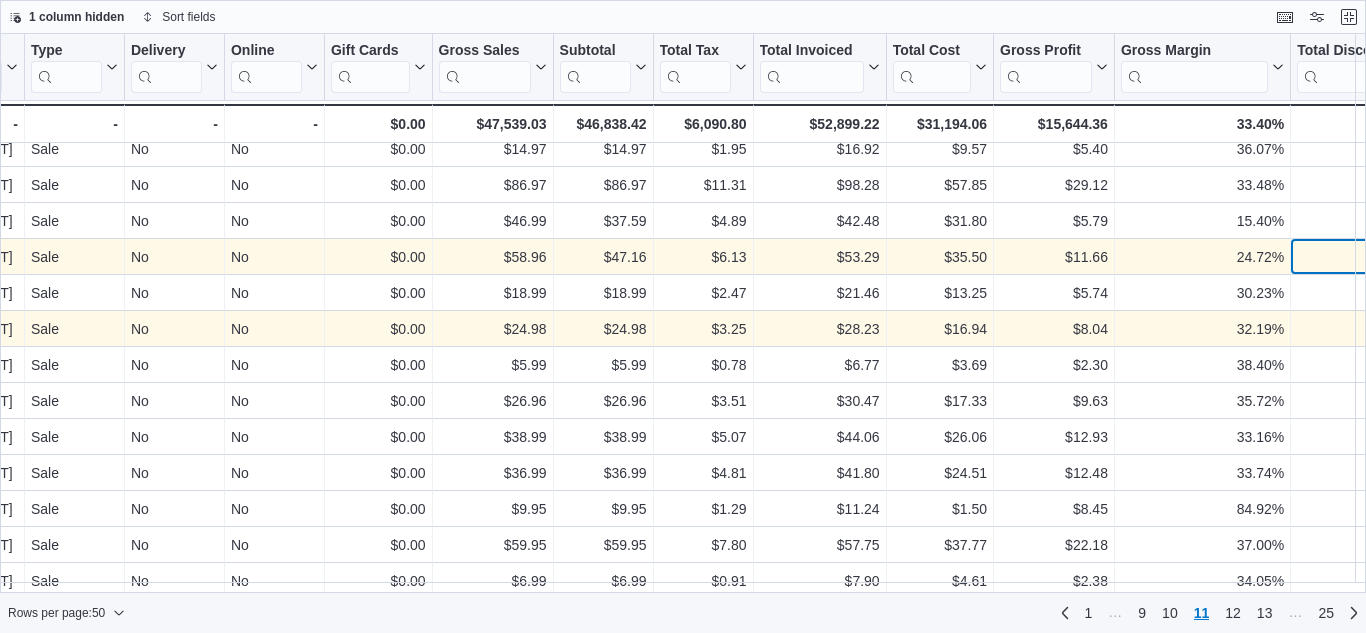 scroll, scrollTop: 12, scrollLeft: 734, axis: both 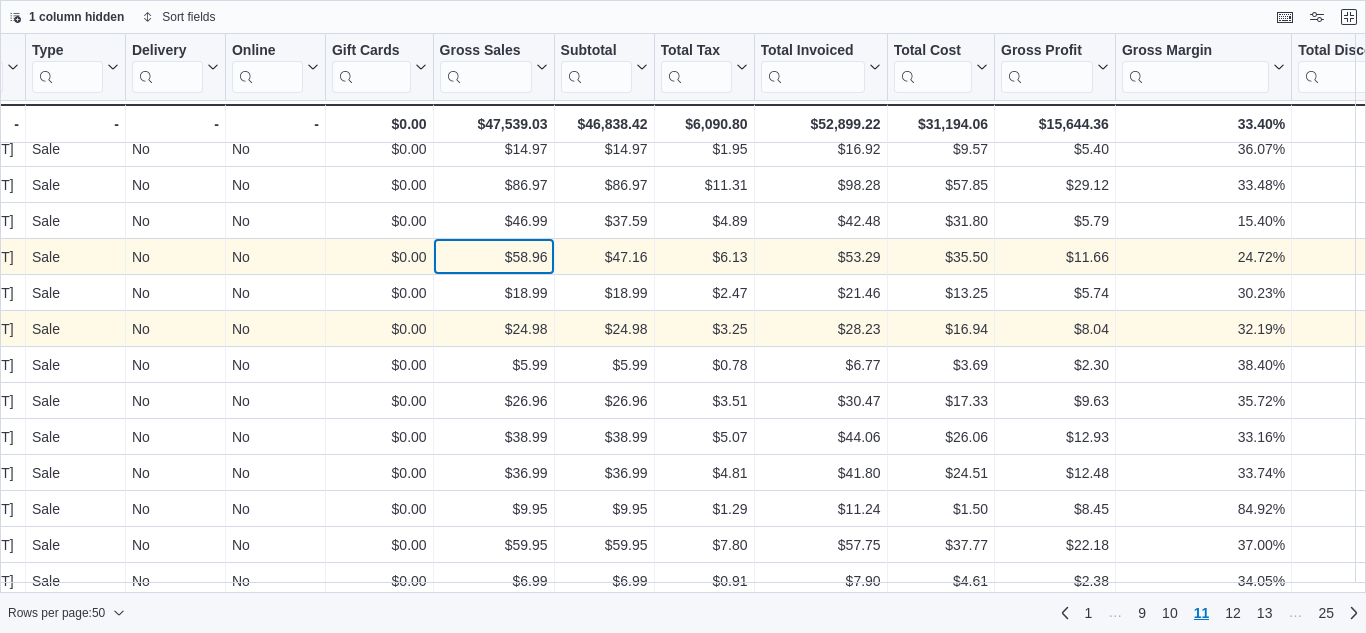 click on "$58.96" at bounding box center (494, 257) 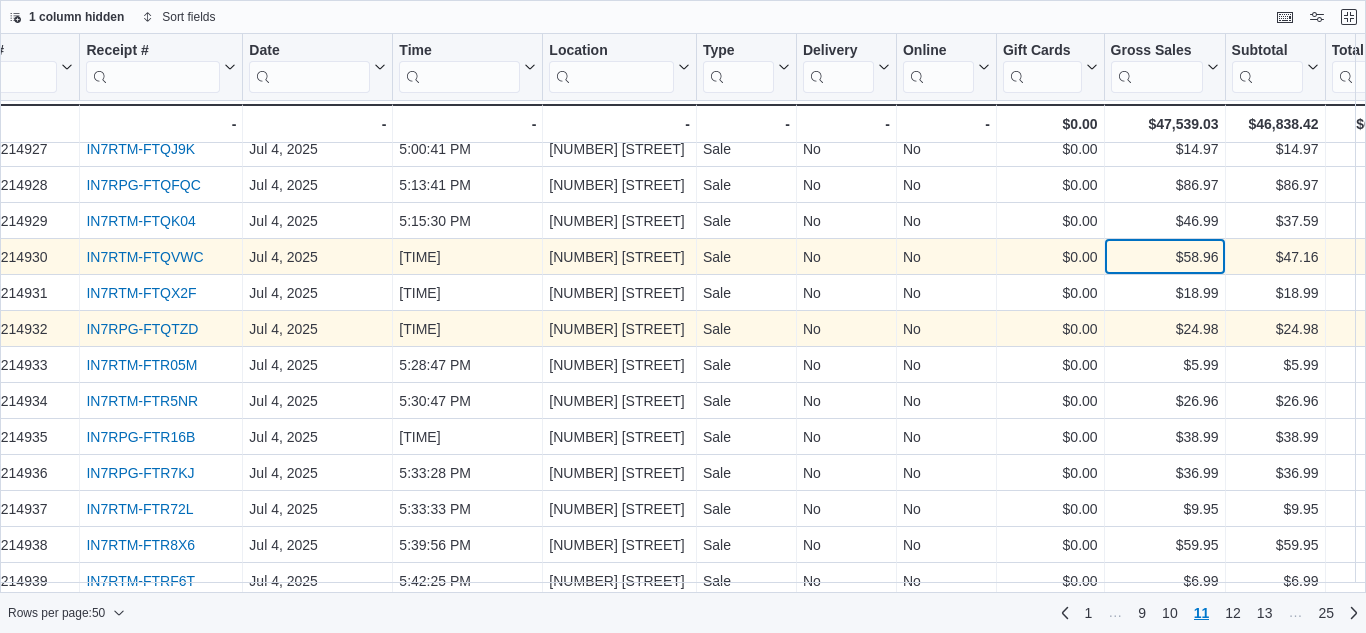 scroll, scrollTop: 12, scrollLeft: 62, axis: both 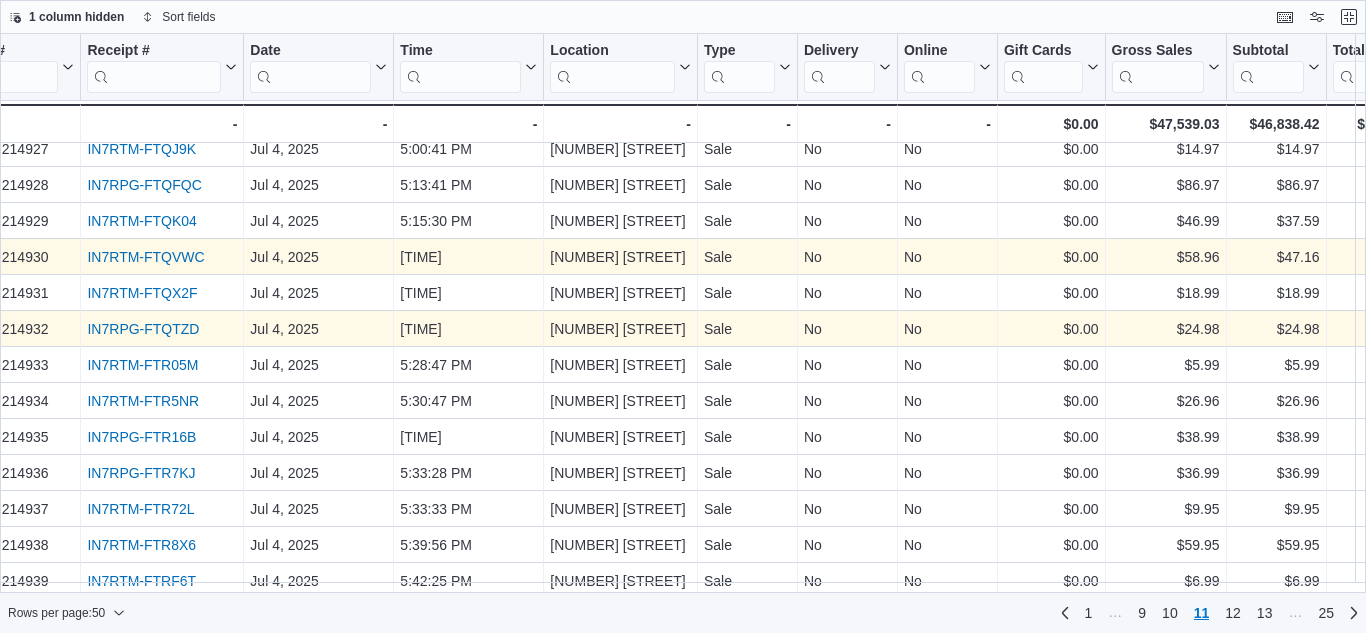 click on "IN7RTM-FTQVWC" at bounding box center [145, 257] 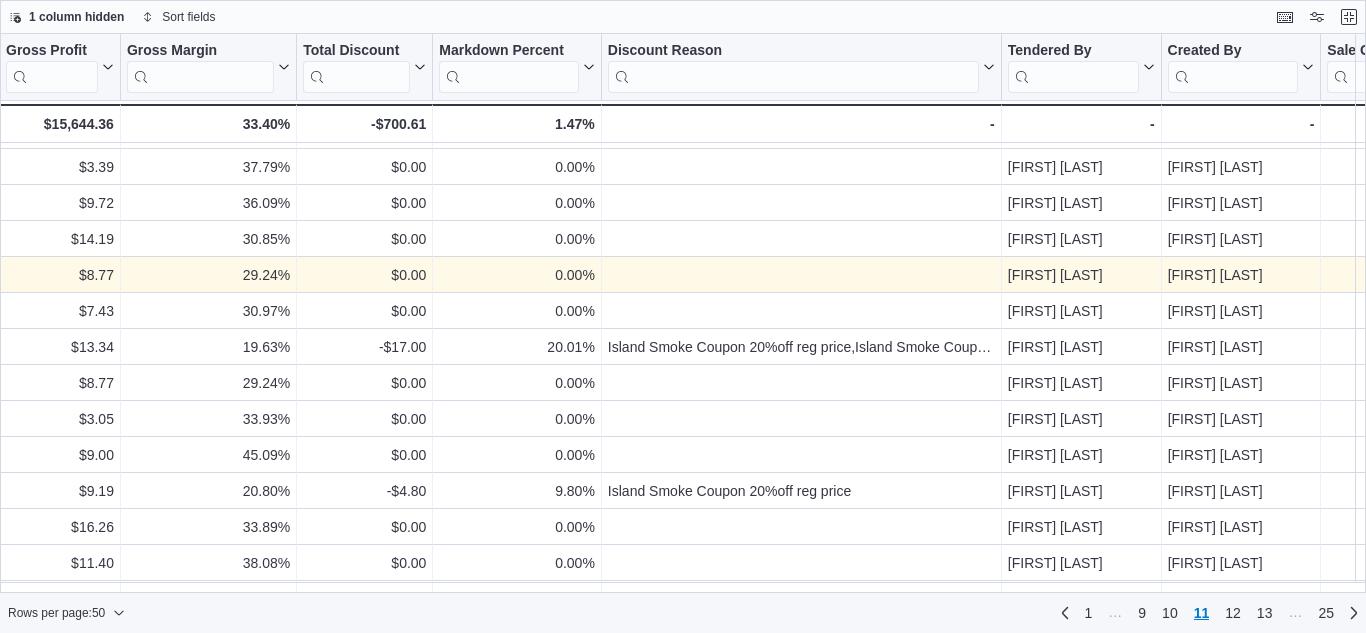 scroll, scrollTop: 1360, scrollLeft: 1729, axis: both 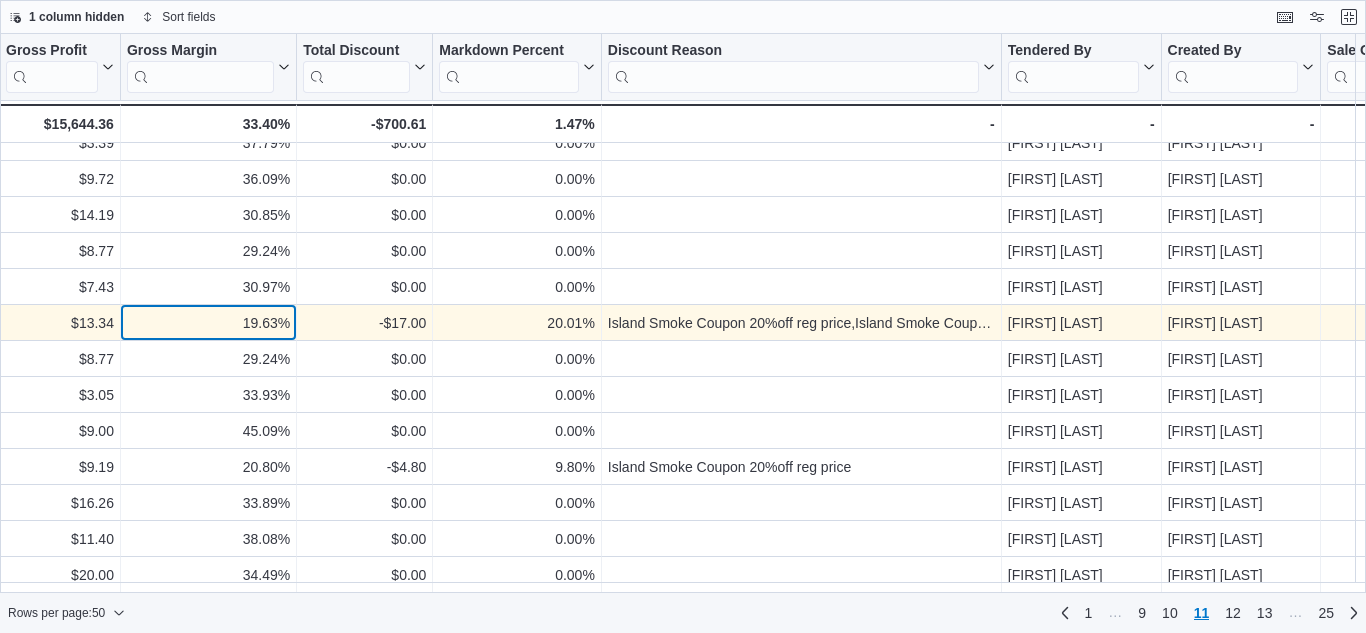 click on "19.63%" at bounding box center [208, 323] 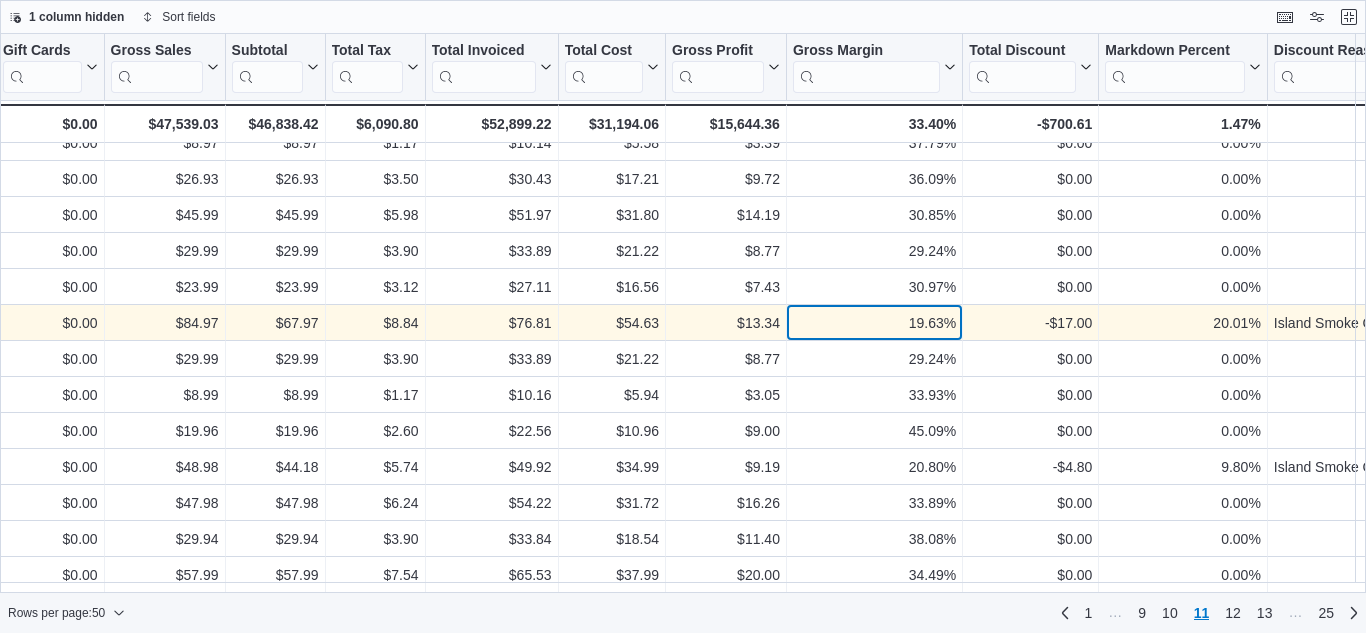 scroll, scrollTop: 1360, scrollLeft: 1062, axis: both 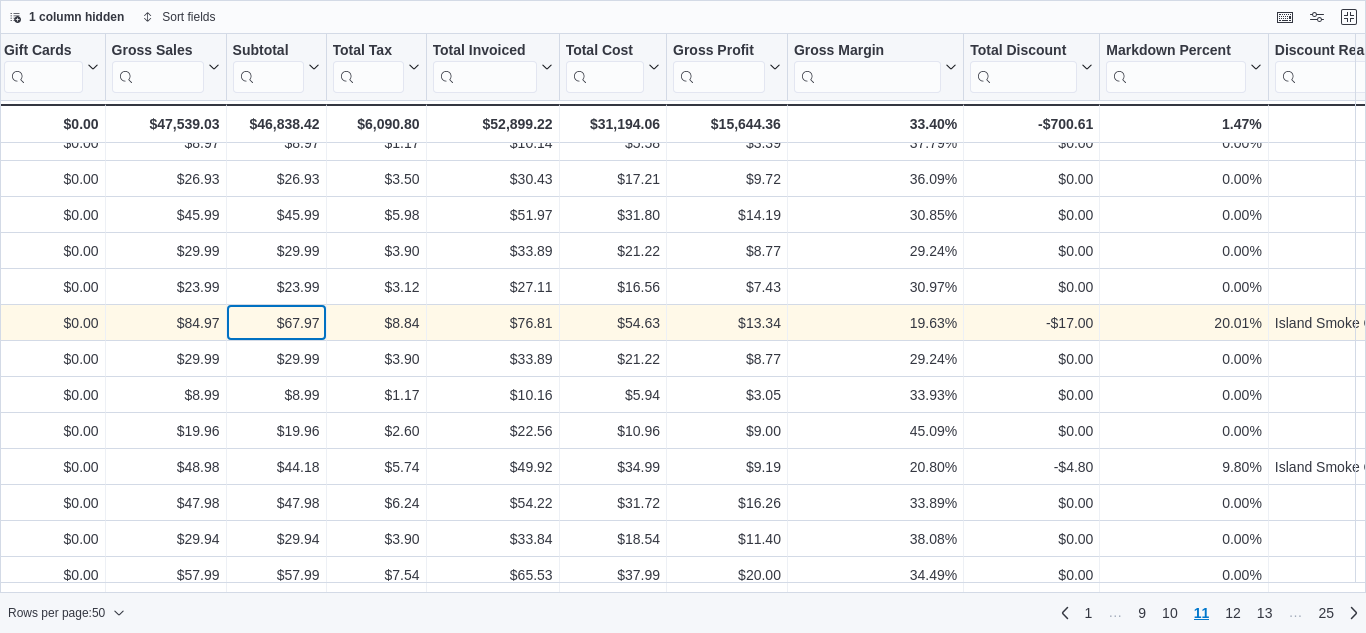 click on "$67.97" at bounding box center (276, 323) 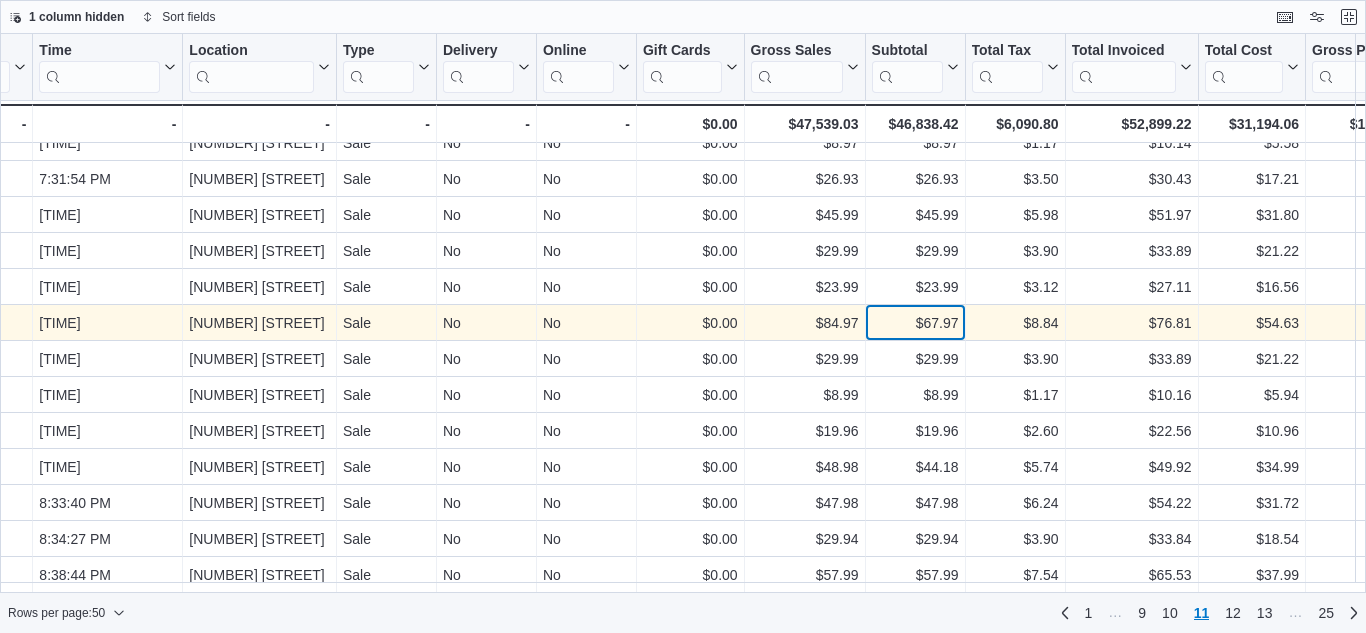 scroll, scrollTop: 1360, scrollLeft: 414, axis: both 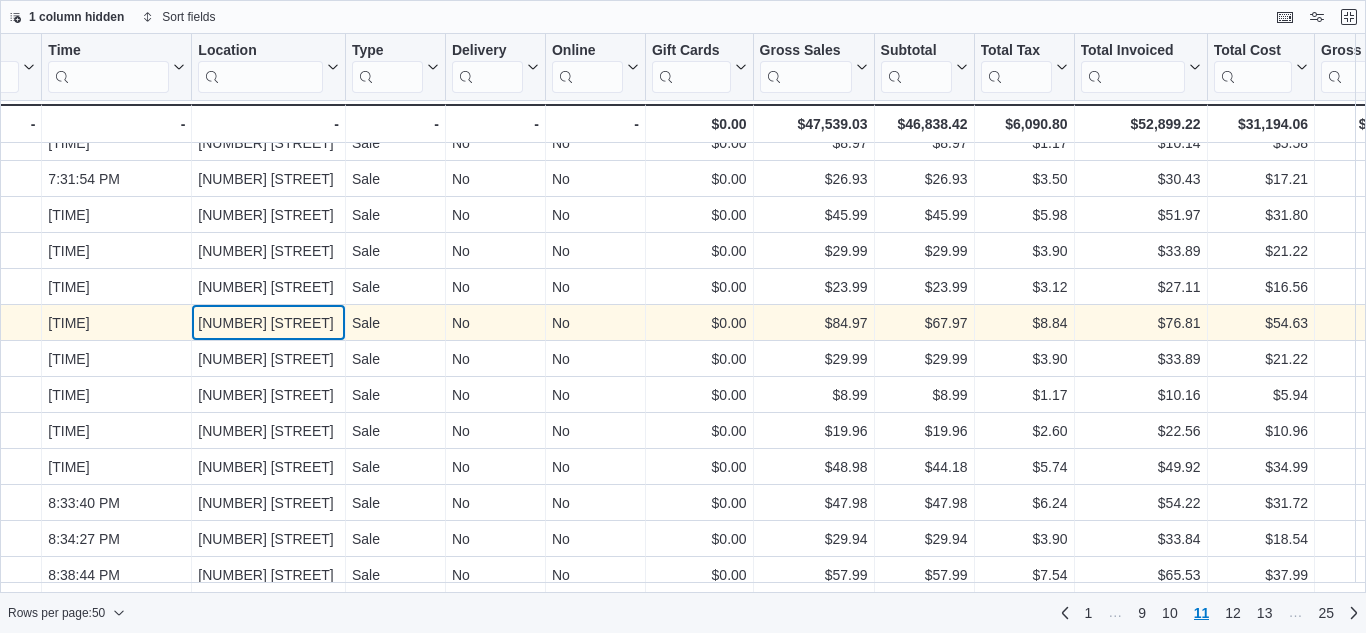 click on "220 Dundas St. E" at bounding box center [268, 323] 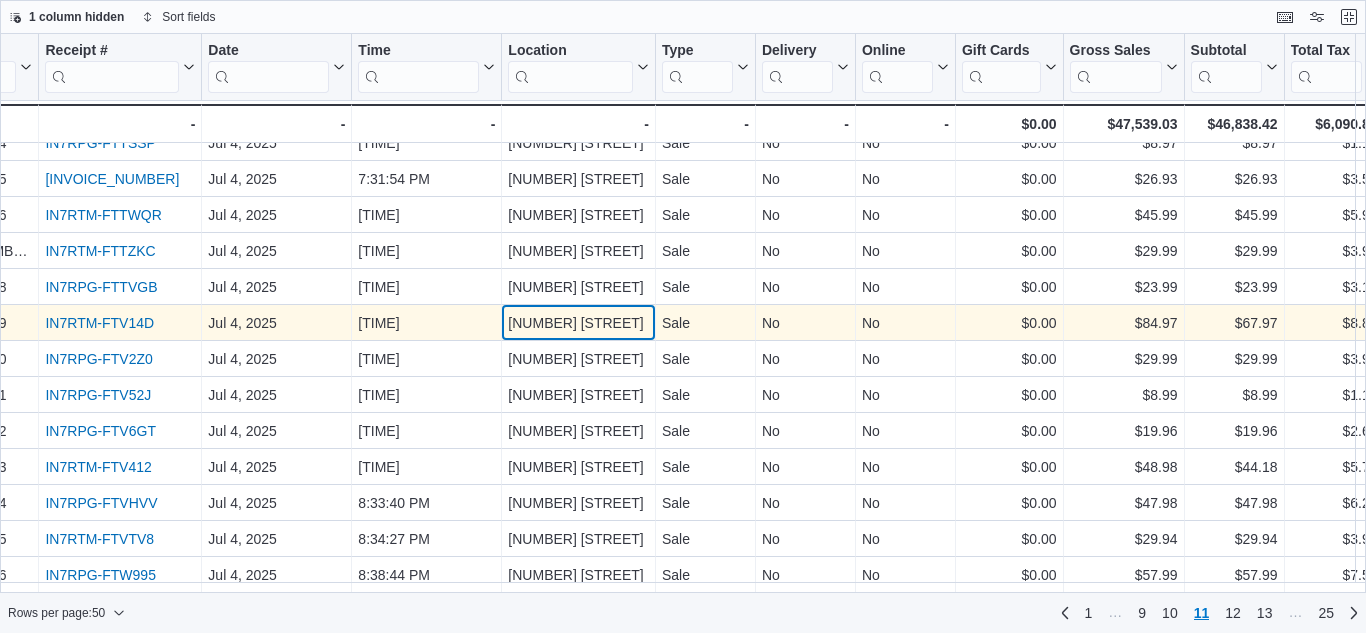 scroll, scrollTop: 1360, scrollLeft: 0, axis: vertical 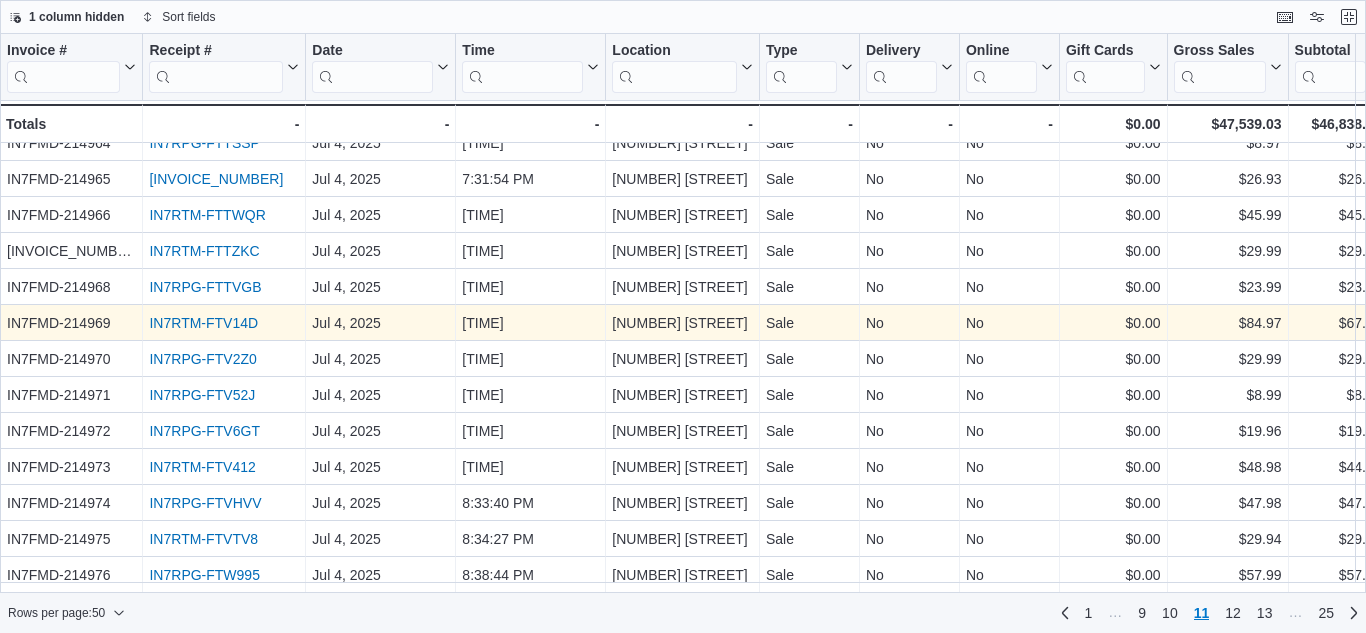 click on "IN7RTM-FTV14D" at bounding box center [203, 323] 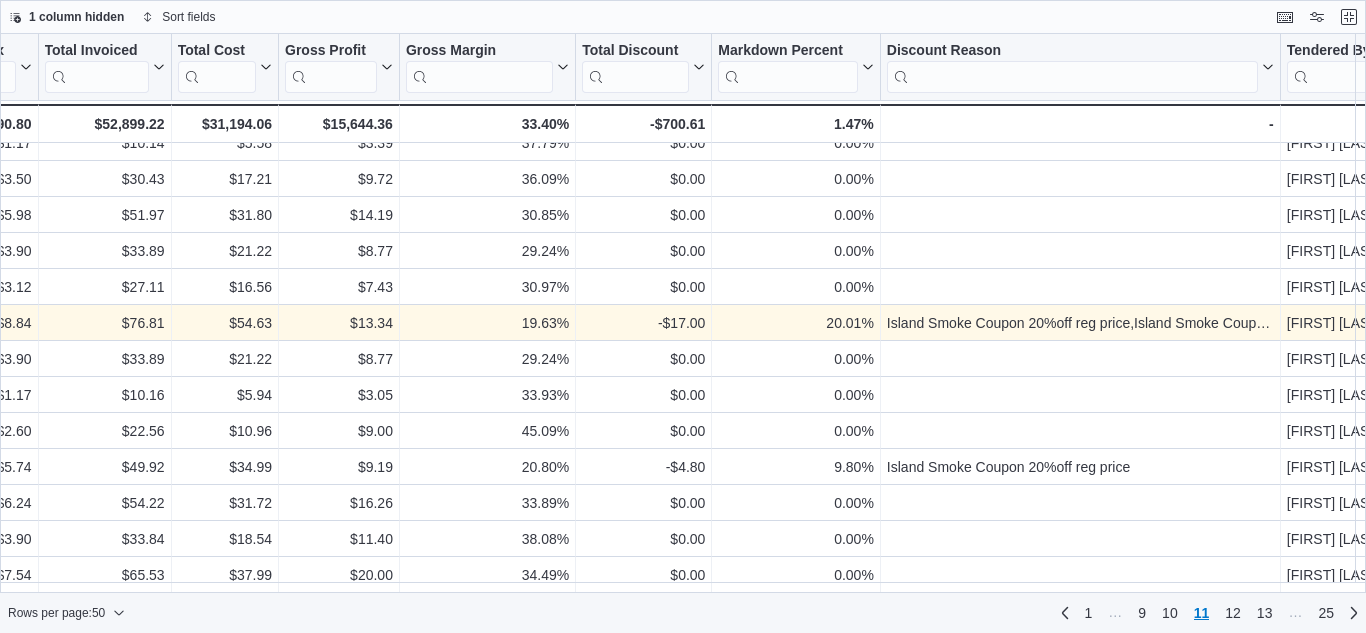 scroll, scrollTop: 1360, scrollLeft: 1450, axis: both 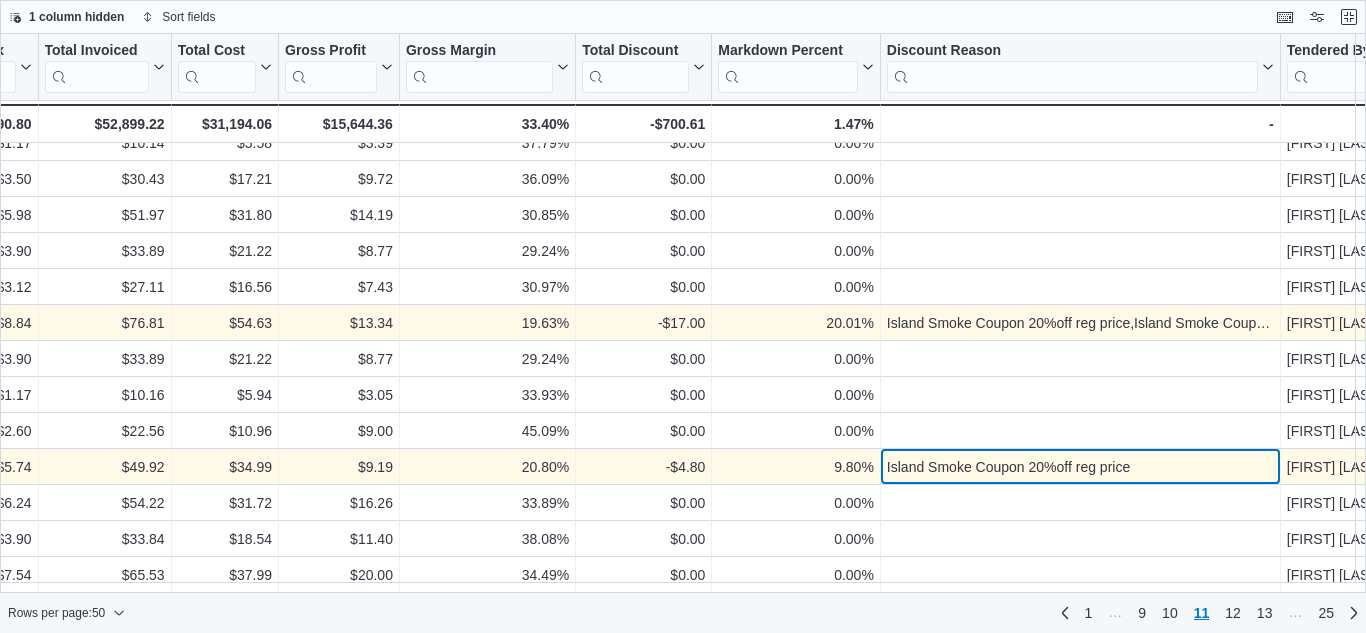 click on "Island Smoke Coupon 20%off reg price" at bounding box center [1080, 467] 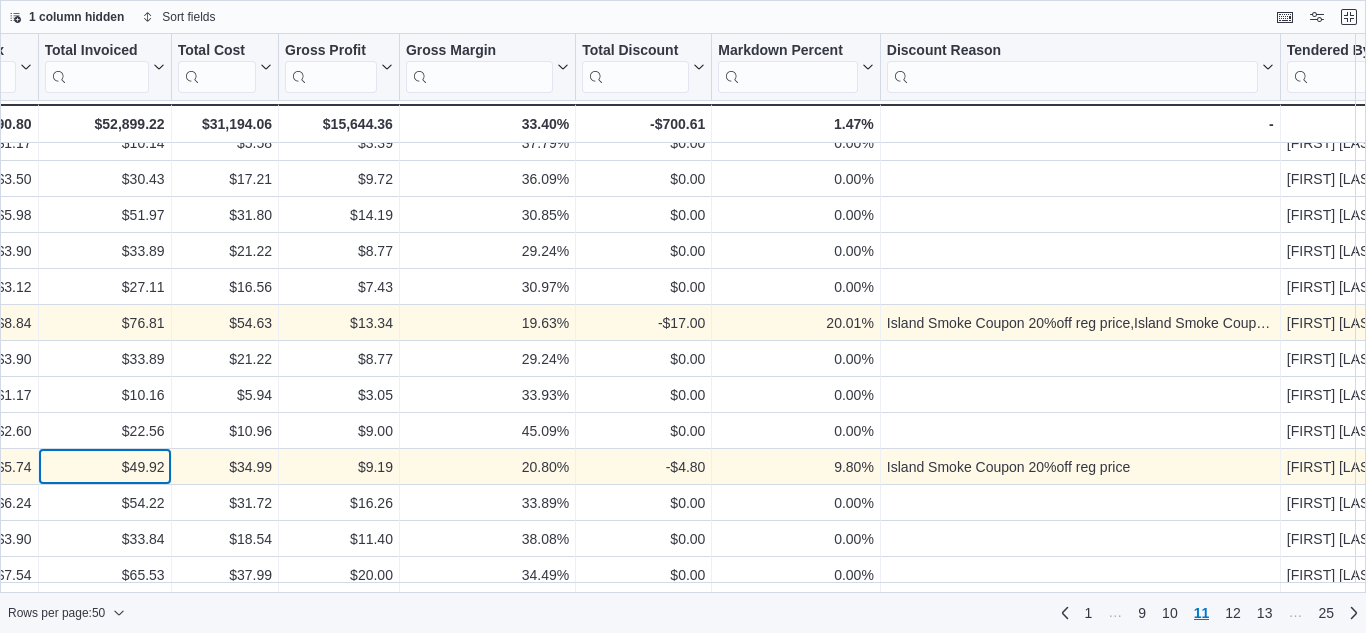 click on "$49.92" at bounding box center (105, 467) 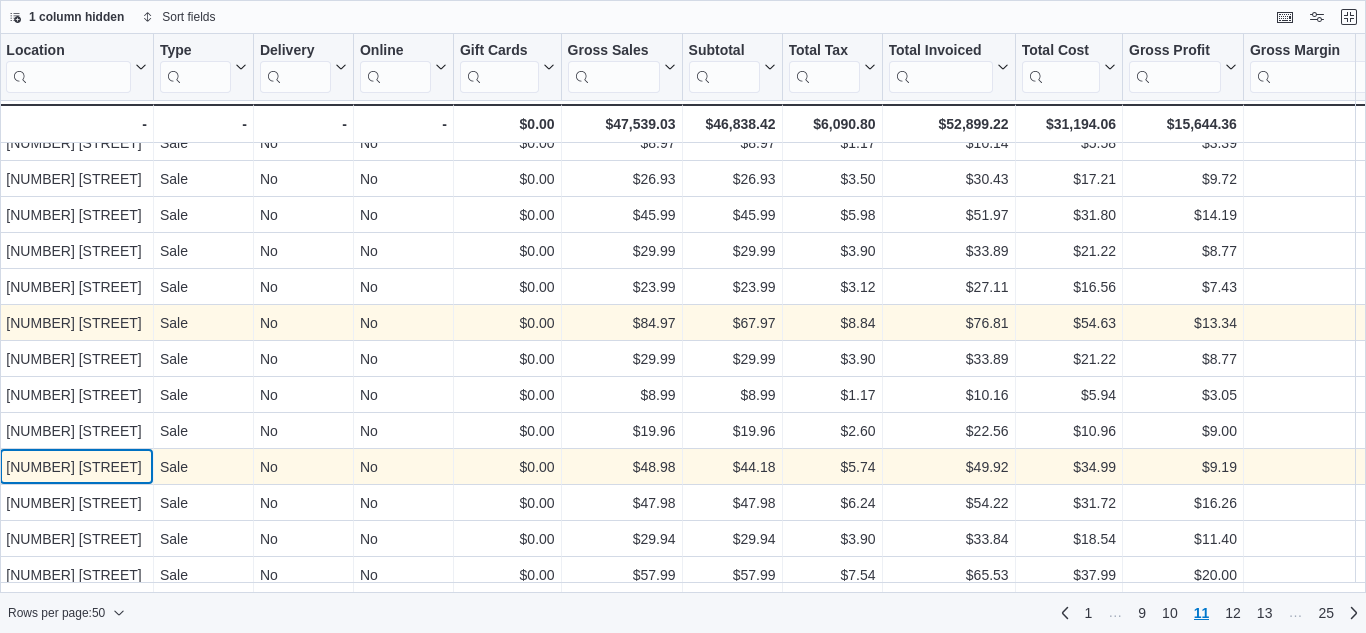 click on "220 Dundas St. E" at bounding box center (76, 467) 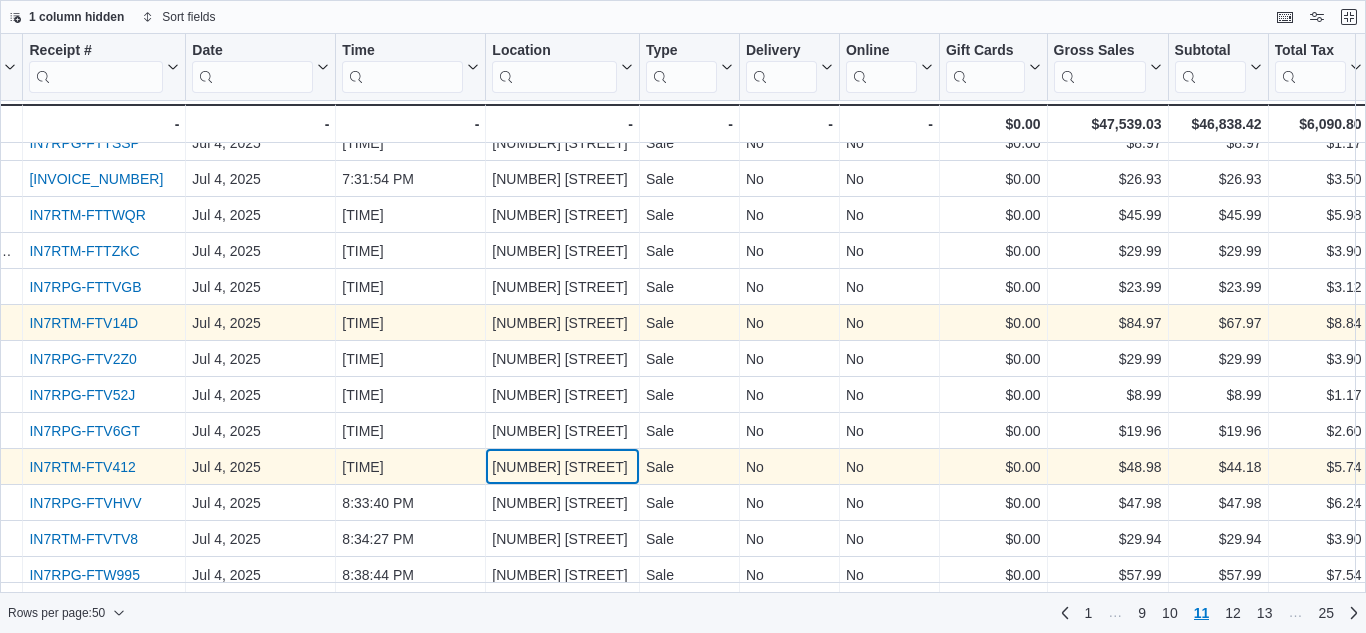 scroll, scrollTop: 1360, scrollLeft: 0, axis: vertical 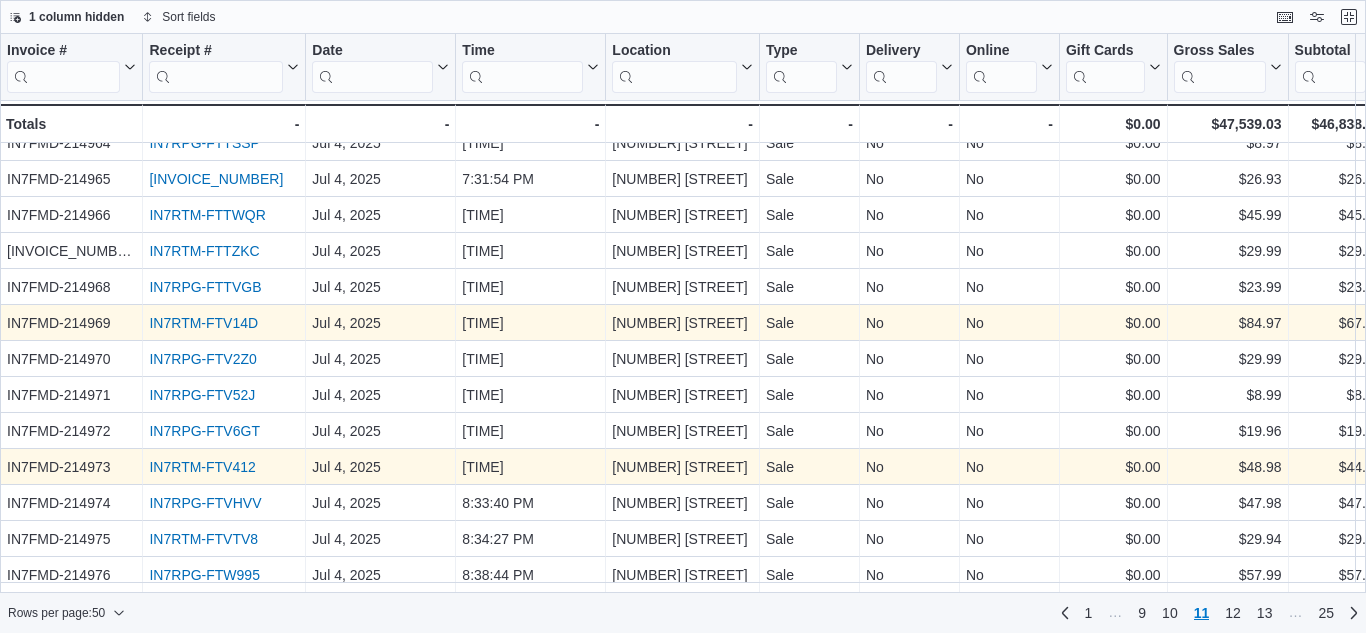 click on "IN7RTM-FTV412" at bounding box center (202, 467) 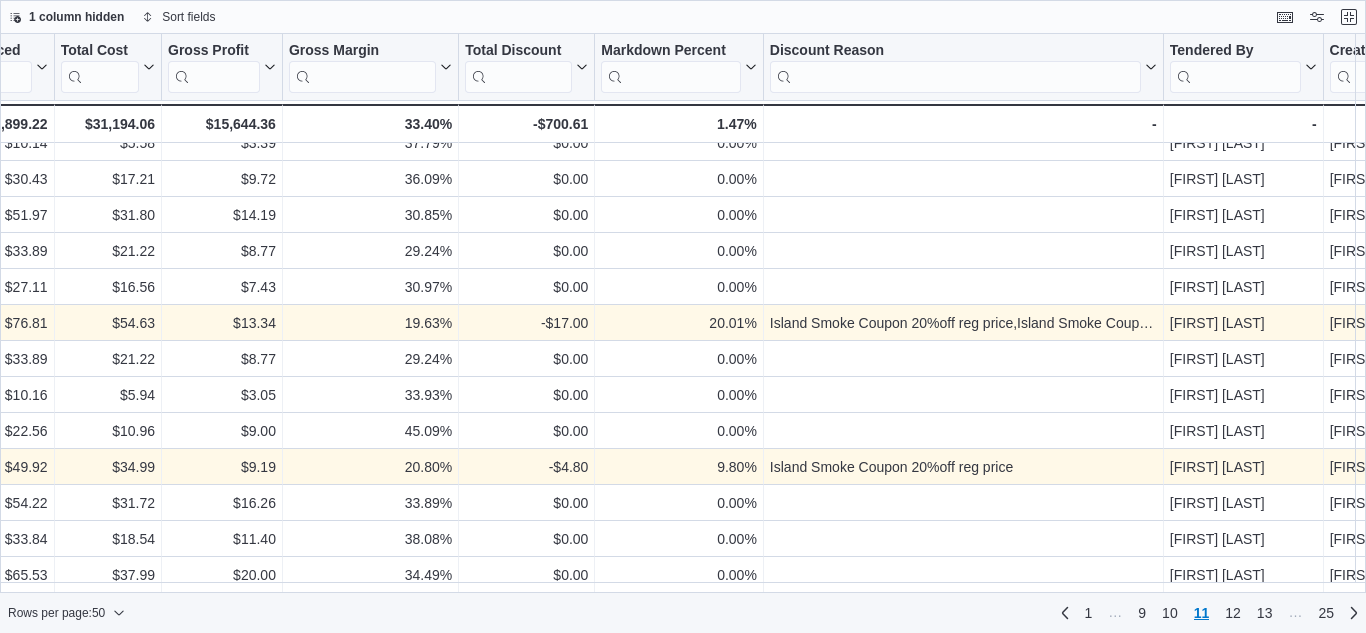 scroll, scrollTop: 1360, scrollLeft: 1568, axis: both 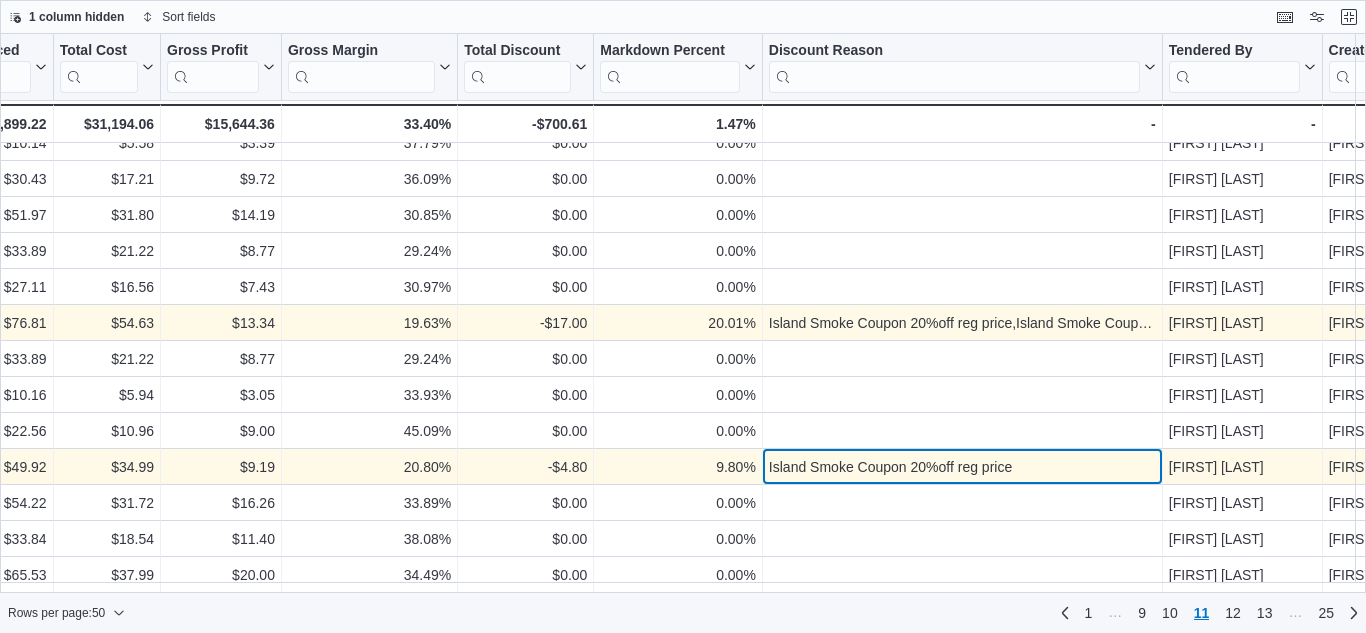 click on "Island Smoke Coupon 20%off reg price" at bounding box center (962, 467) 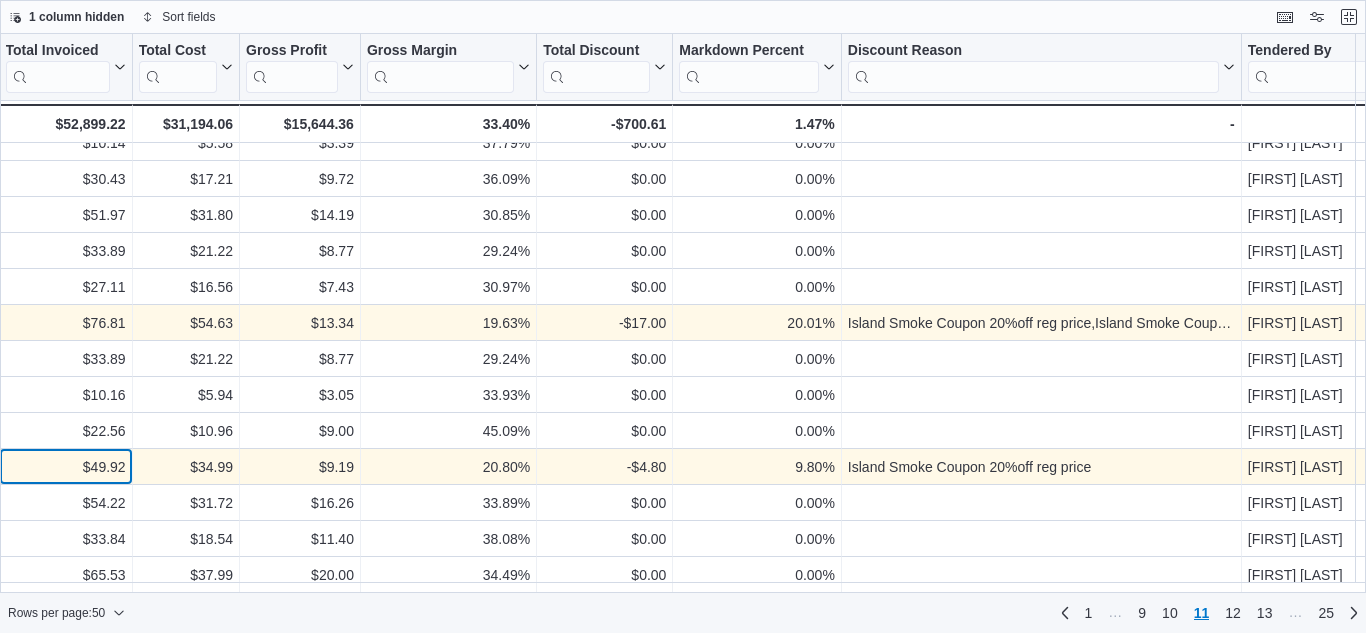 click on "$49.92 -  Total Invoiced, column 13, row 547" at bounding box center [66, 467] 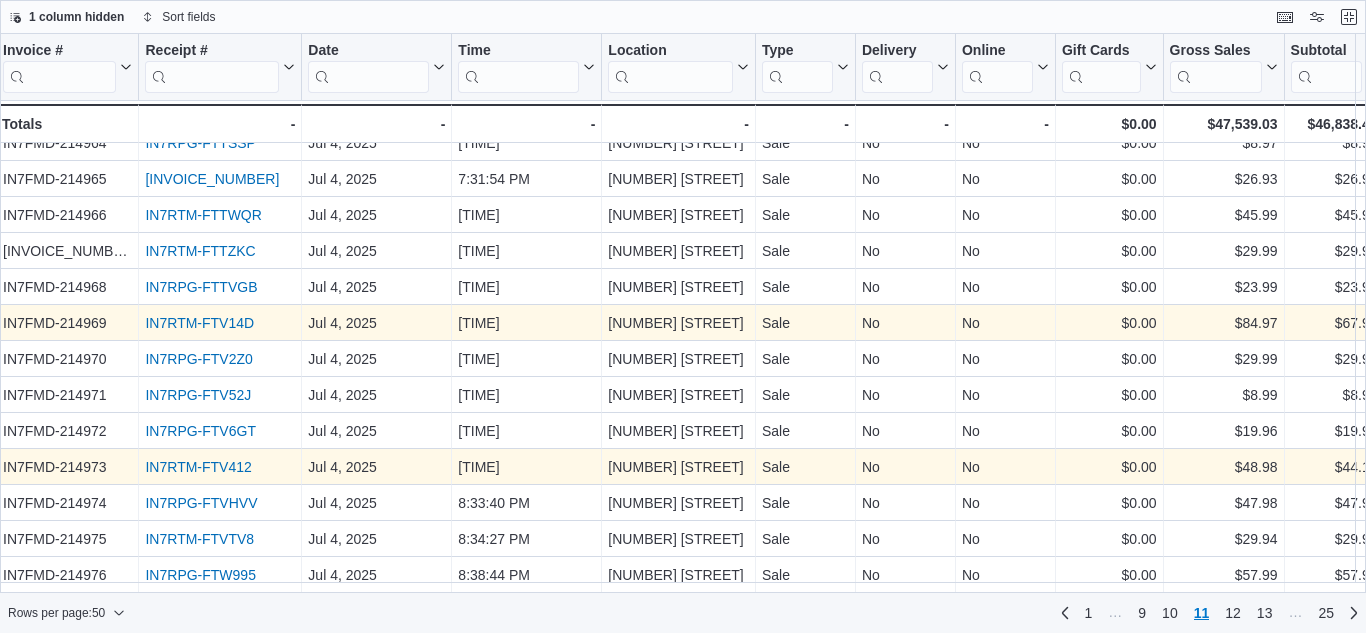 scroll, scrollTop: 1360, scrollLeft: 3, axis: both 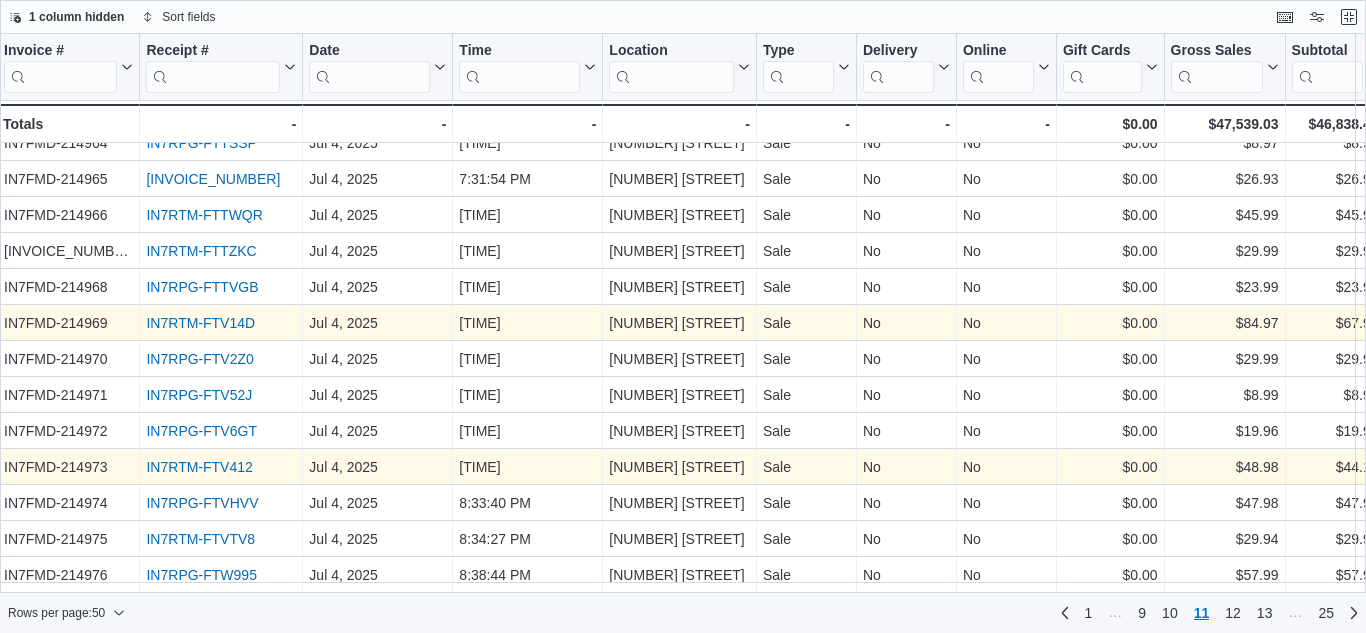 click on "IN7RTM-FTV412" at bounding box center (199, 467) 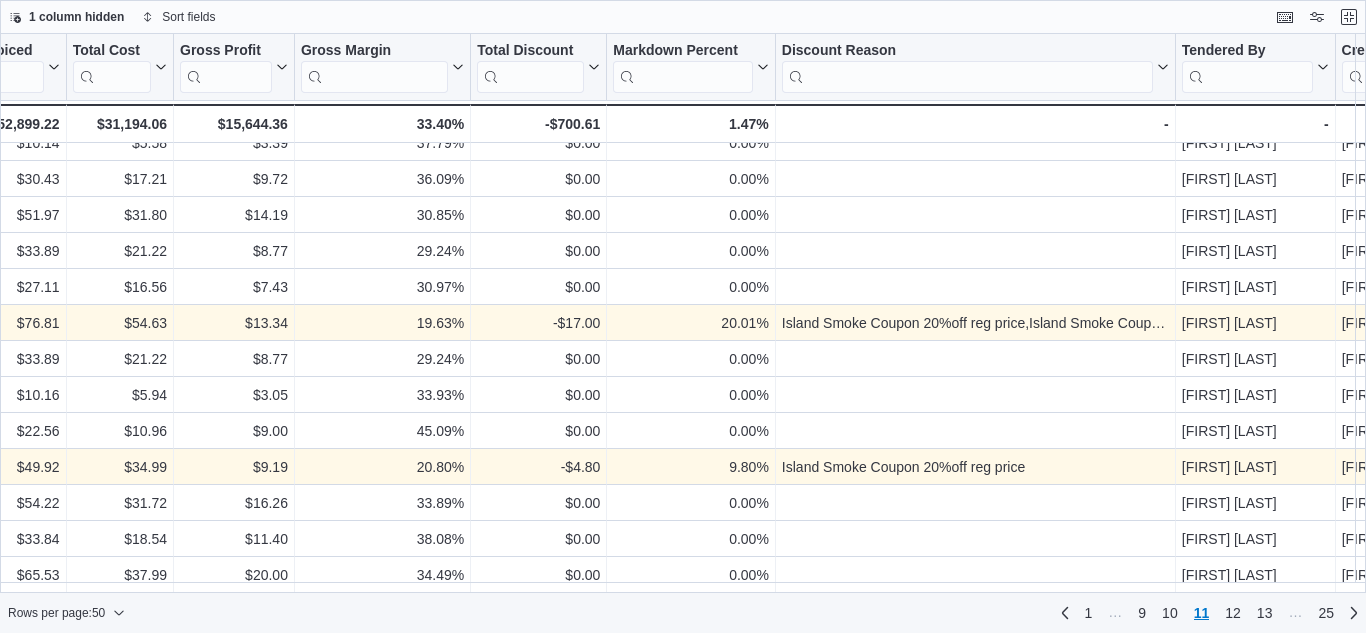 scroll, scrollTop: 1360, scrollLeft: 1545, axis: both 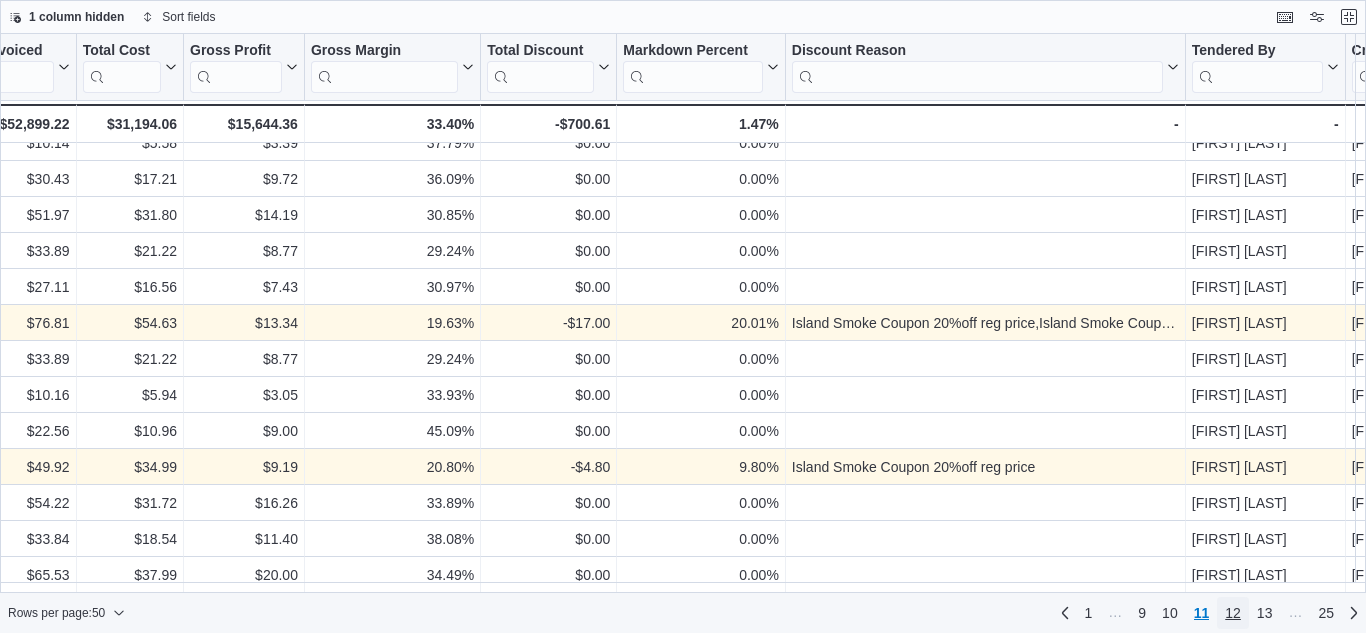click on "12" at bounding box center (1233, 613) 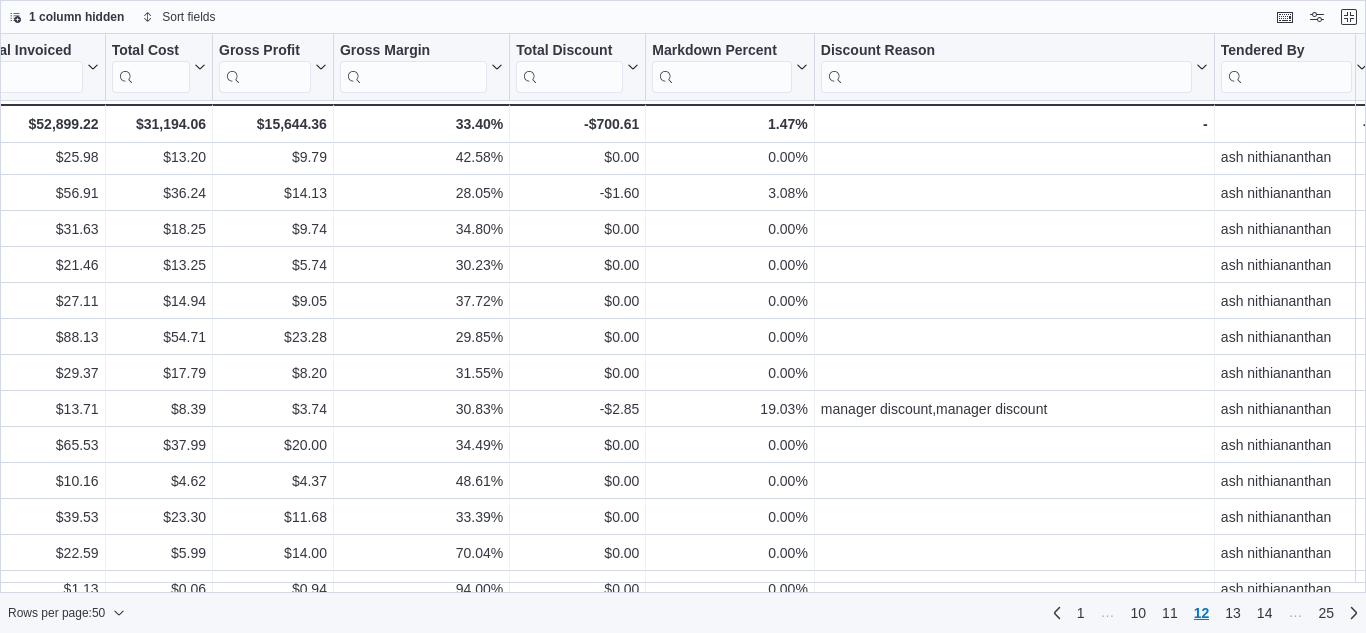 scroll, scrollTop: 1360, scrollLeft: 1516, axis: both 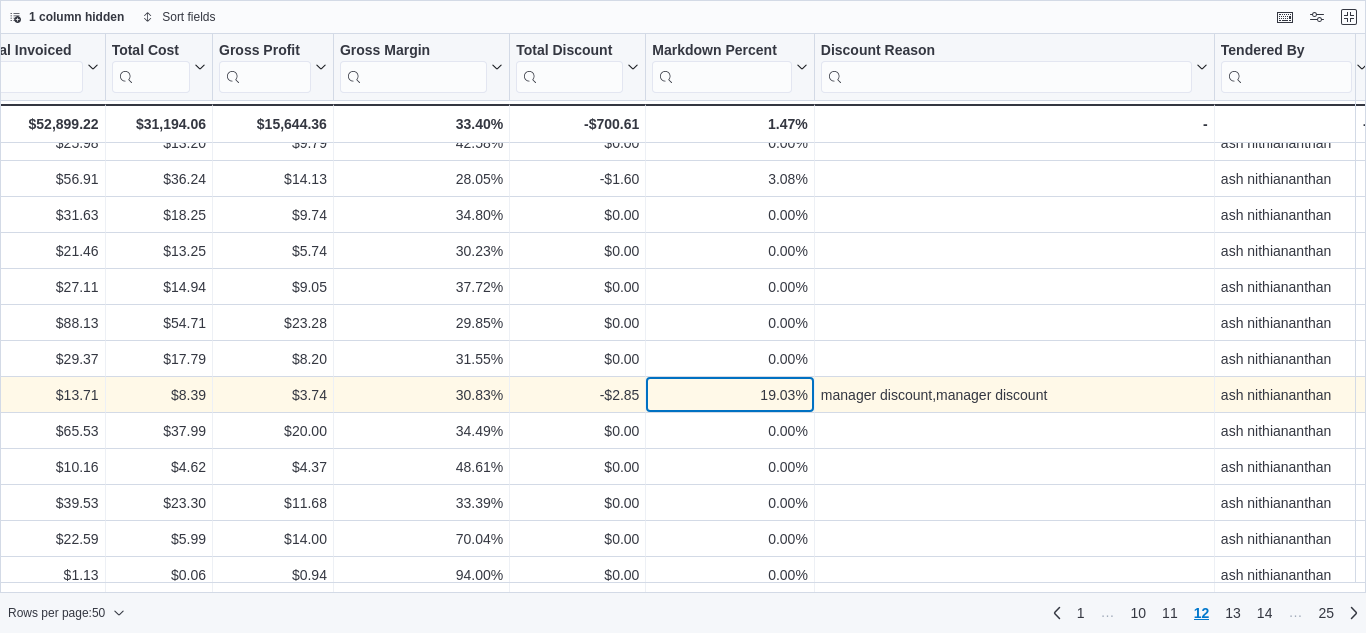 click on "19.03%" at bounding box center [729, 395] 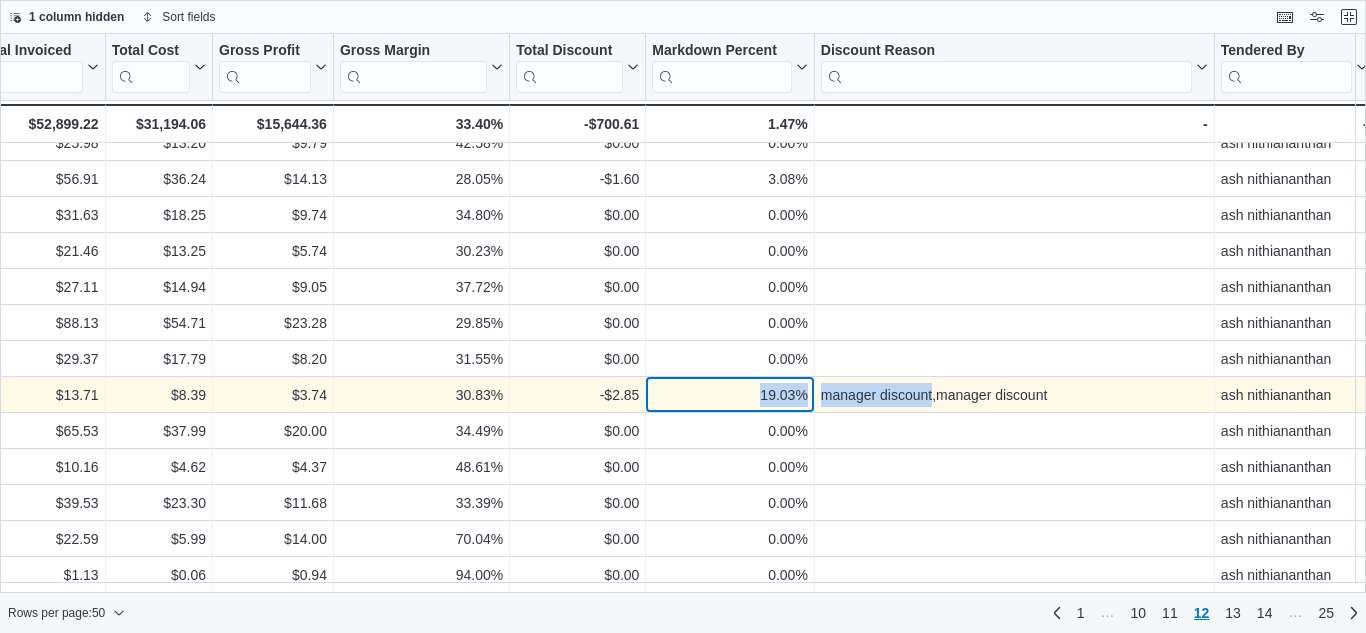 drag, startPoint x: 722, startPoint y: 389, endPoint x: 902, endPoint y: 376, distance: 180.46883 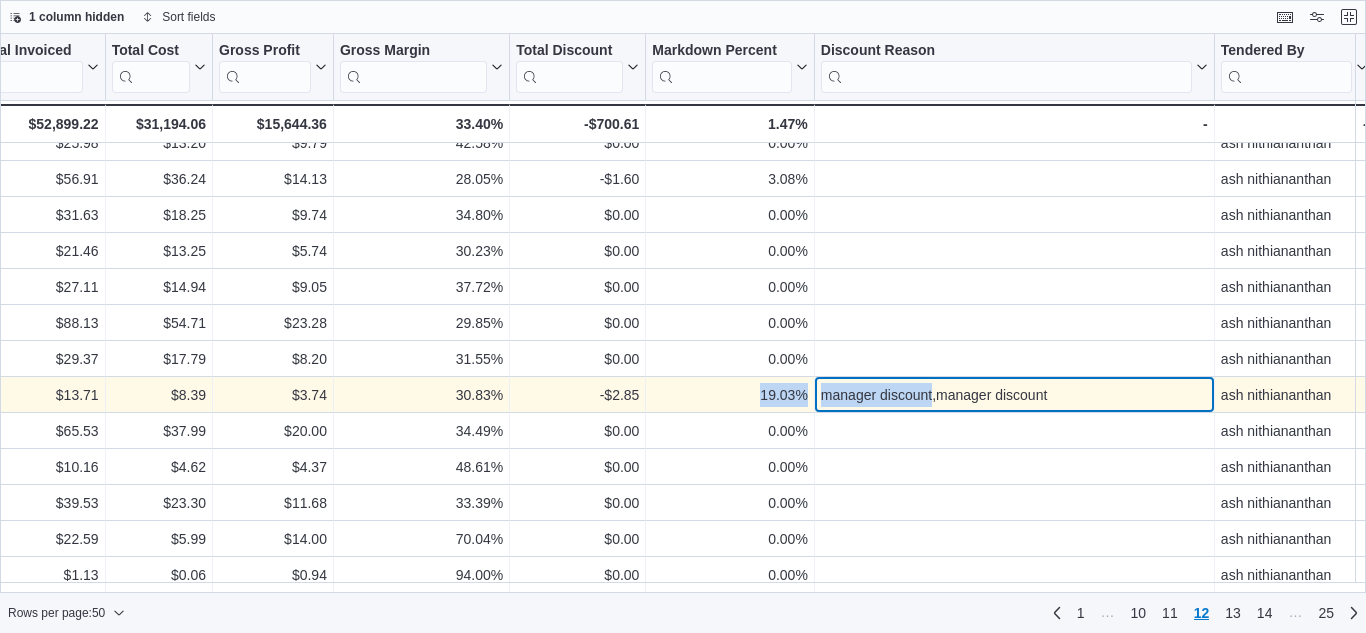 click on "manager discount,manager discount" at bounding box center [1014, 395] 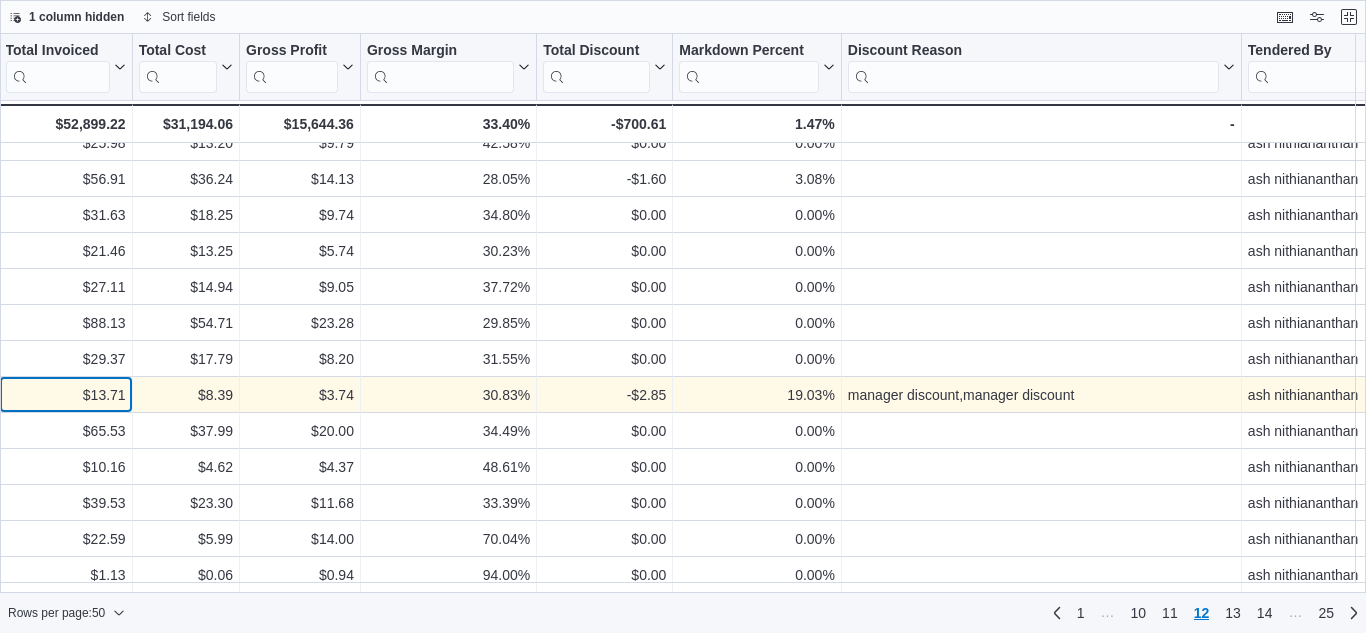 click on "$13.71" at bounding box center (66, 395) 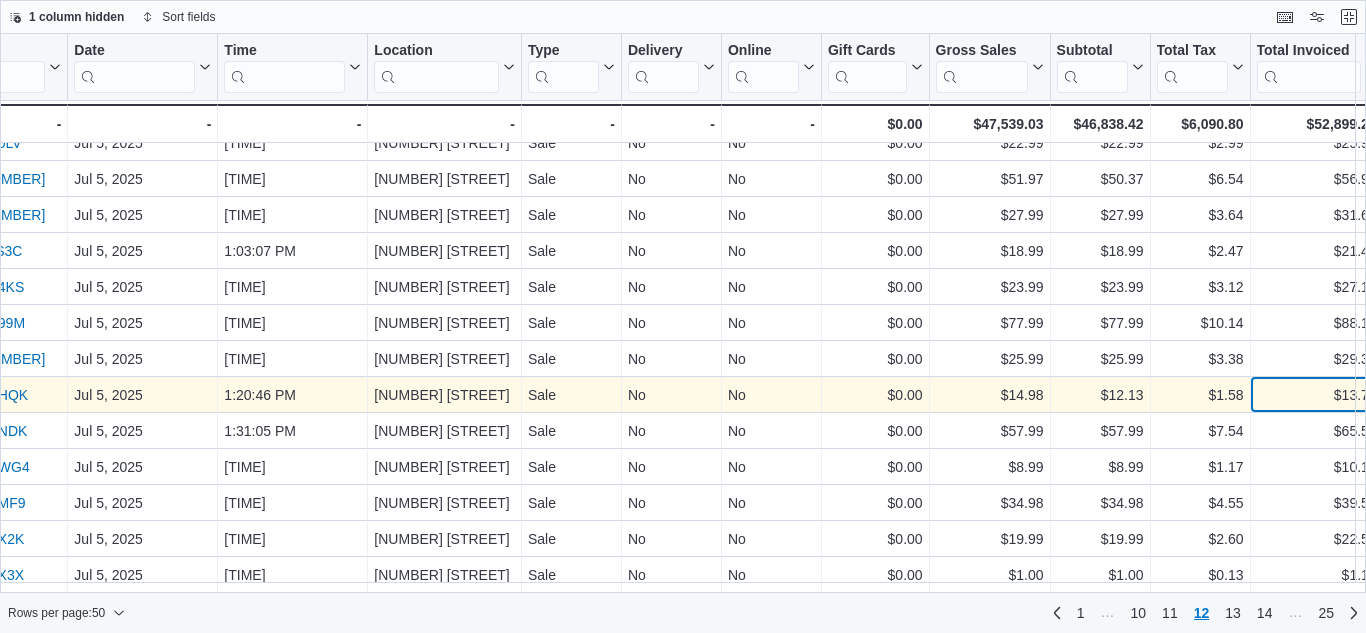 scroll, scrollTop: 1360, scrollLeft: 230, axis: both 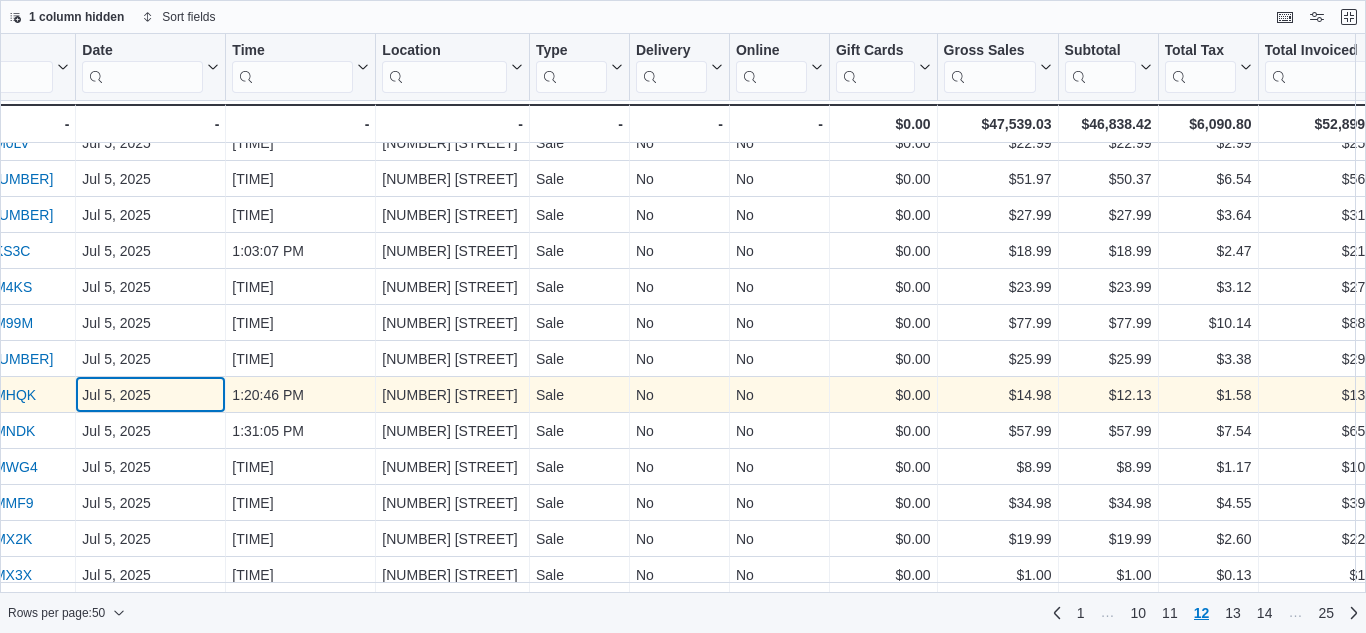 click on "Jul 5, 2025" at bounding box center (150, 395) 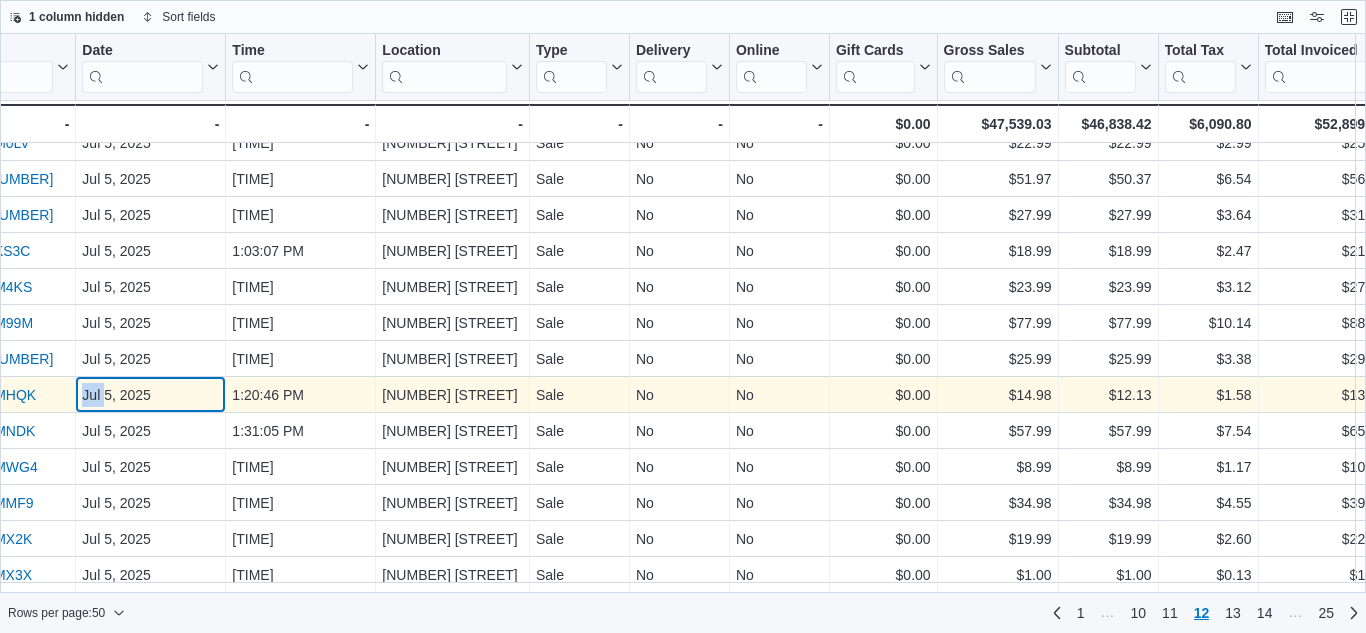 click on "Jul 5, 2025" at bounding box center (150, 395) 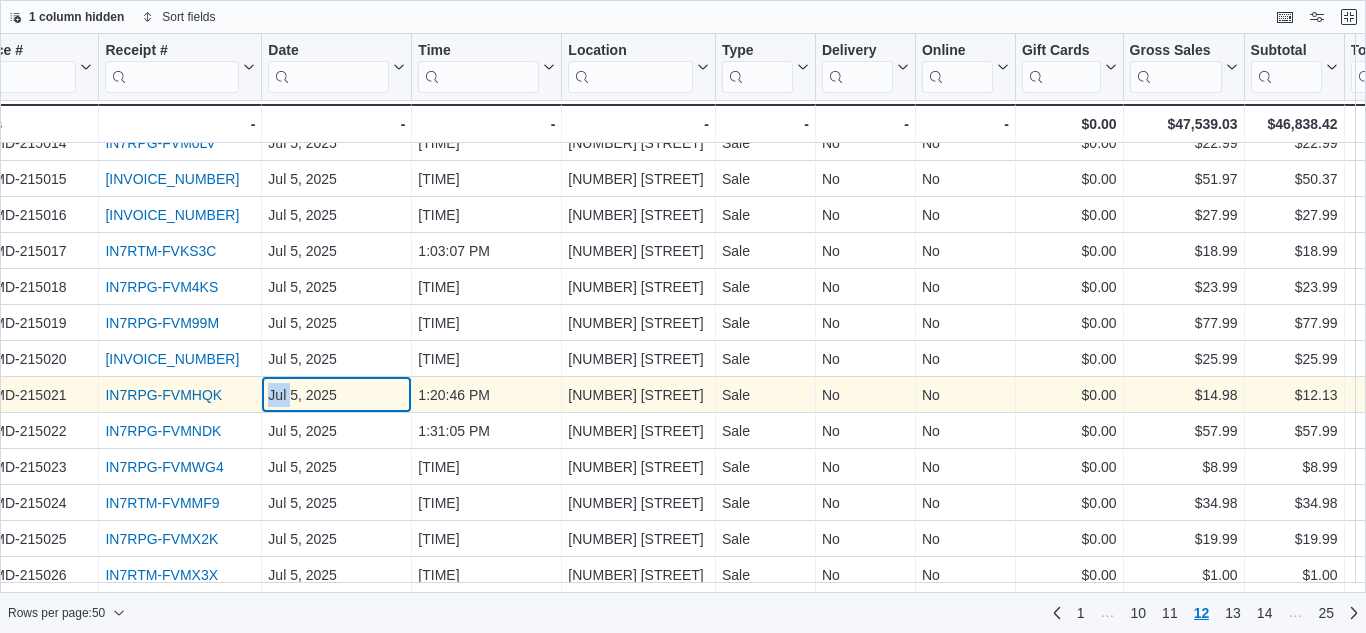 scroll, scrollTop: 1360, scrollLeft: 35, axis: both 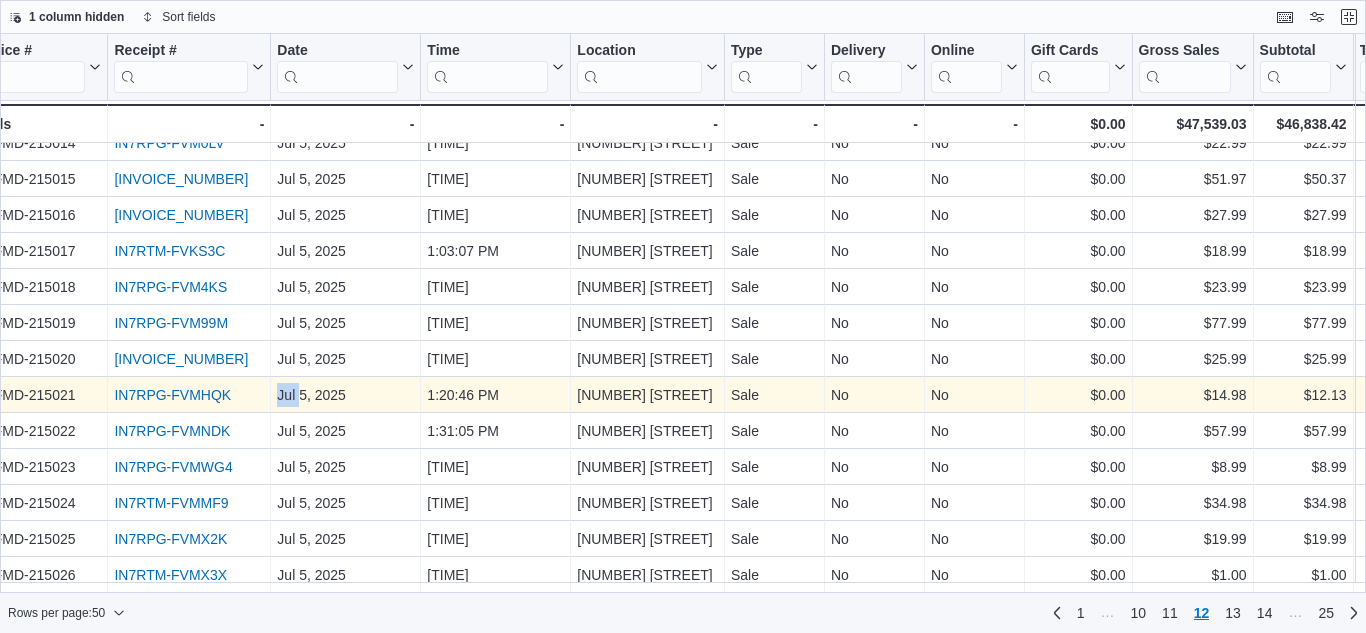 click on "IN7RPG-FVMHQK" at bounding box center [172, 395] 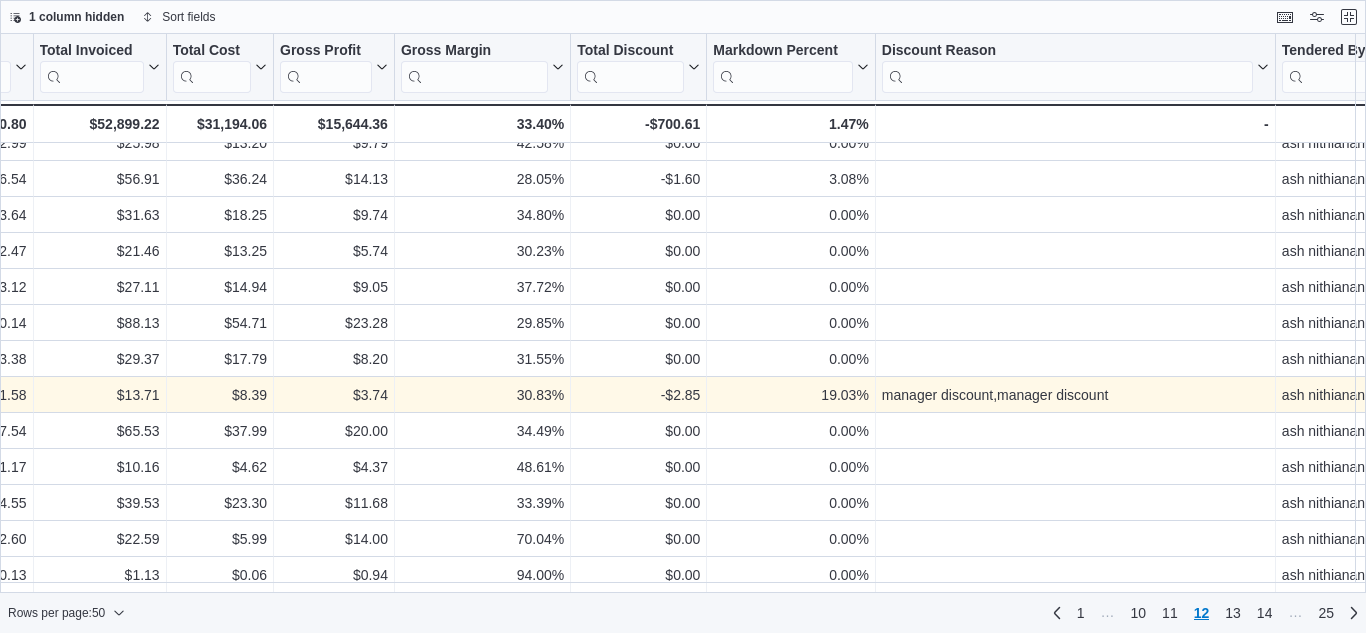 scroll, scrollTop: 1360, scrollLeft: 1463, axis: both 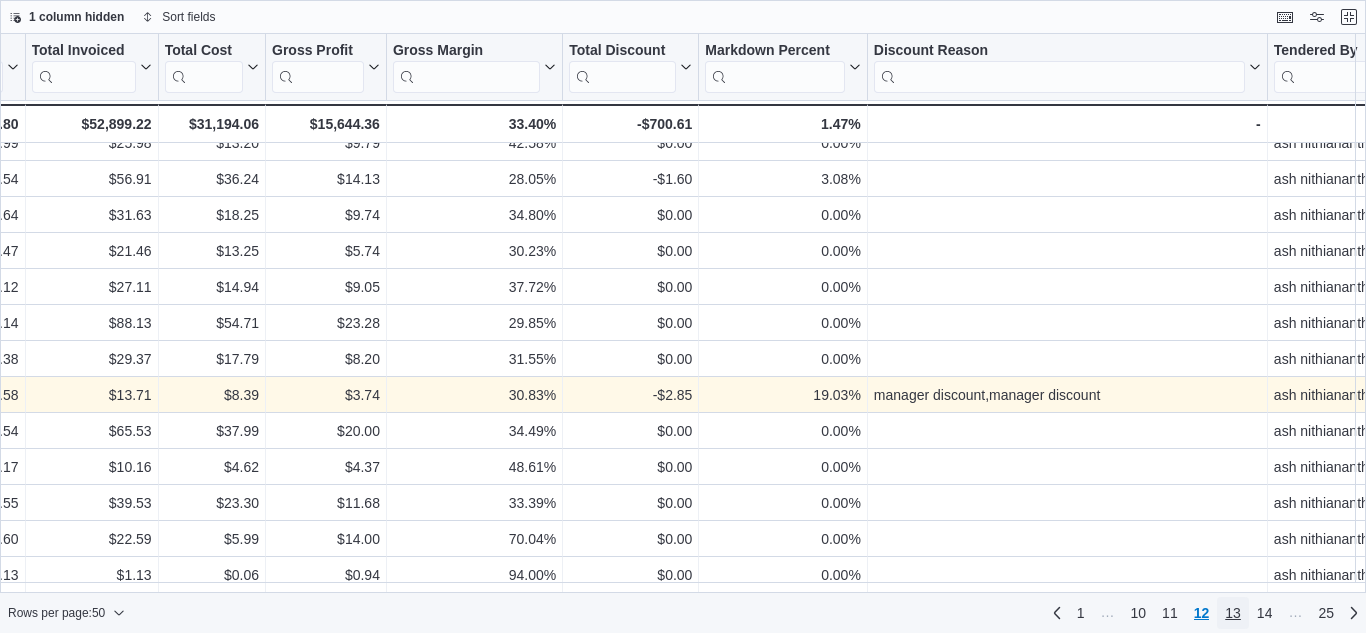 click on "13" at bounding box center [1233, 613] 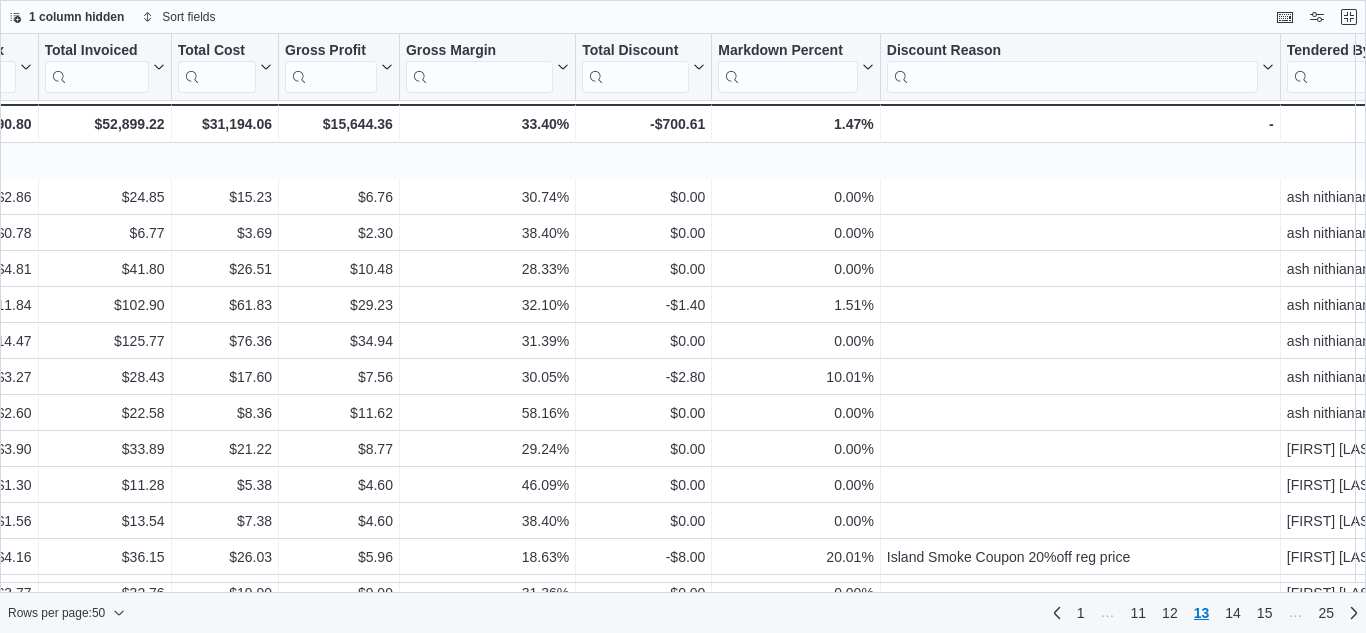 scroll, scrollTop: 156, scrollLeft: 1454, axis: both 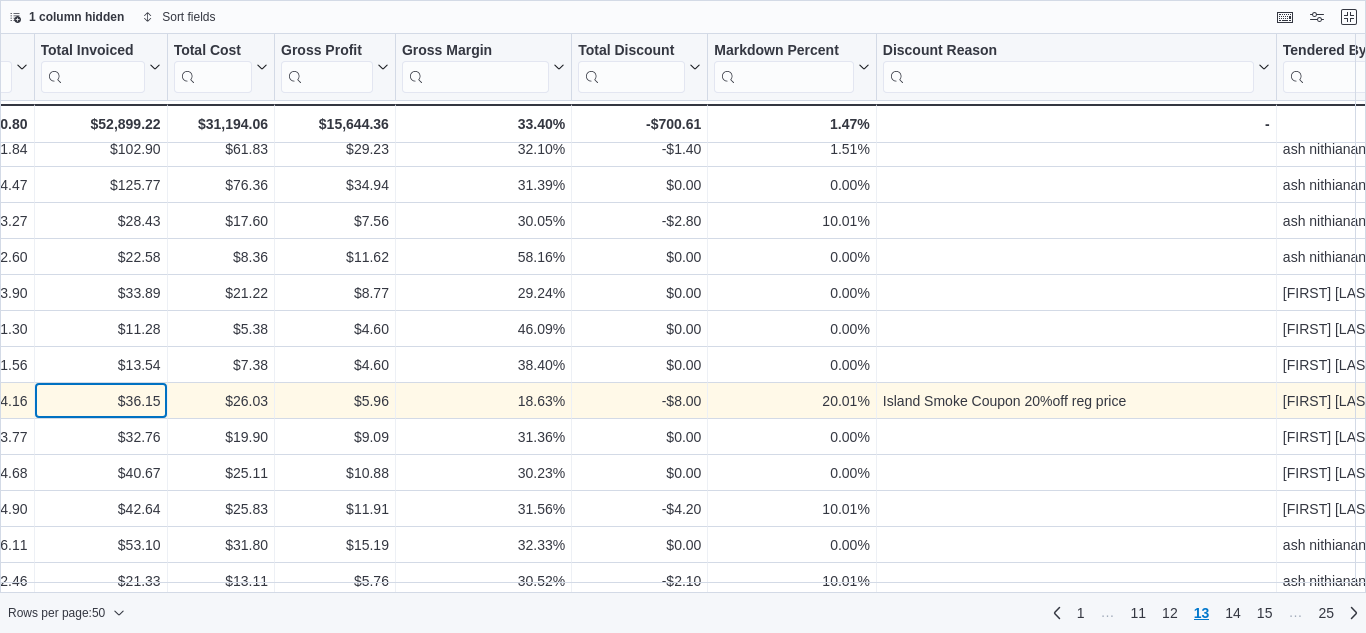 click on "$36.15" at bounding box center (101, 401) 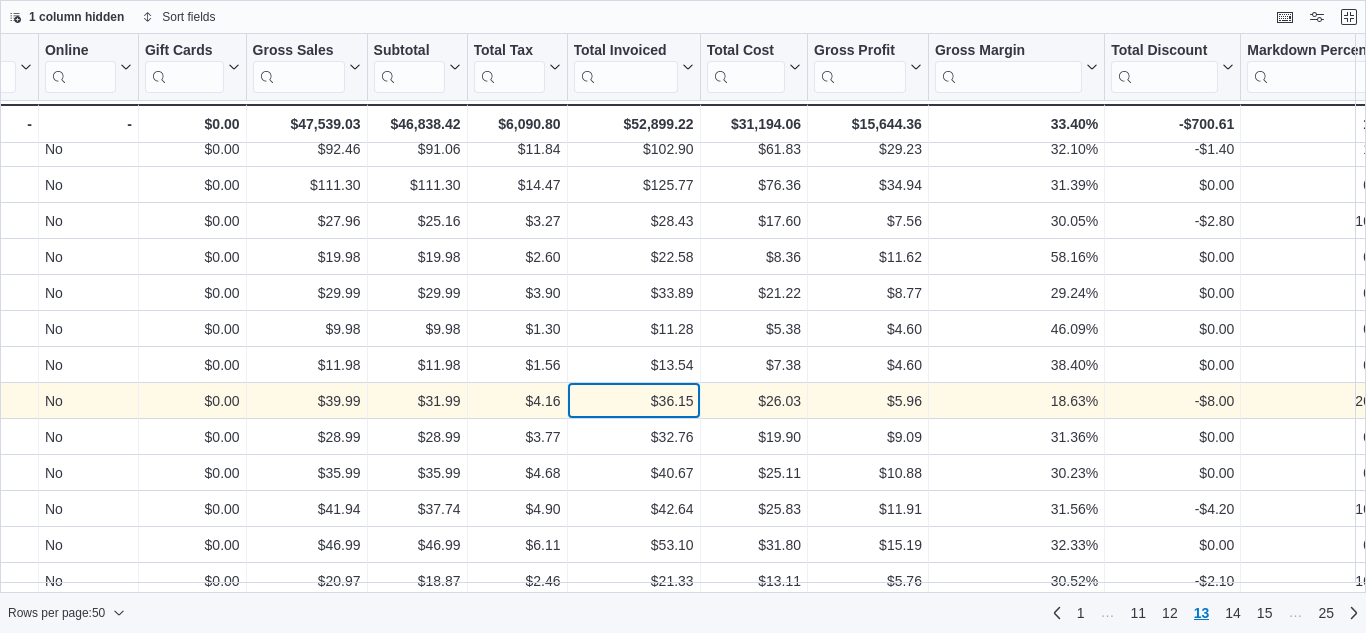 scroll, scrollTop: 156, scrollLeft: 920, axis: both 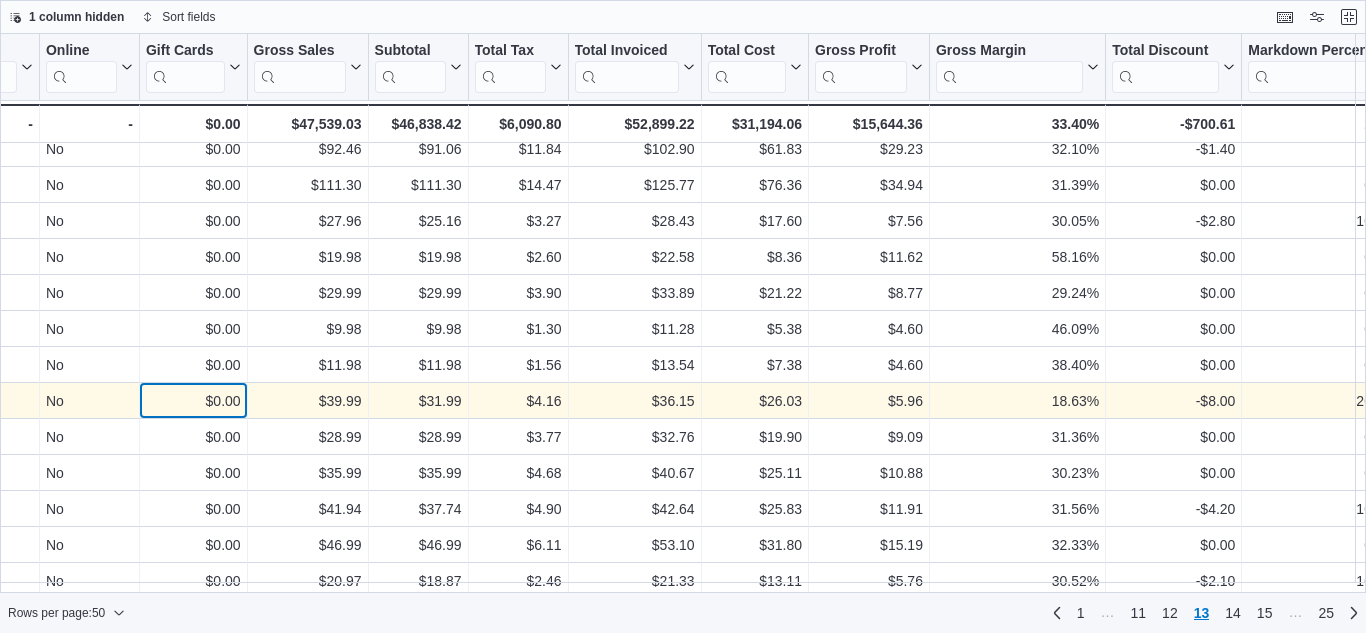 click on "$0.00" at bounding box center (193, 401) 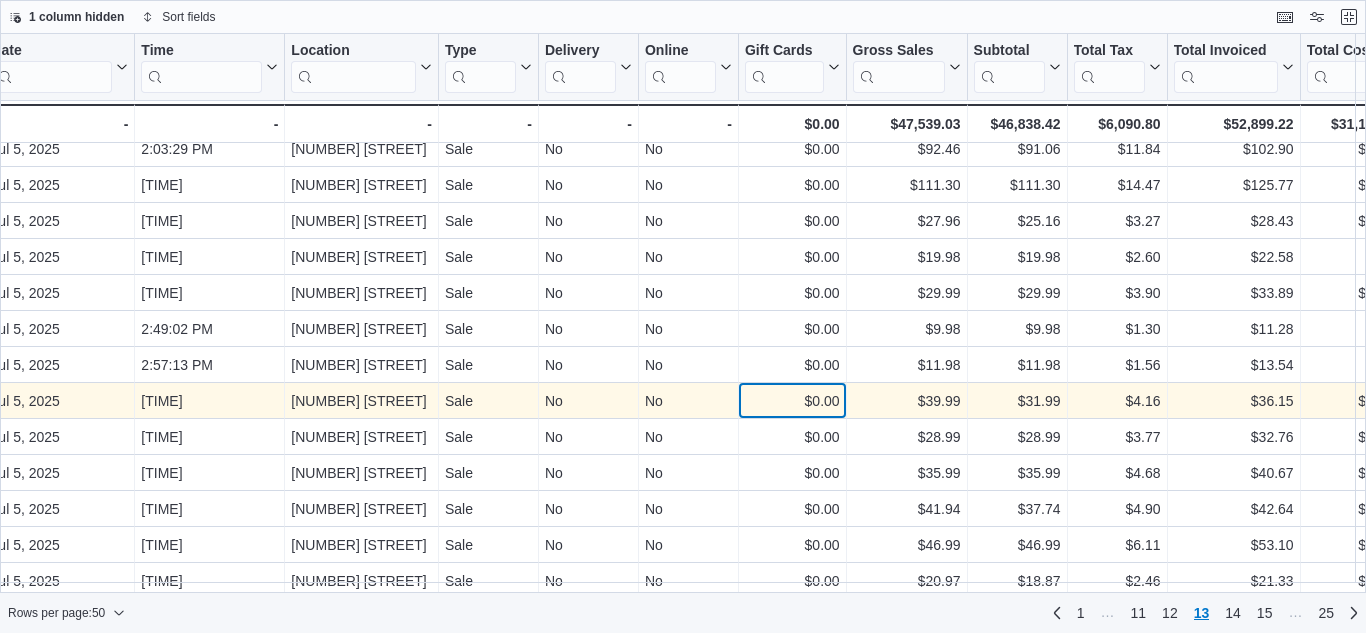 scroll, scrollTop: 156, scrollLeft: 320, axis: both 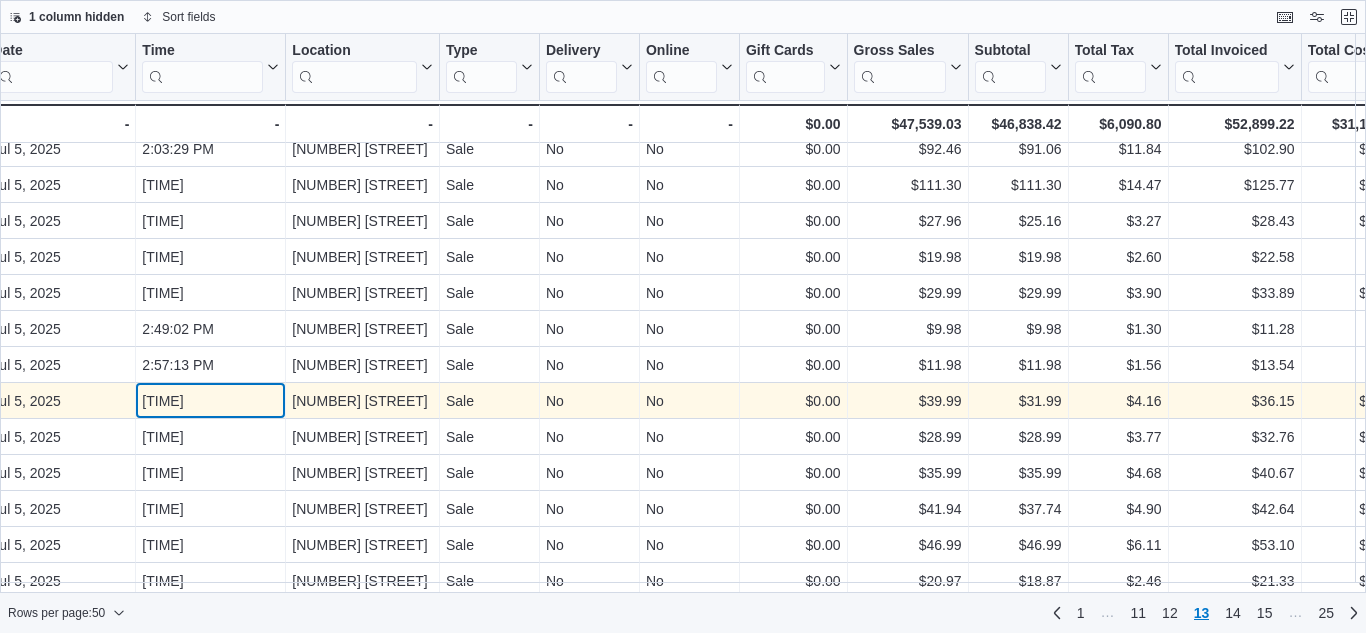click on "2:58:51 PM" at bounding box center [210, 401] 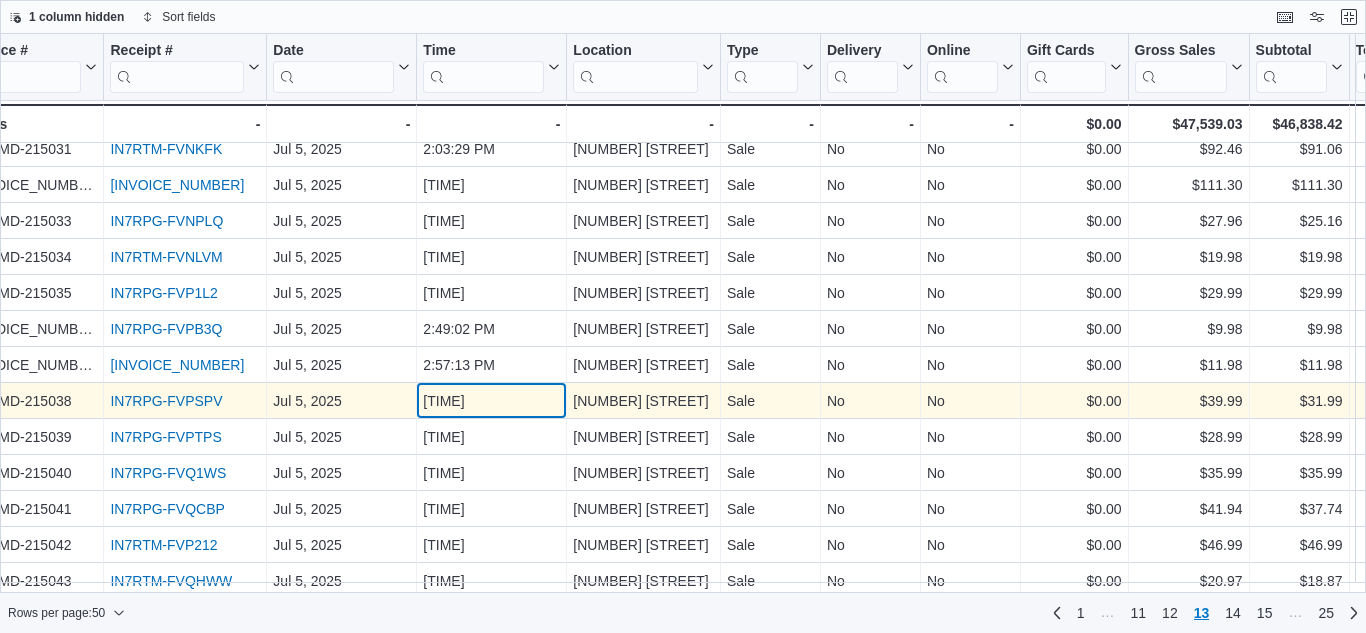 scroll, scrollTop: 156, scrollLeft: 0, axis: vertical 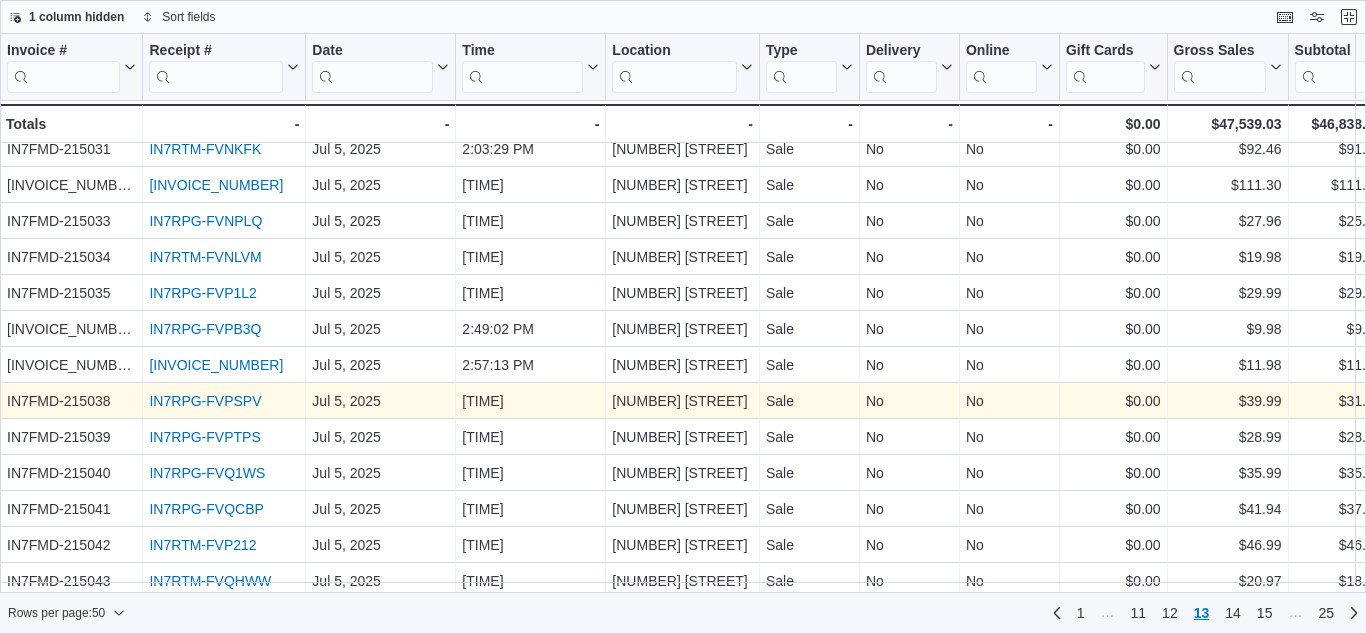 click on "IN7RPG-FVPSPV" at bounding box center [205, 401] 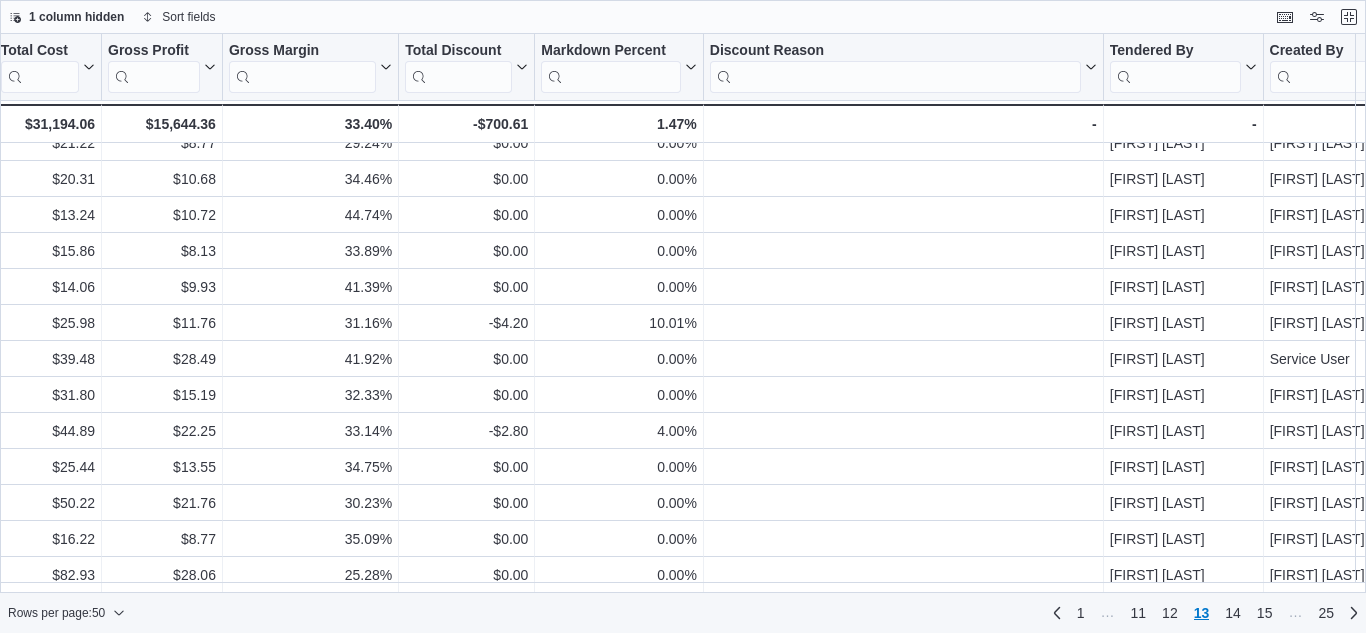 scroll, scrollTop: 1360, scrollLeft: 1627, axis: both 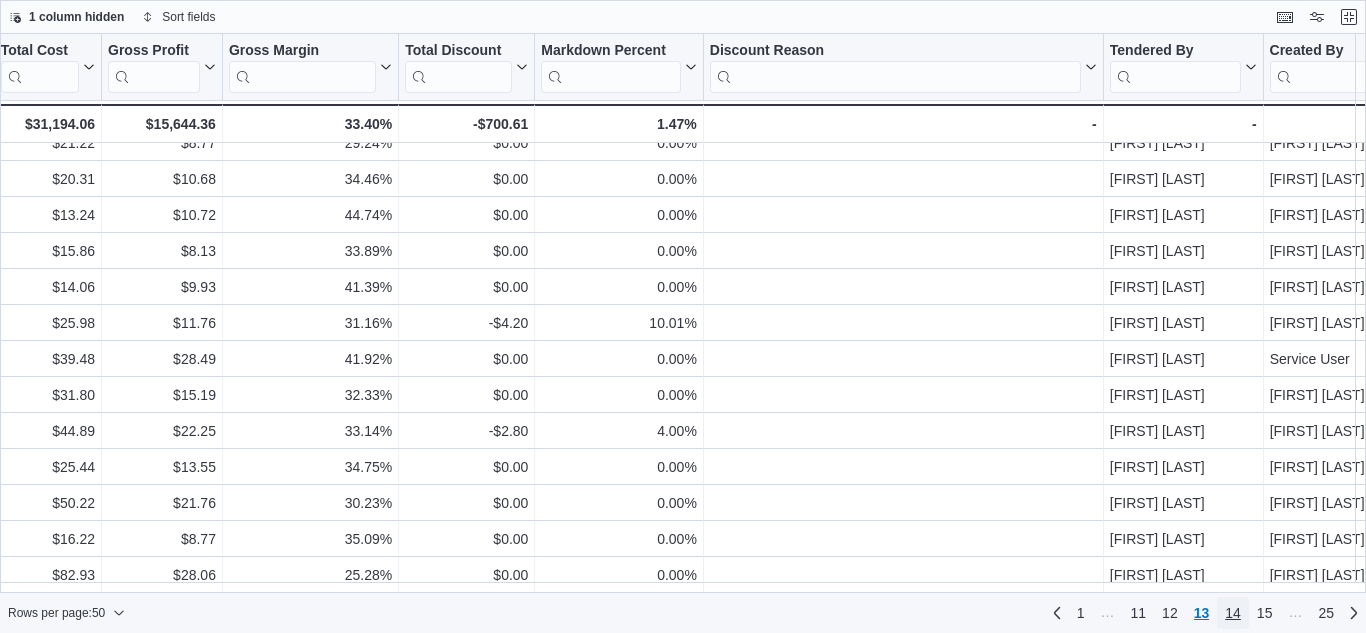 click on "14" at bounding box center (1233, 613) 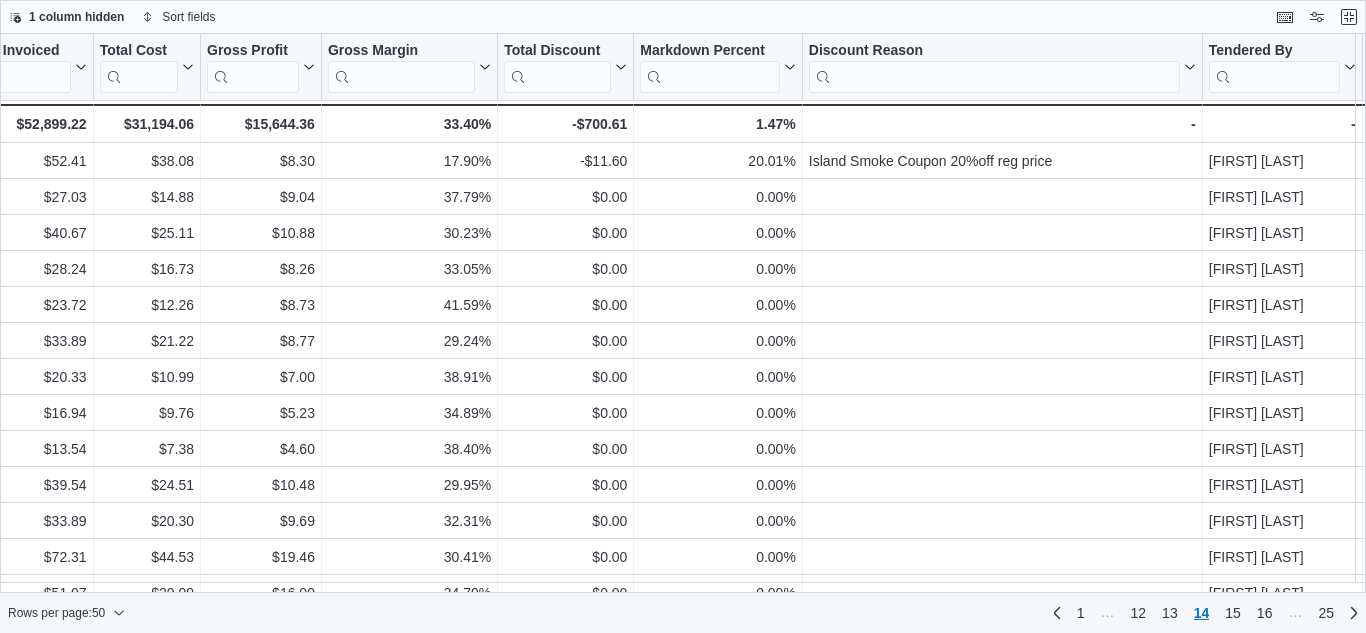 scroll, scrollTop: 0, scrollLeft: 1529, axis: horizontal 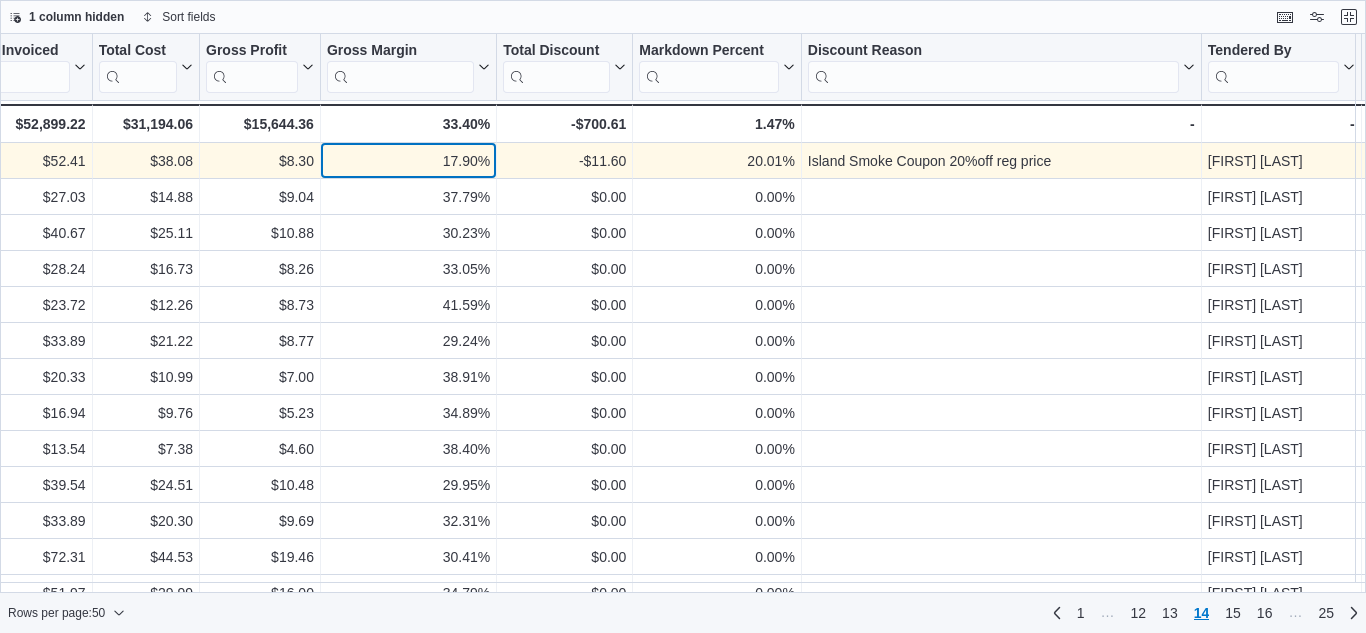 click on "17.90%" at bounding box center [408, 161] 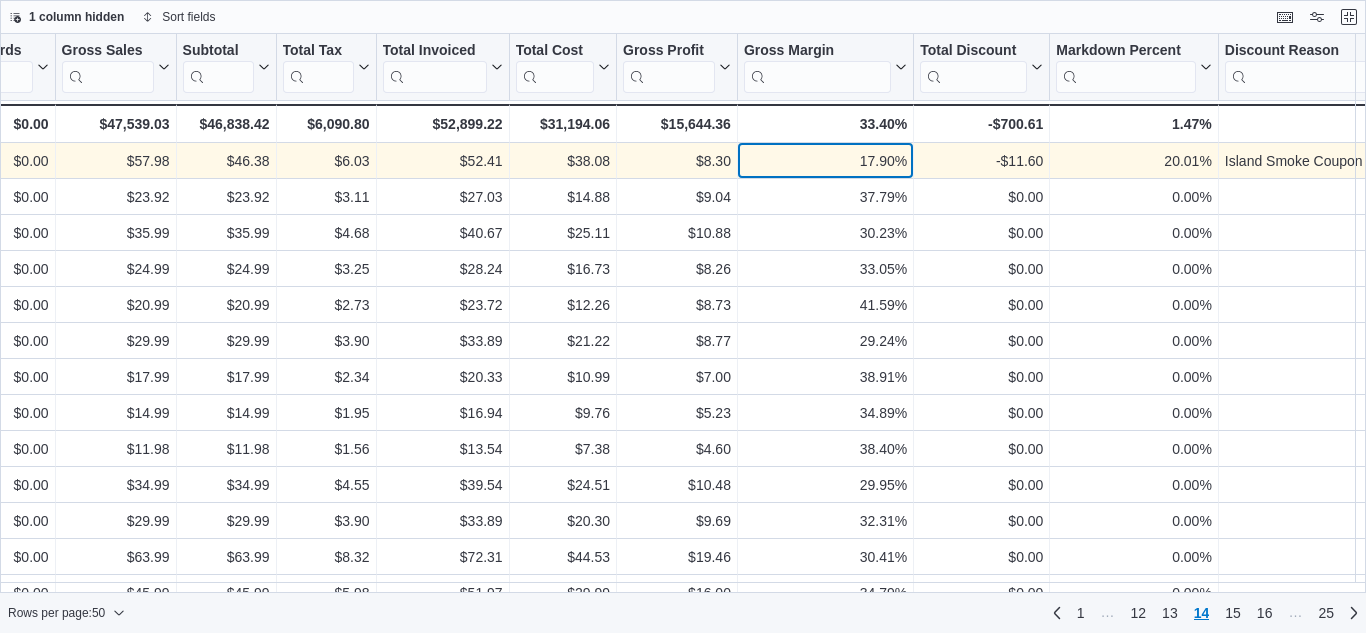 scroll, scrollTop: 0, scrollLeft: 1110, axis: horizontal 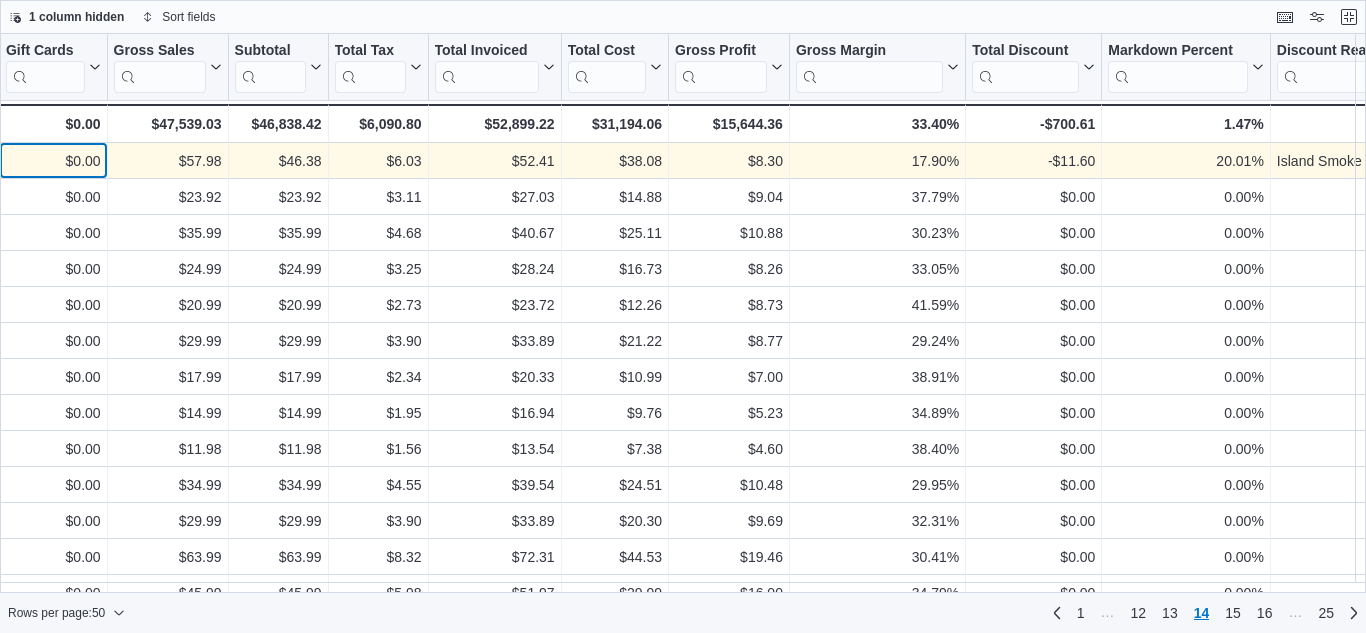click on "$0.00" at bounding box center [53, 161] 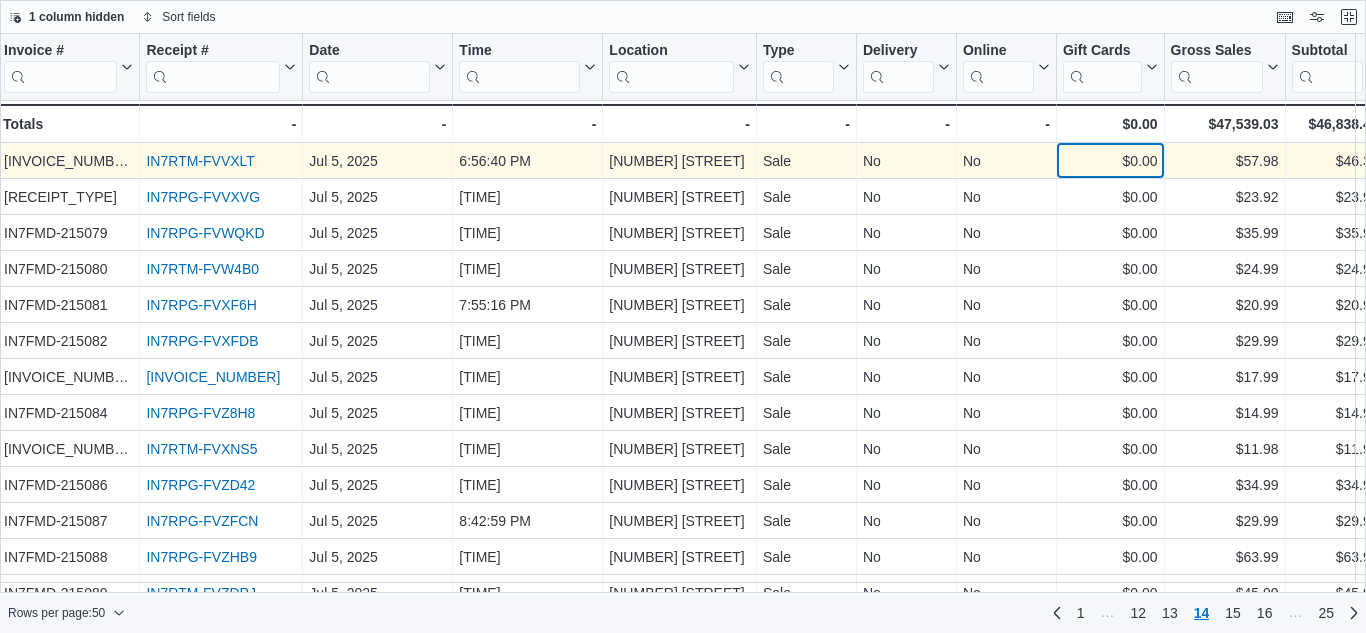 scroll, scrollTop: 0, scrollLeft: 2, axis: horizontal 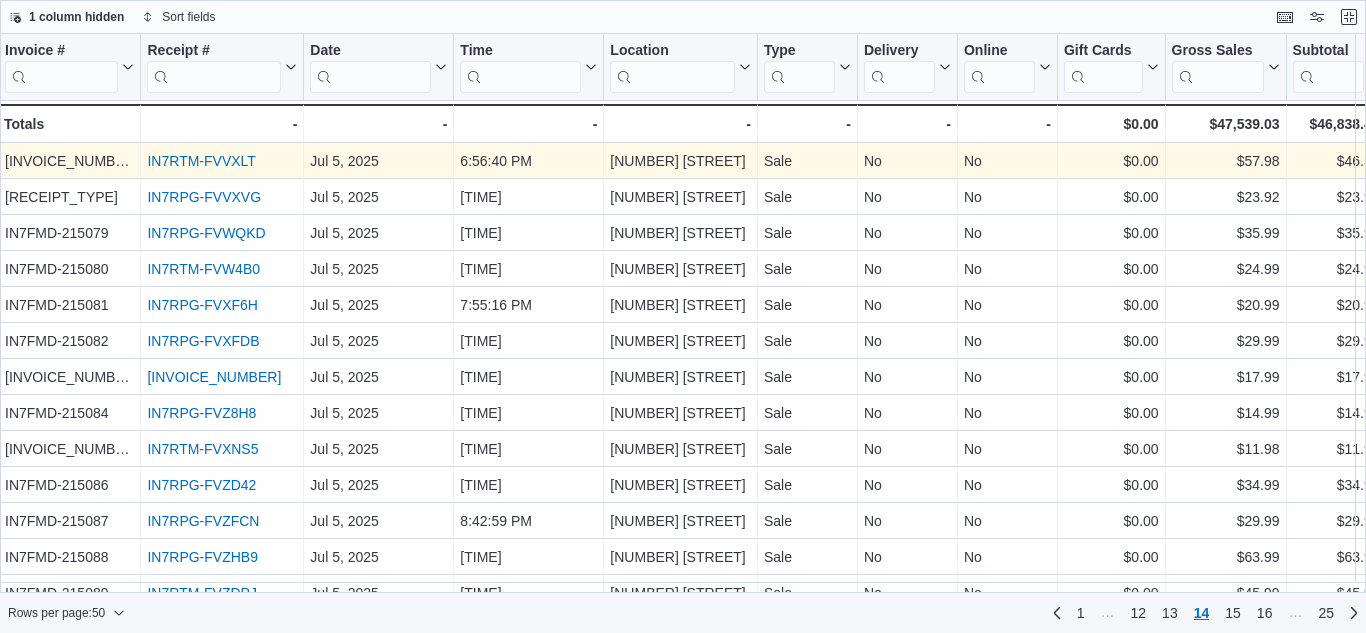 click on "IN7RTM-FVVXLT" at bounding box center [201, 161] 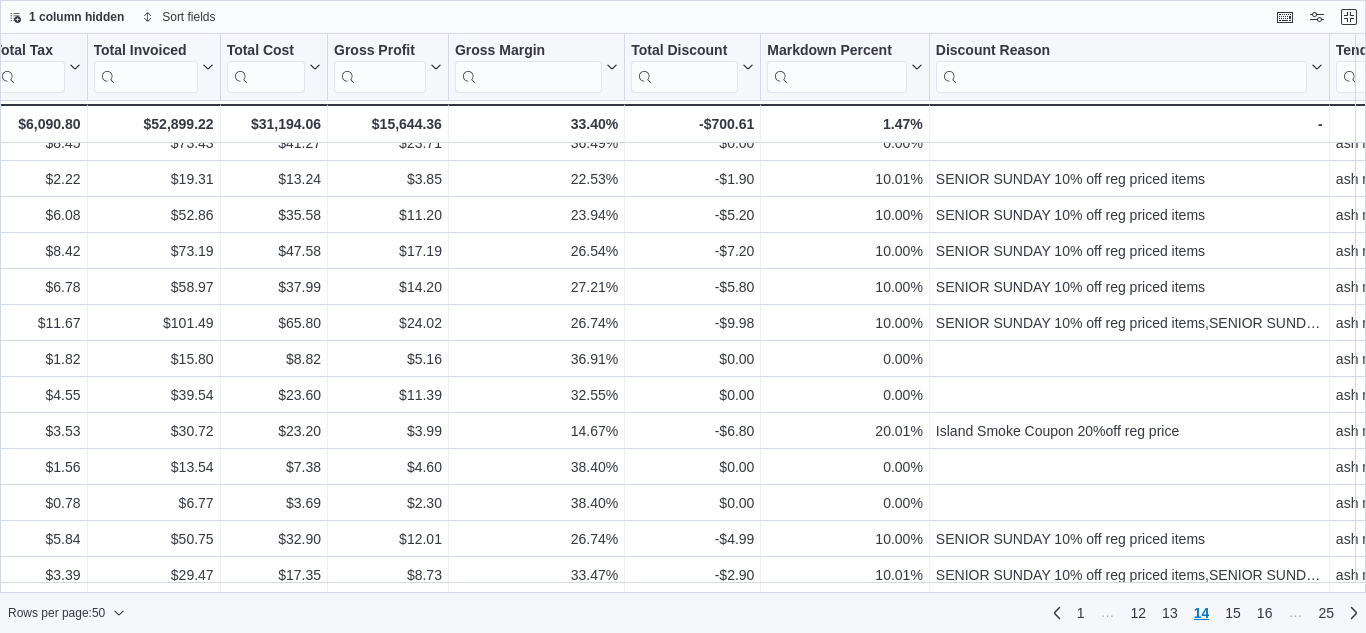 scroll, scrollTop: 1360, scrollLeft: 1401, axis: both 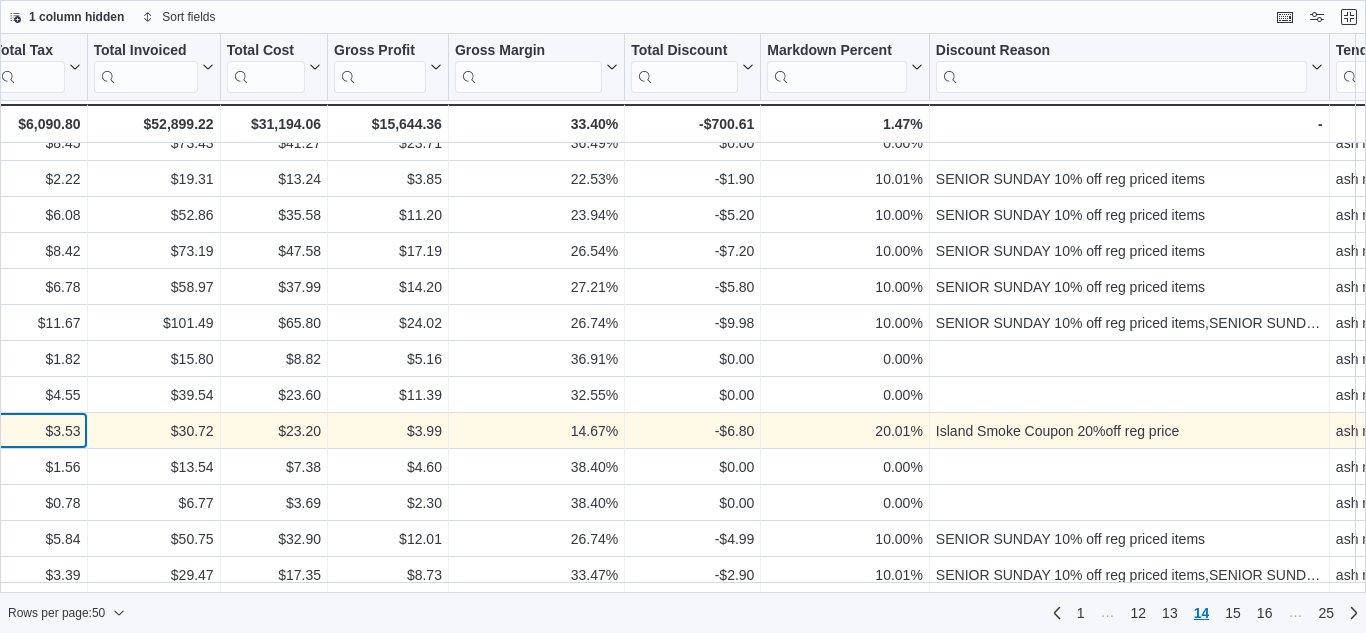 click on "$3.53" at bounding box center (37, 431) 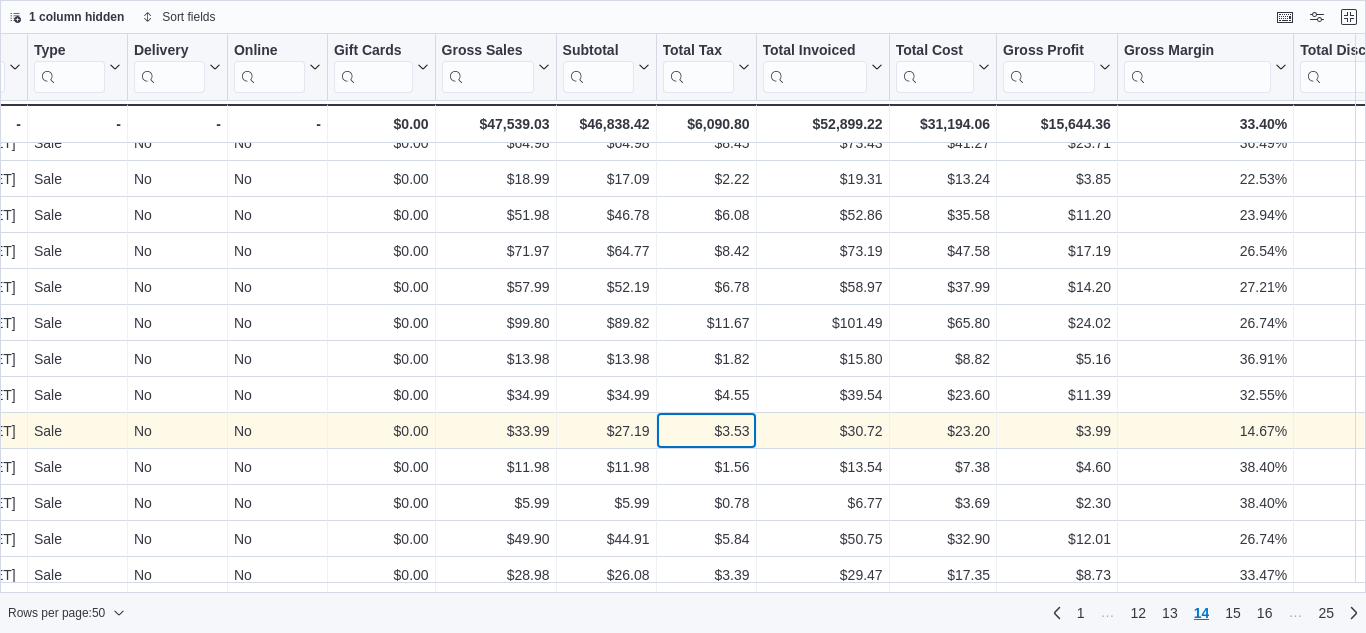 scroll, scrollTop: 1360, scrollLeft: 731, axis: both 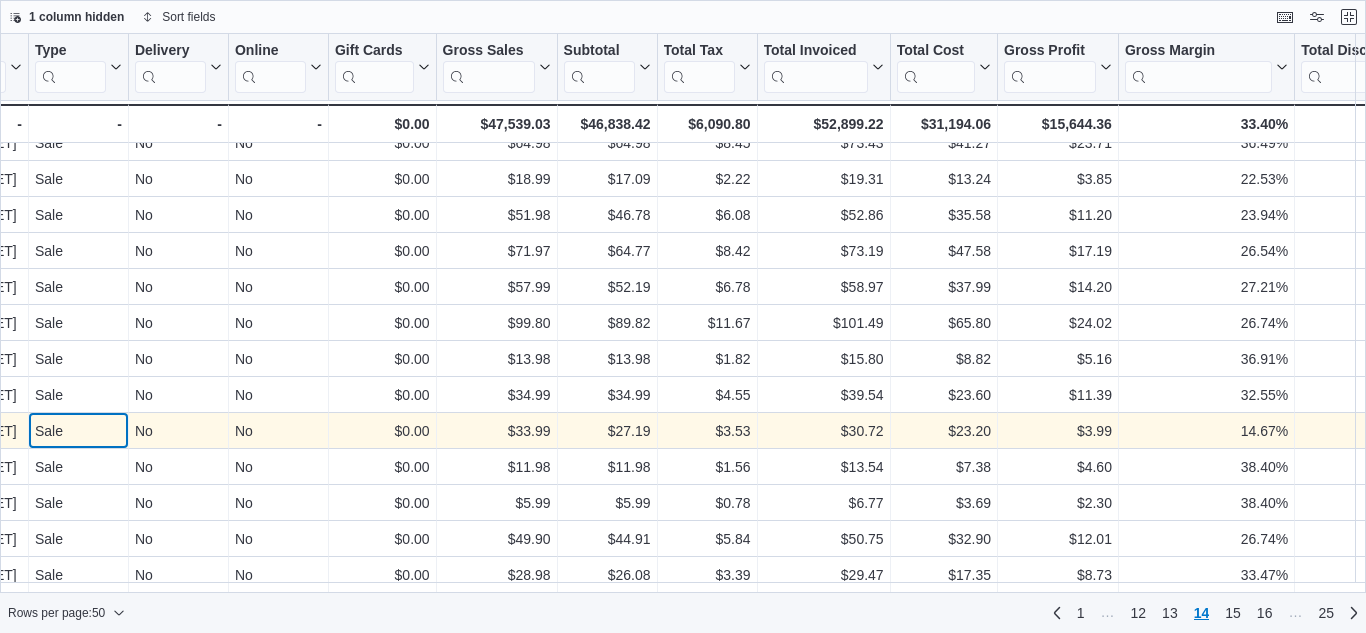 click on "Sale" at bounding box center (78, 431) 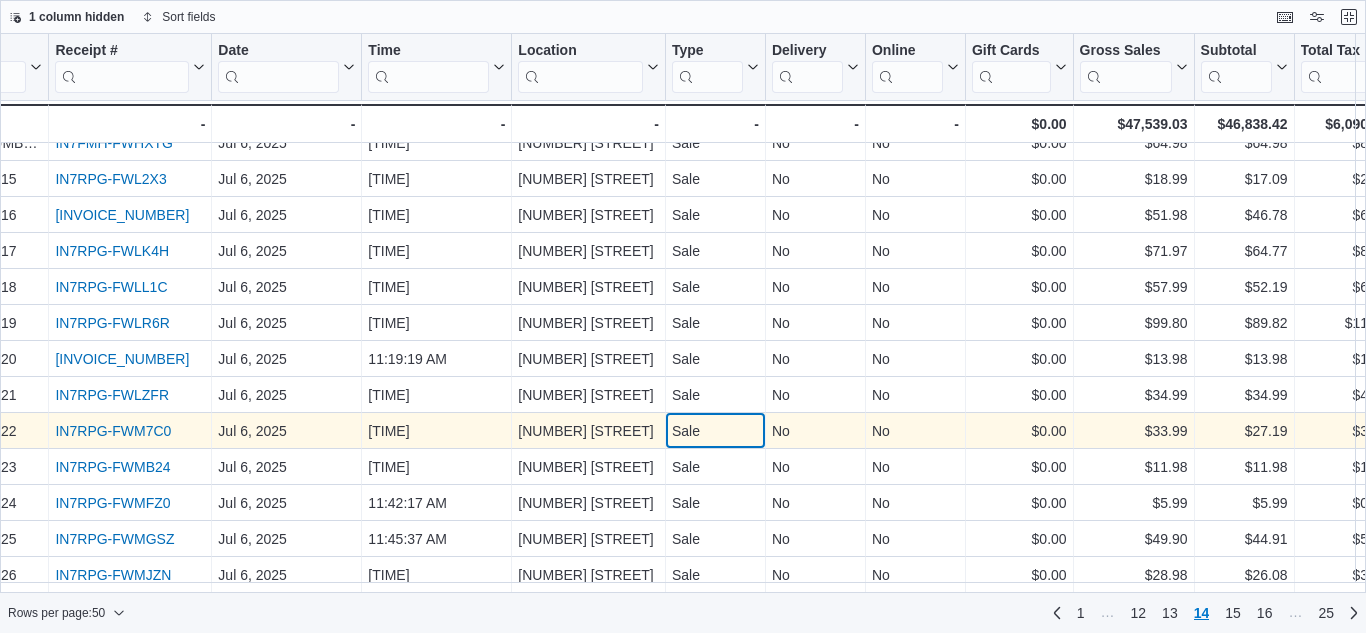 scroll, scrollTop: 1360, scrollLeft: 93, axis: both 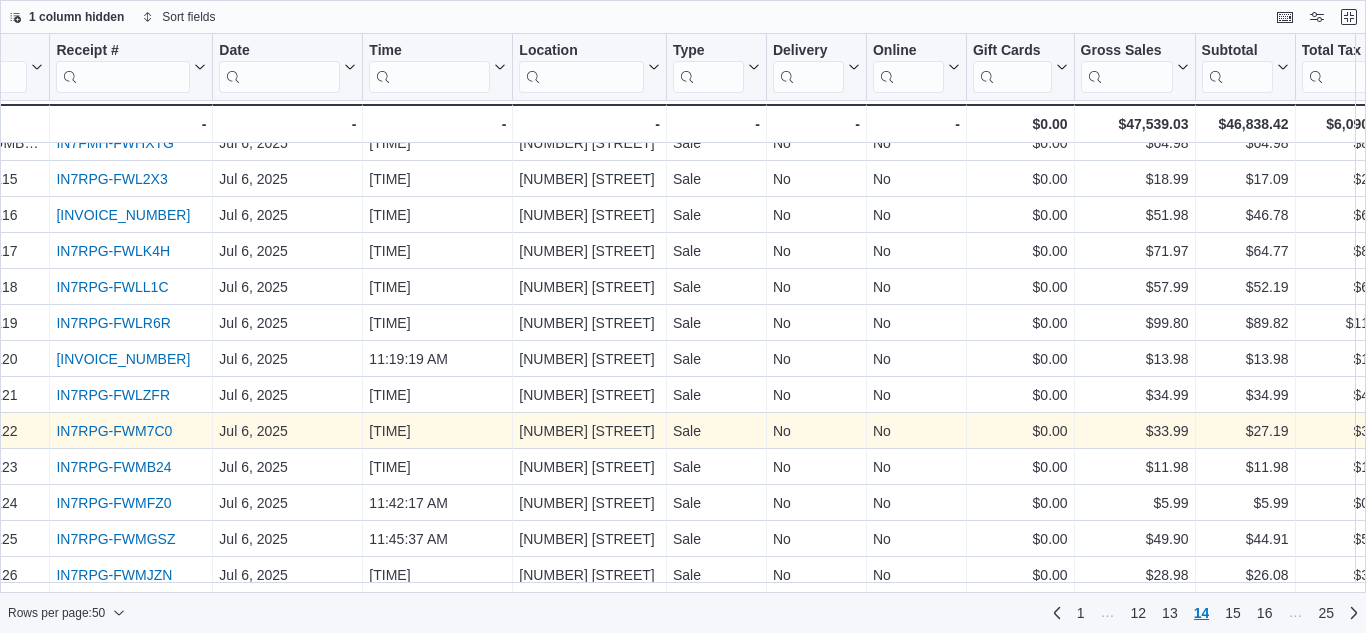 click on "IN7RPG-FWM7C0" at bounding box center (114, 431) 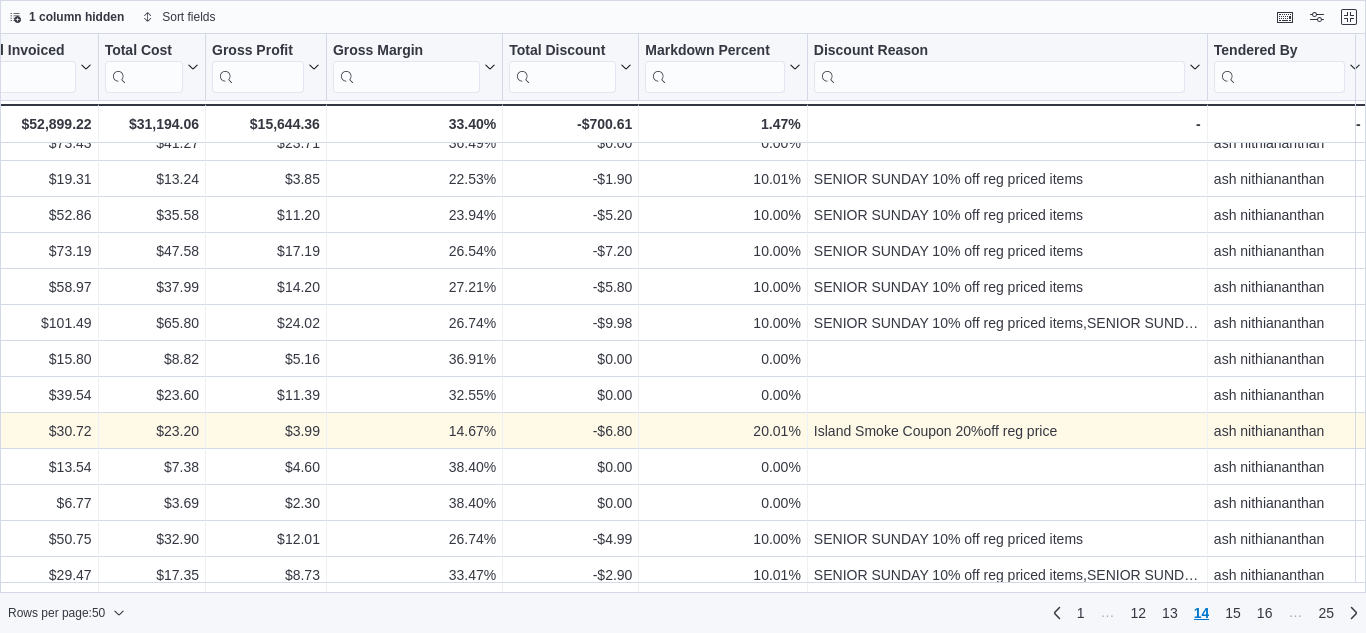 scroll, scrollTop: 1360, scrollLeft: 1512, axis: both 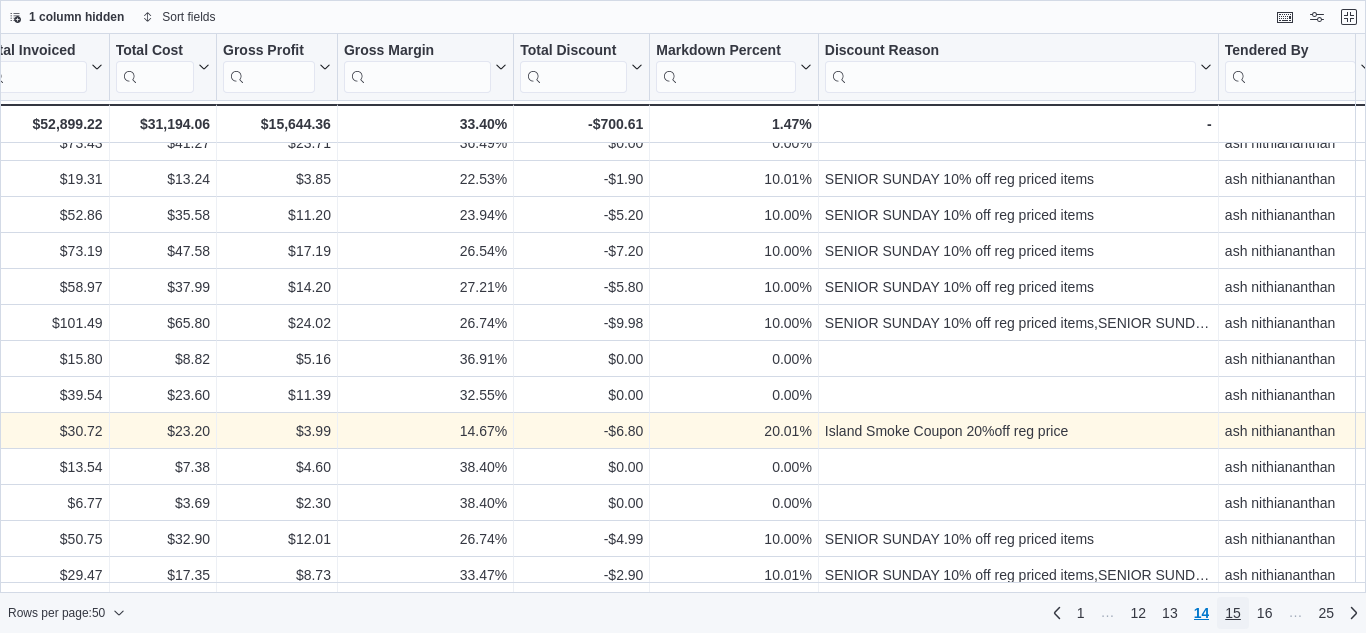 click on "15" at bounding box center [1233, 613] 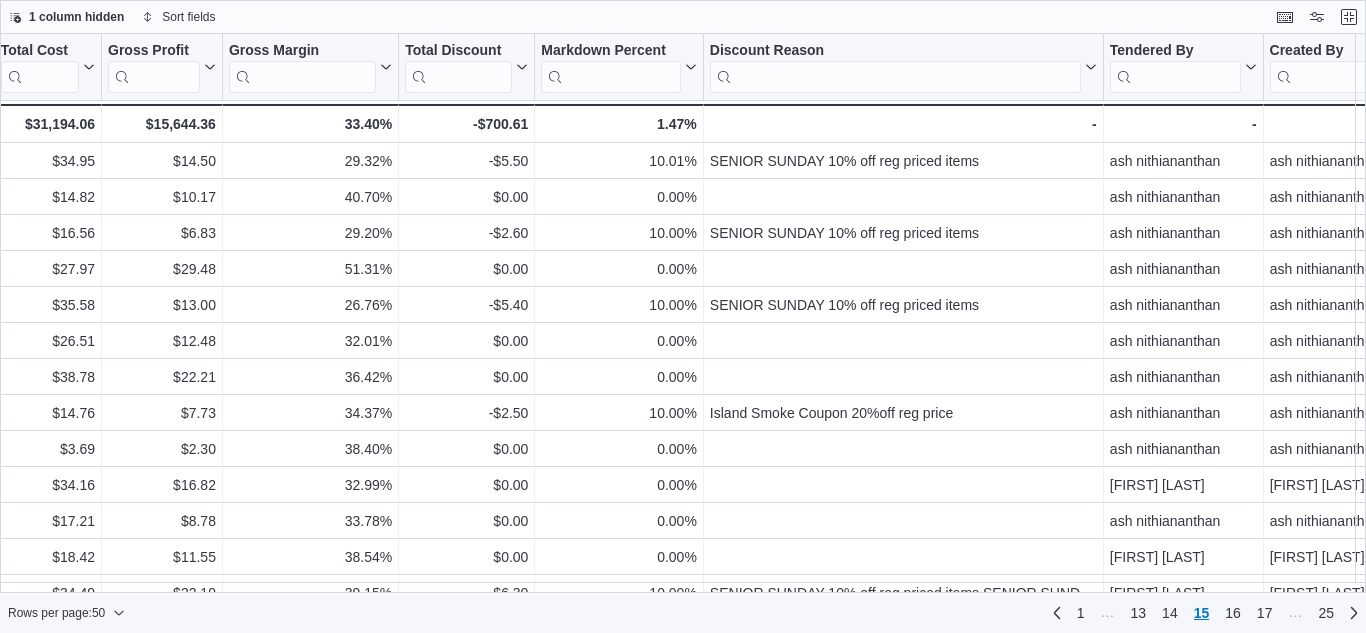 scroll, scrollTop: 0, scrollLeft: 1628, axis: horizontal 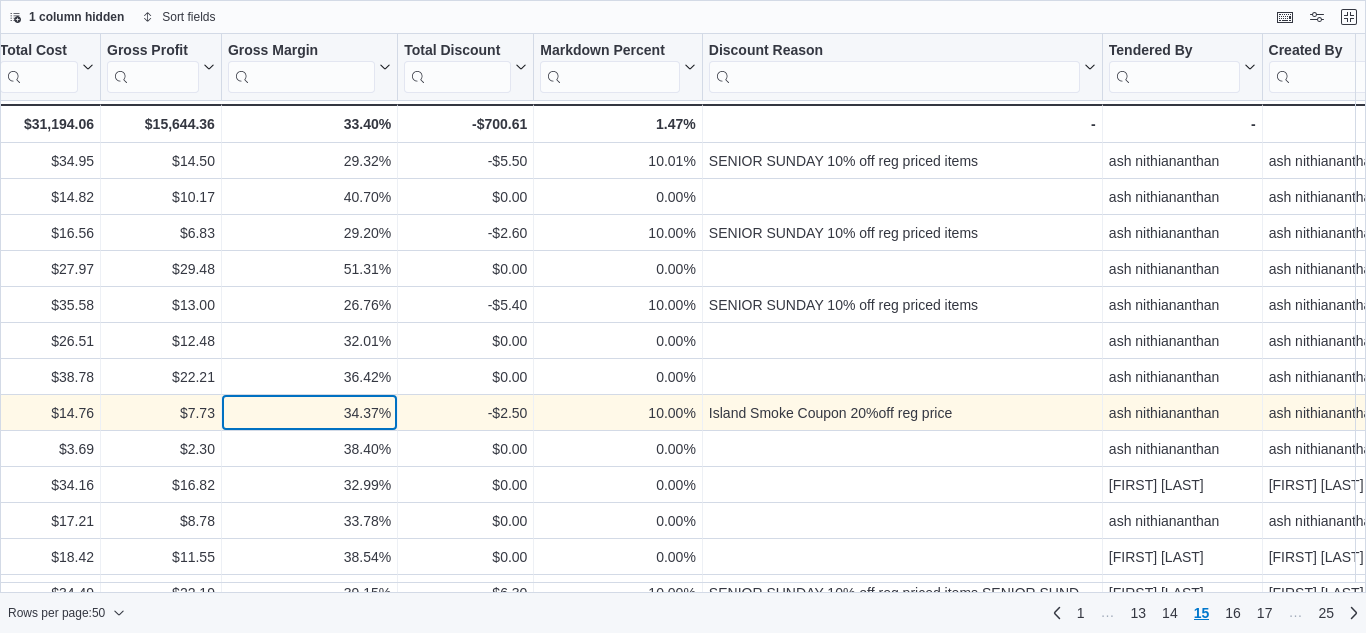 click on "34.37%" at bounding box center (309, 413) 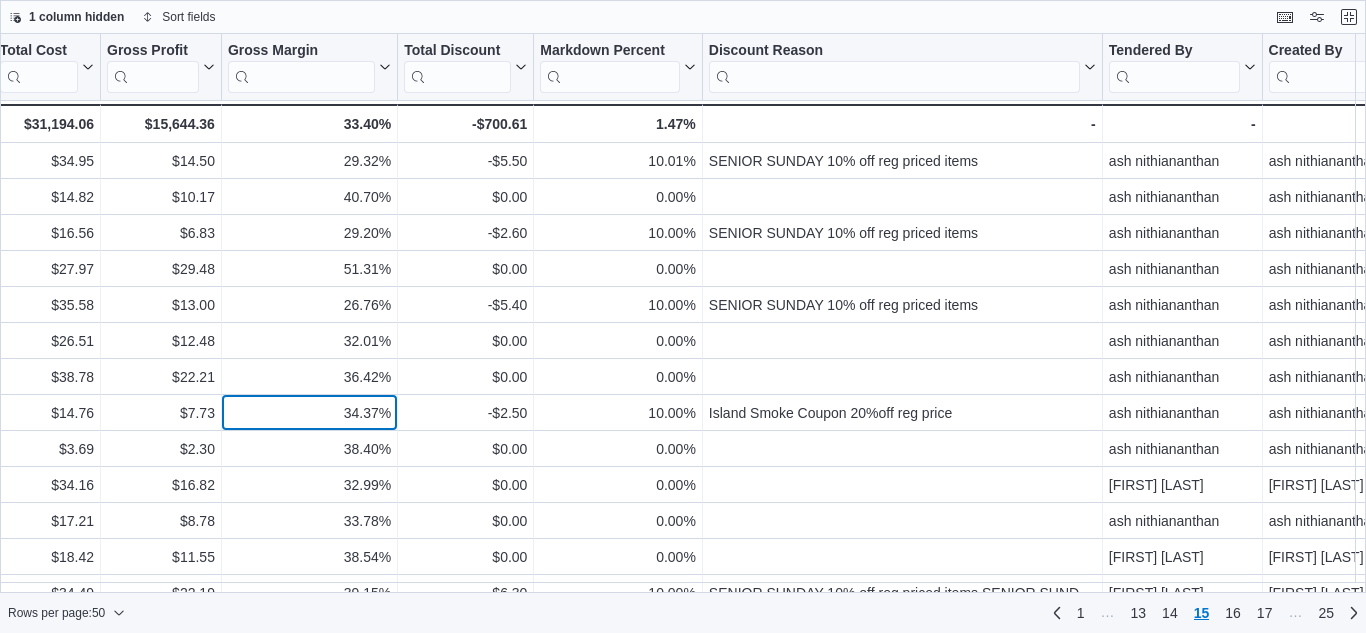scroll, scrollTop: 1, scrollLeft: 1628, axis: both 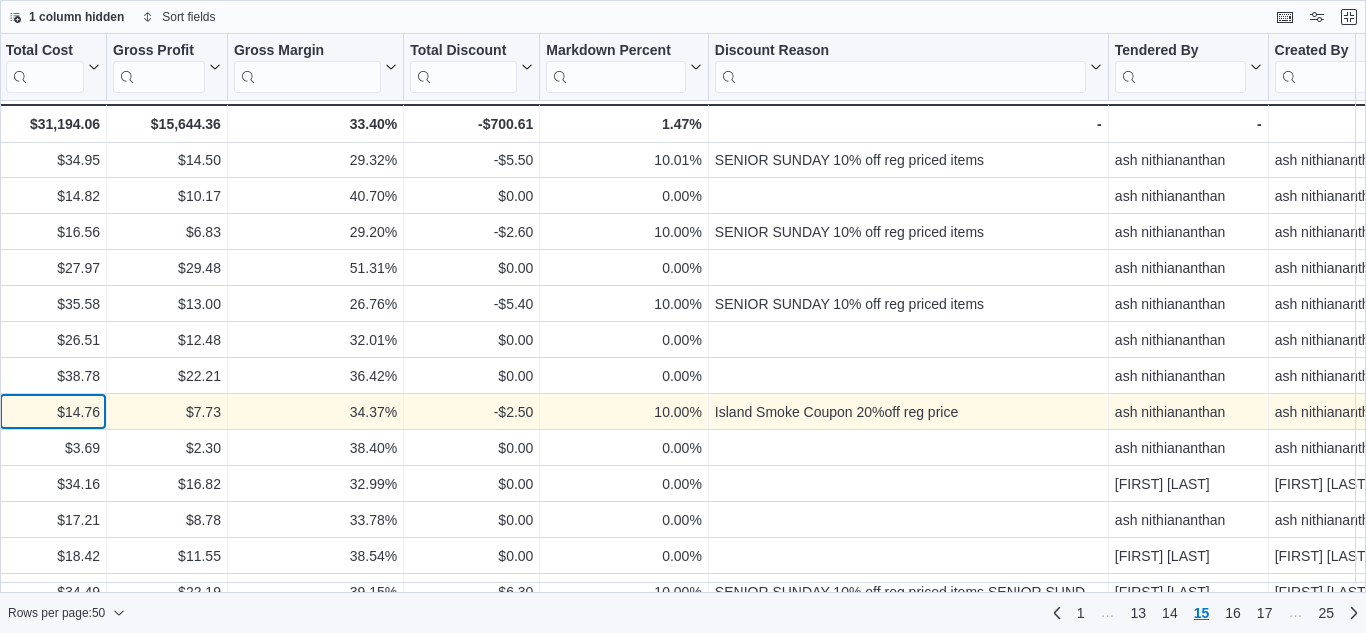 click on "$14.76" at bounding box center (53, 412) 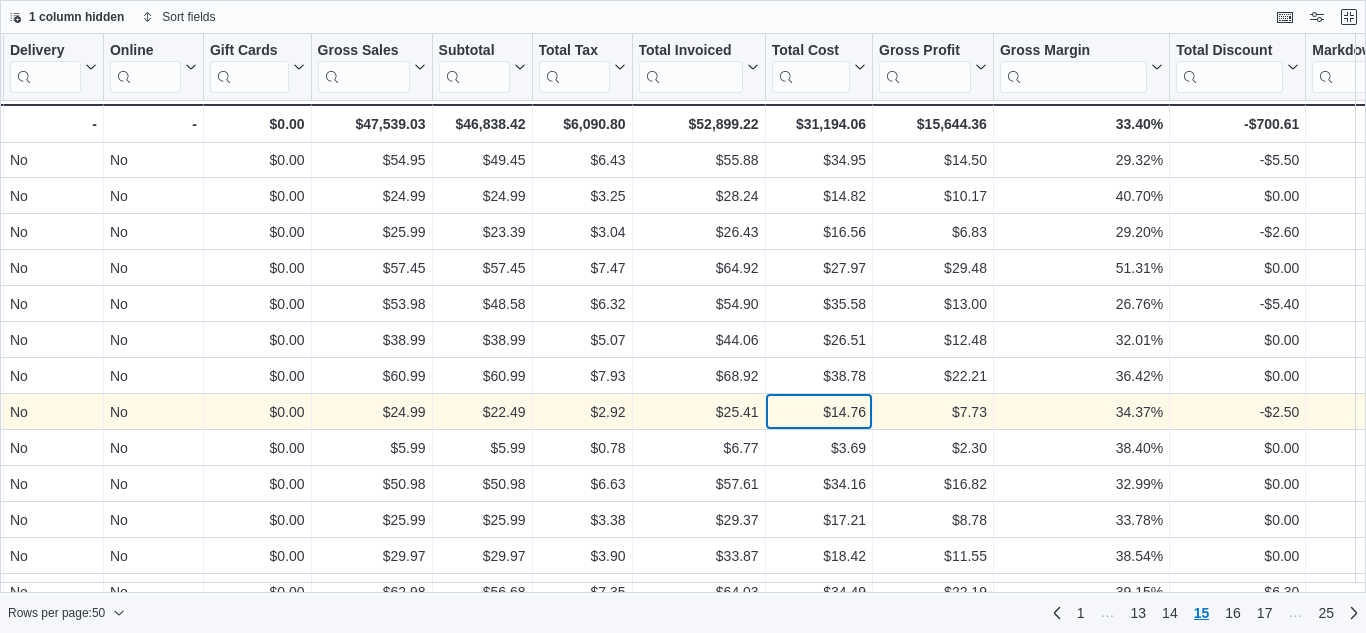 scroll, scrollTop: 1, scrollLeft: 855, axis: both 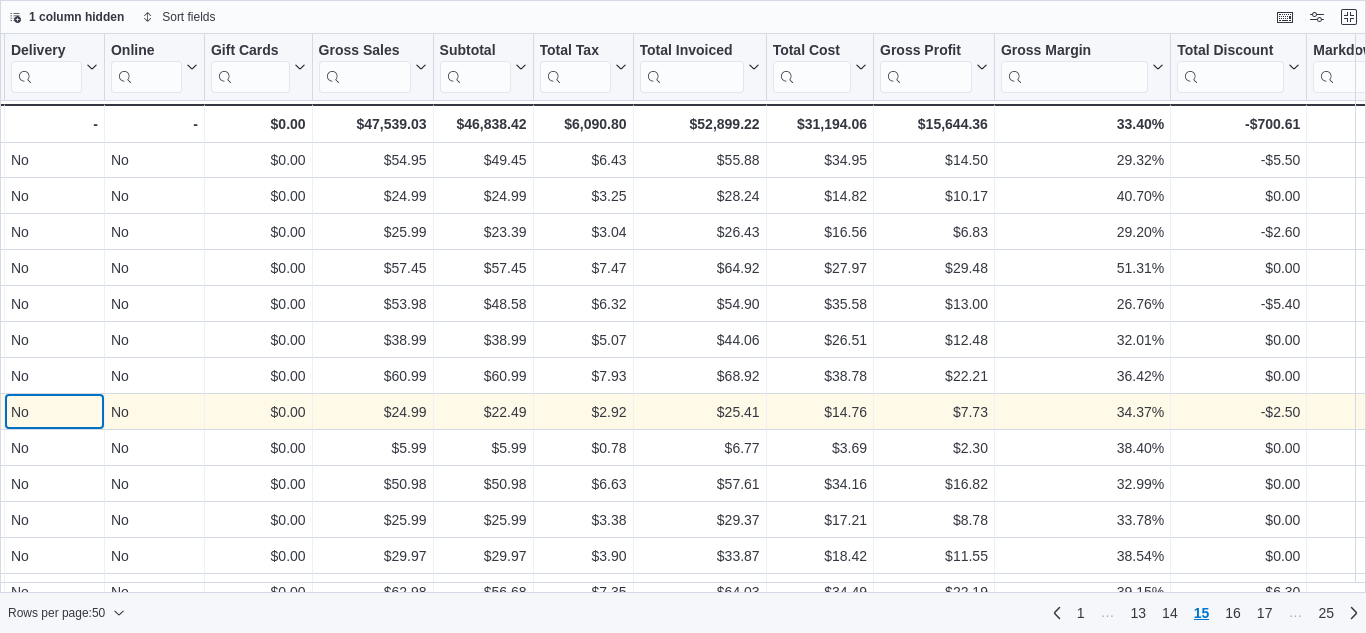 click on "No" at bounding box center (54, 412) 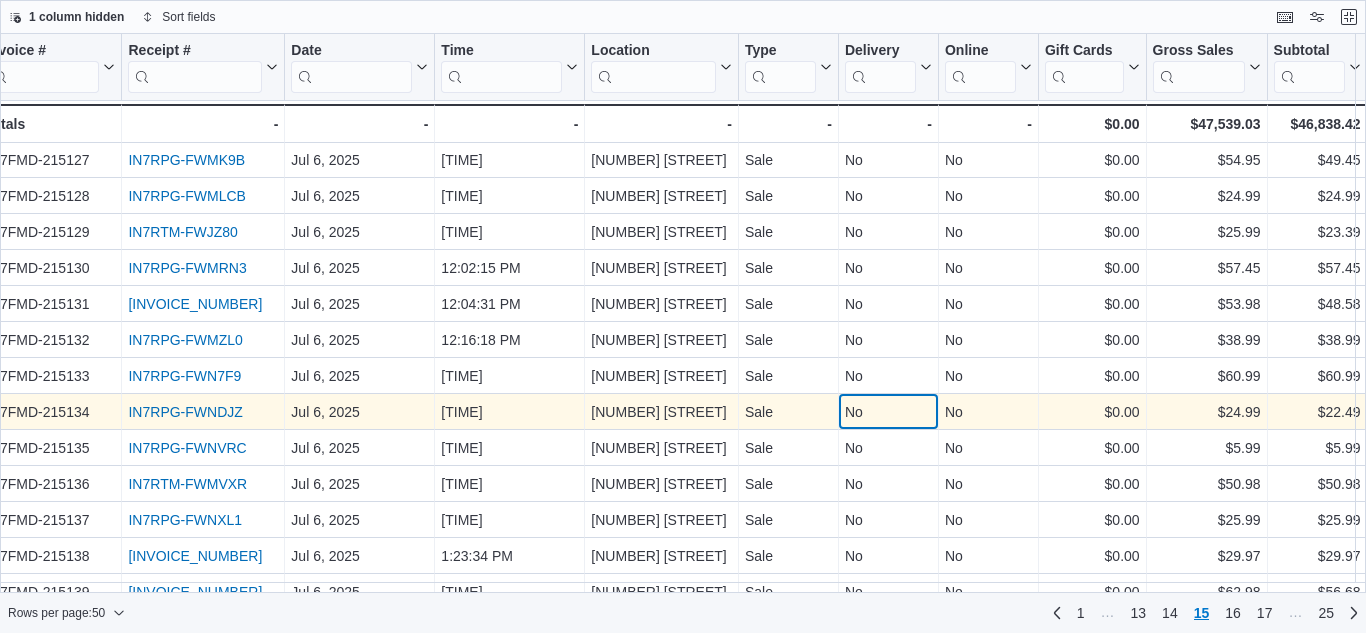 scroll, scrollTop: 1, scrollLeft: 0, axis: vertical 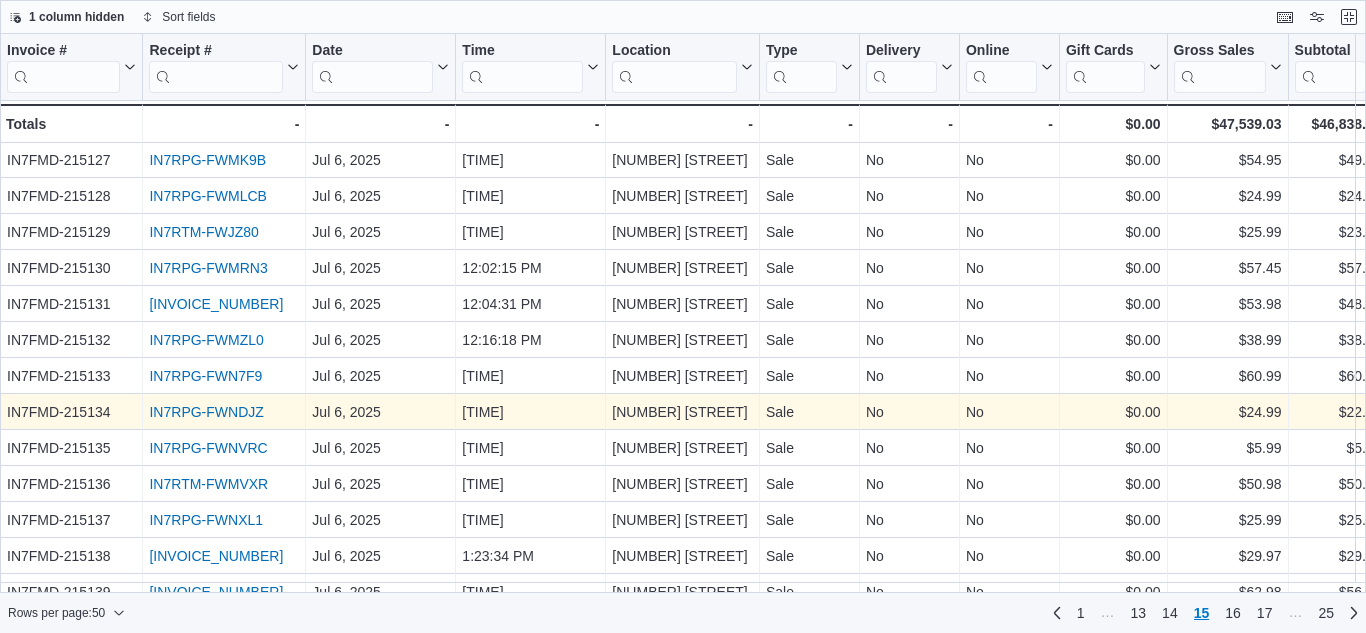 click on "IN7RPG-FWNDJZ" at bounding box center [206, 412] 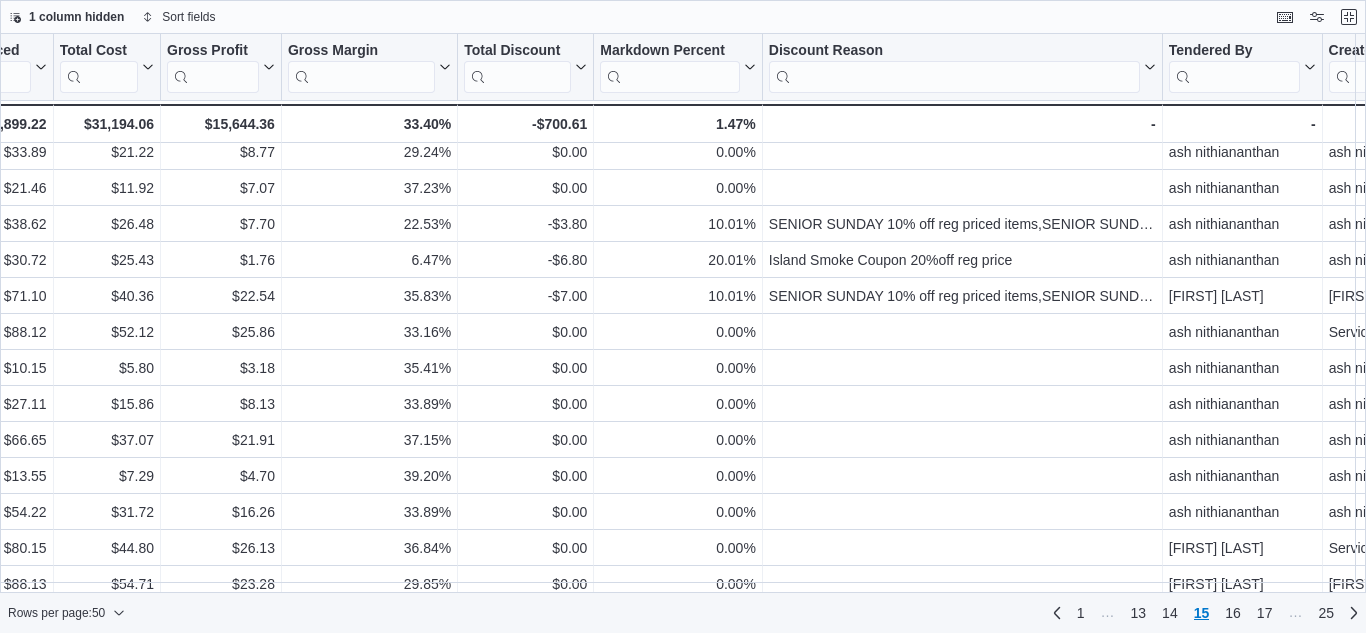 scroll, scrollTop: 548, scrollLeft: 1568, axis: both 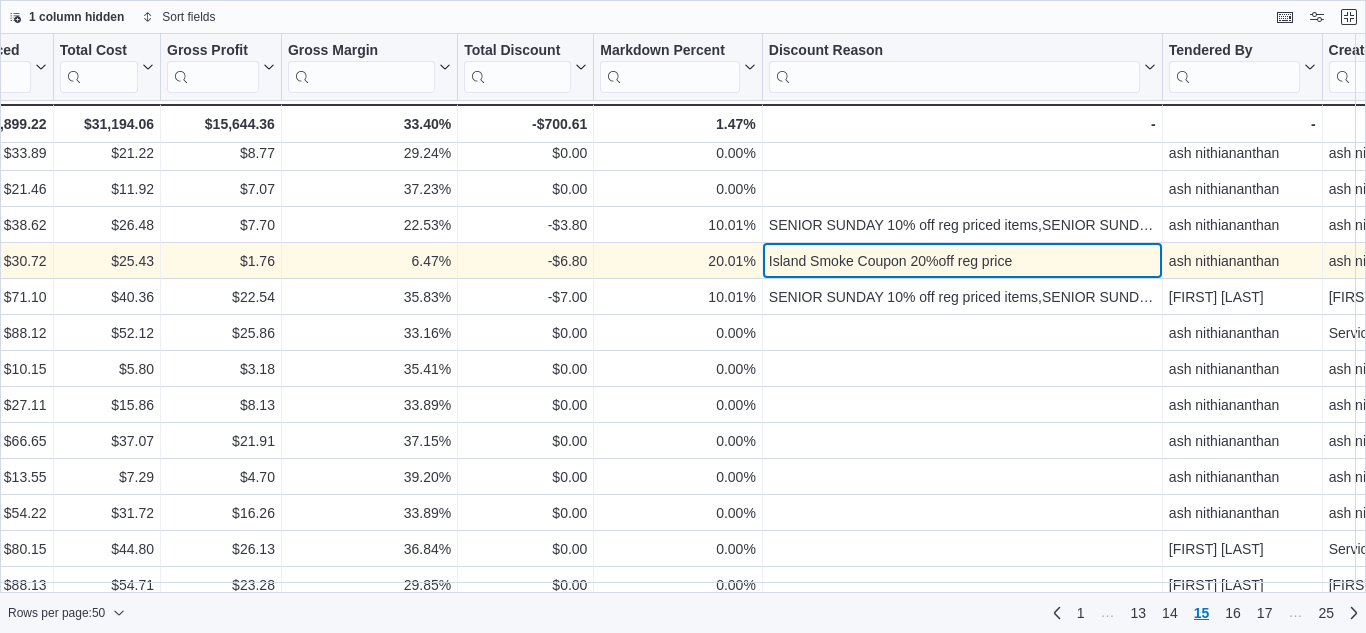 click on "Island Smoke Coupon 20%off reg price" at bounding box center (962, 261) 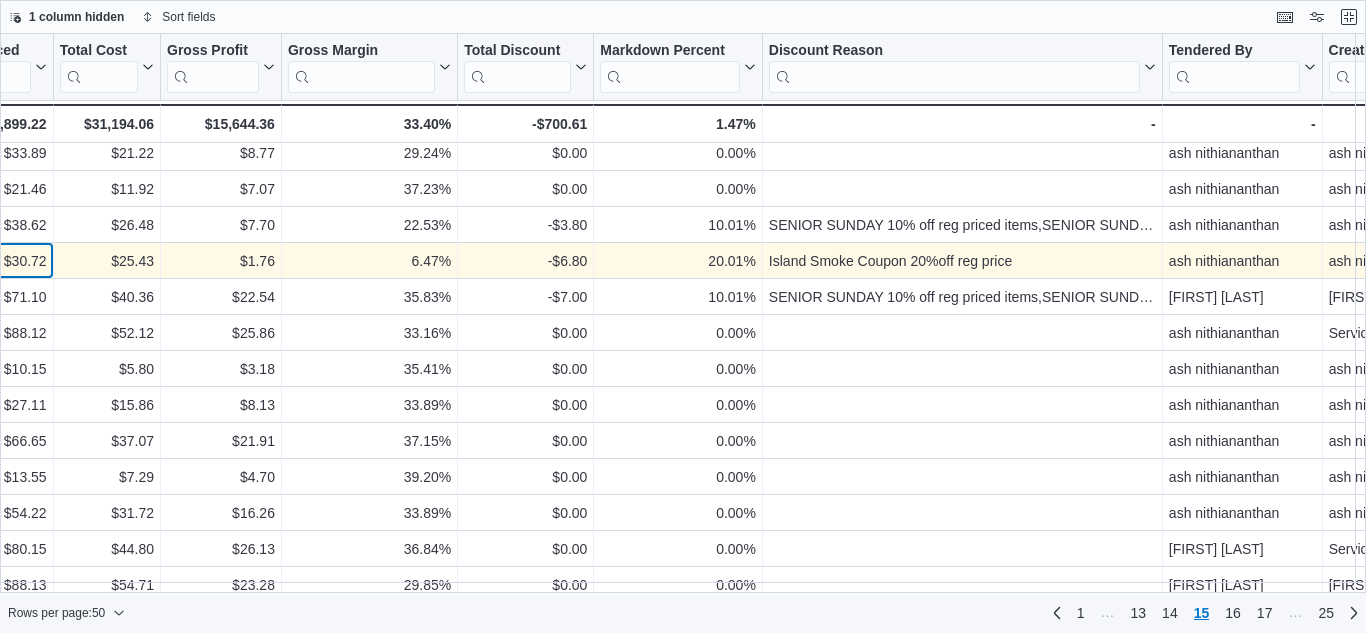 scroll, scrollTop: 548, scrollLeft: 1489, axis: both 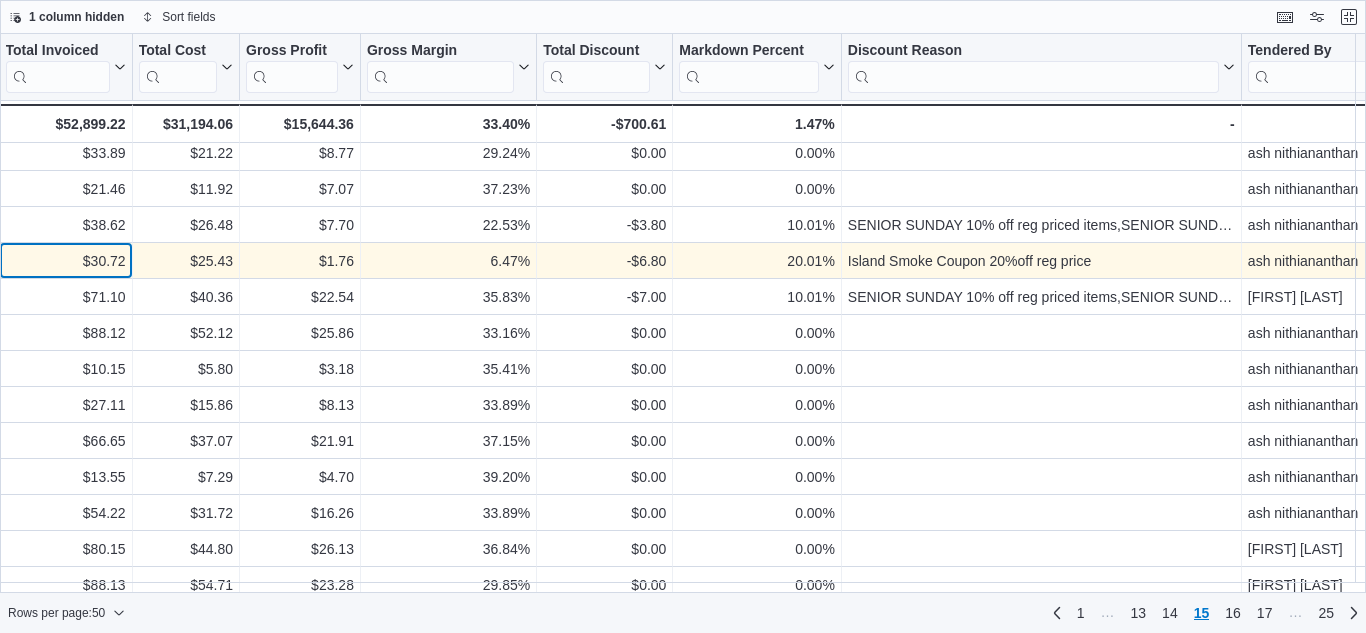 click on "$30.72" at bounding box center (66, 261) 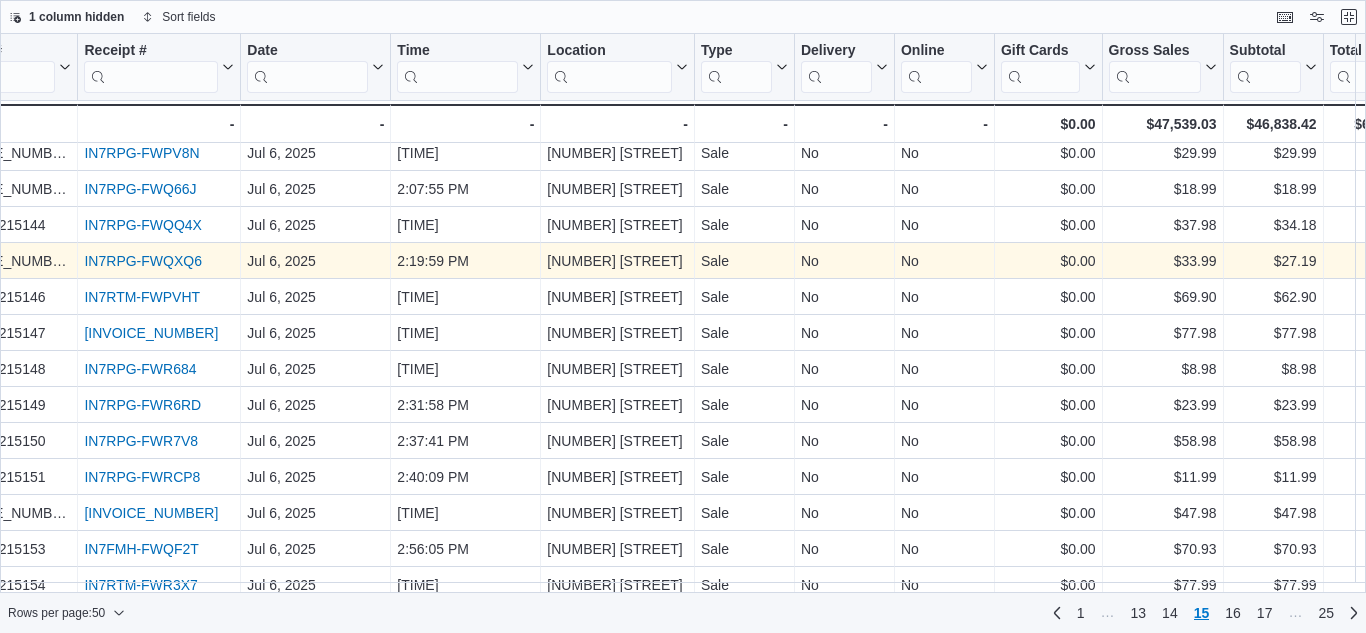 scroll, scrollTop: 548, scrollLeft: 64, axis: both 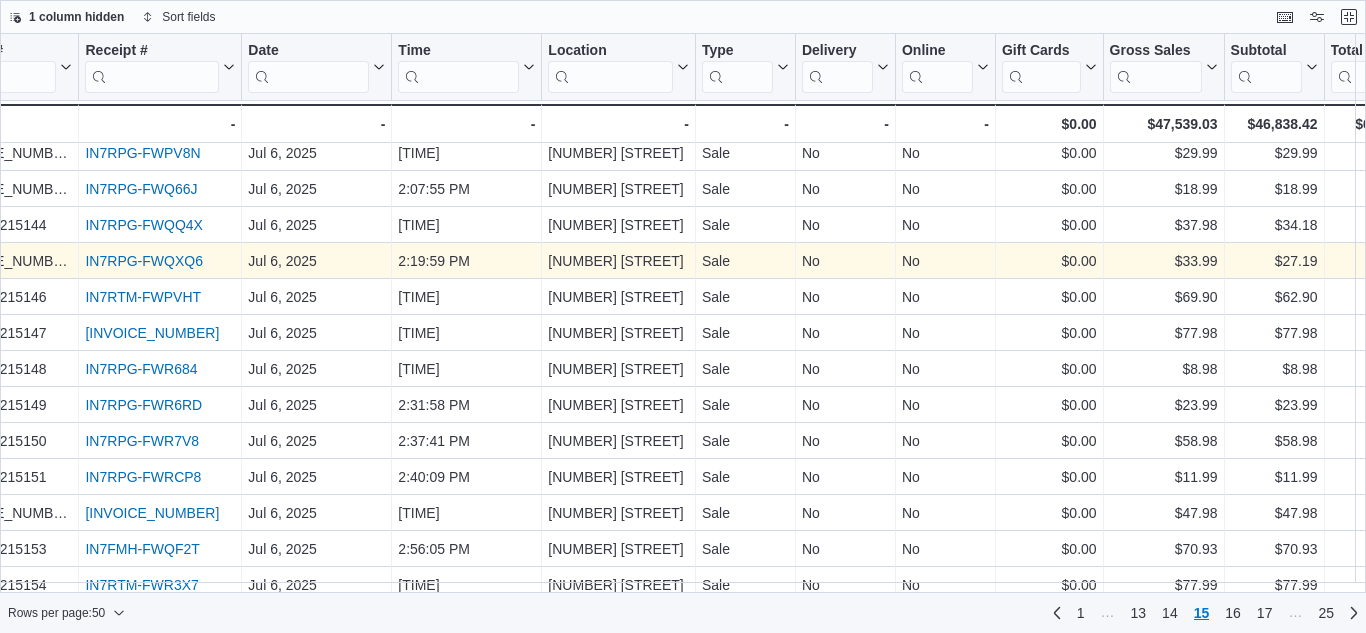 click on "IN7RPG-FWQXQ6" at bounding box center [143, 261] 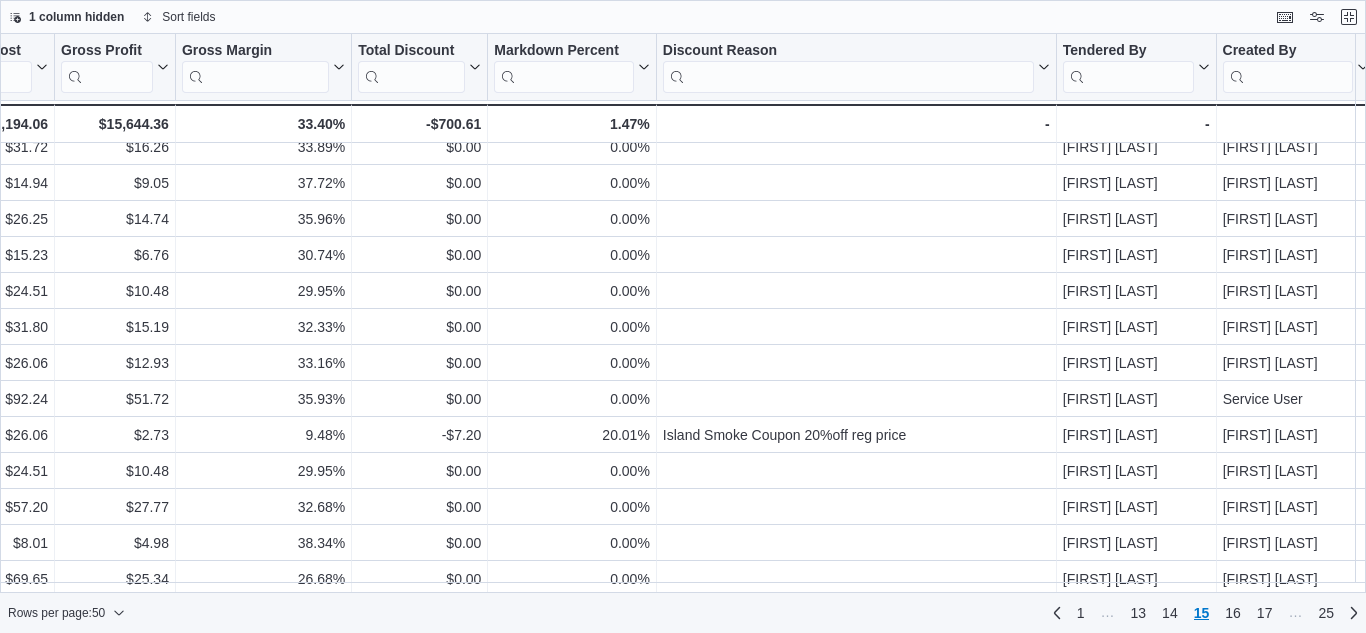 scroll, scrollTop: 1360, scrollLeft: 1674, axis: both 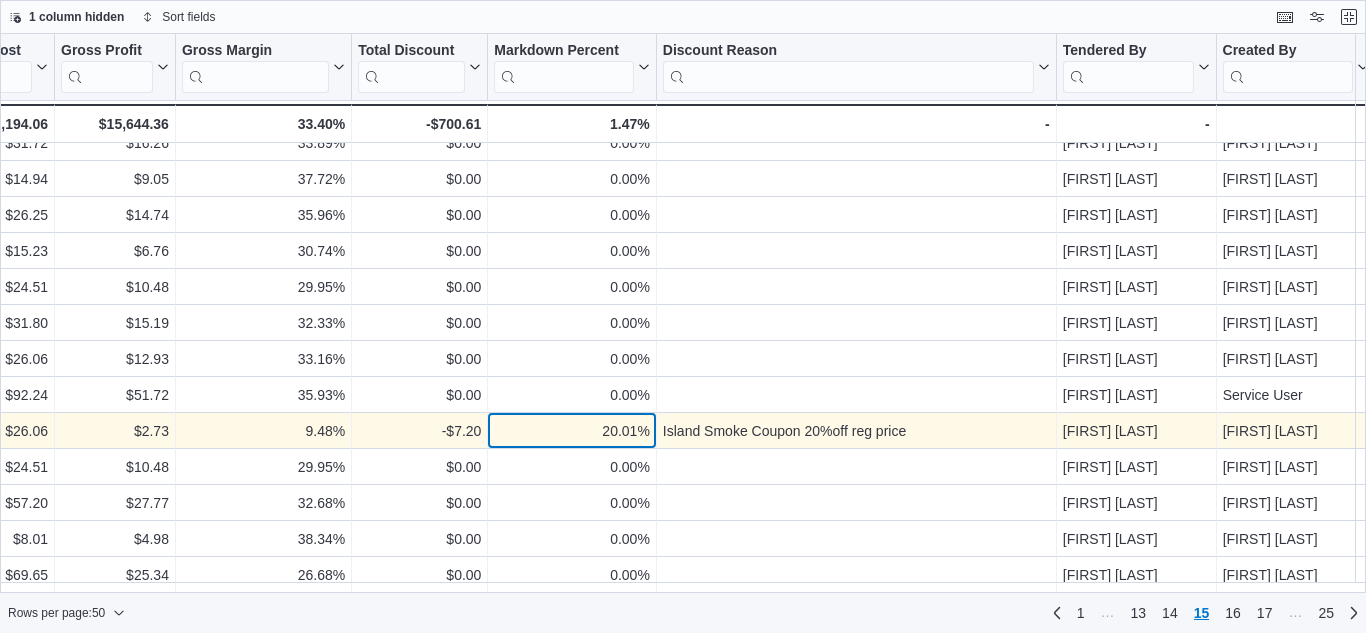 click on "20.01%" at bounding box center (571, 431) 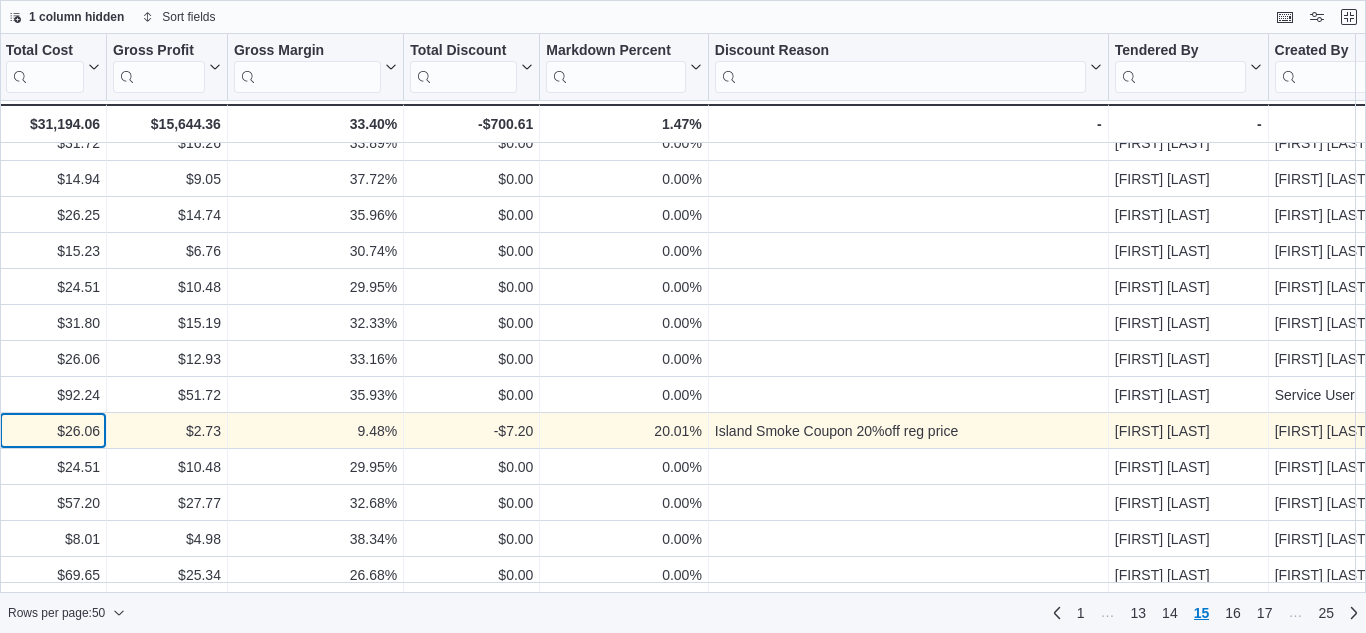 click on "$26.06 -  Total Cost, column 14, row 746" at bounding box center [53, 431] 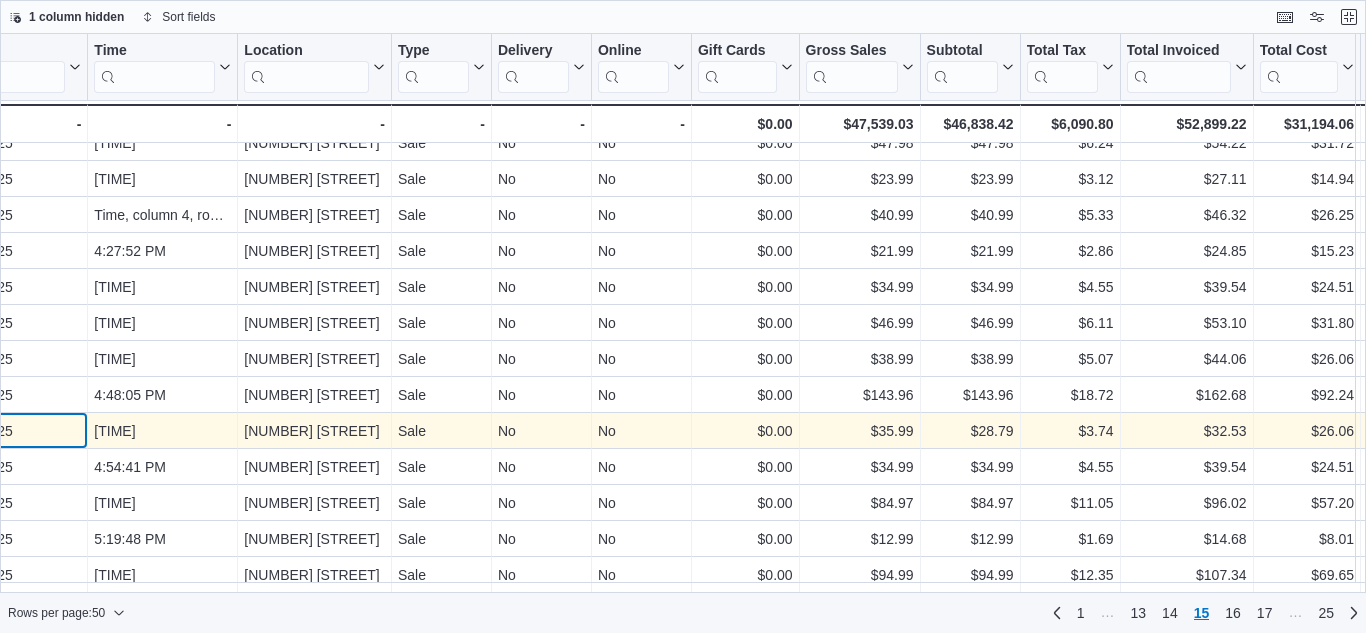 click on "Jul 6, 2025" at bounding box center [12, 431] 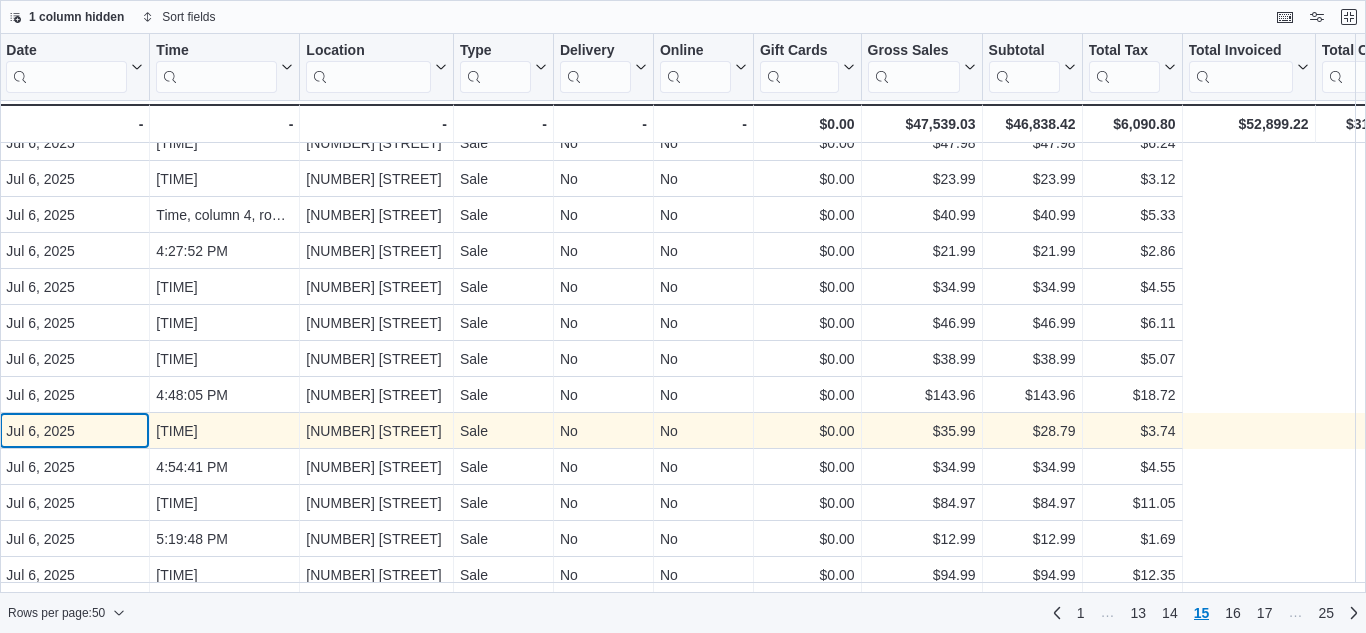 scroll, scrollTop: 1360, scrollLeft: 0, axis: vertical 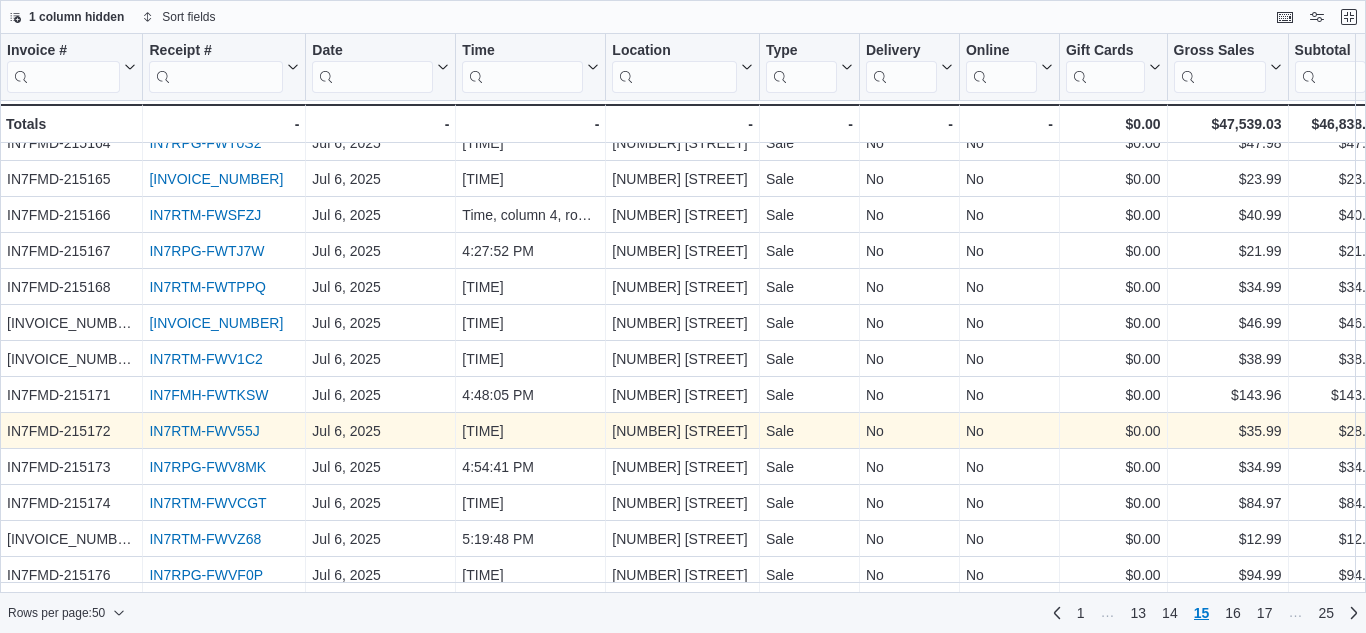 click on "IN7RTM-FWV55J" at bounding box center [204, 431] 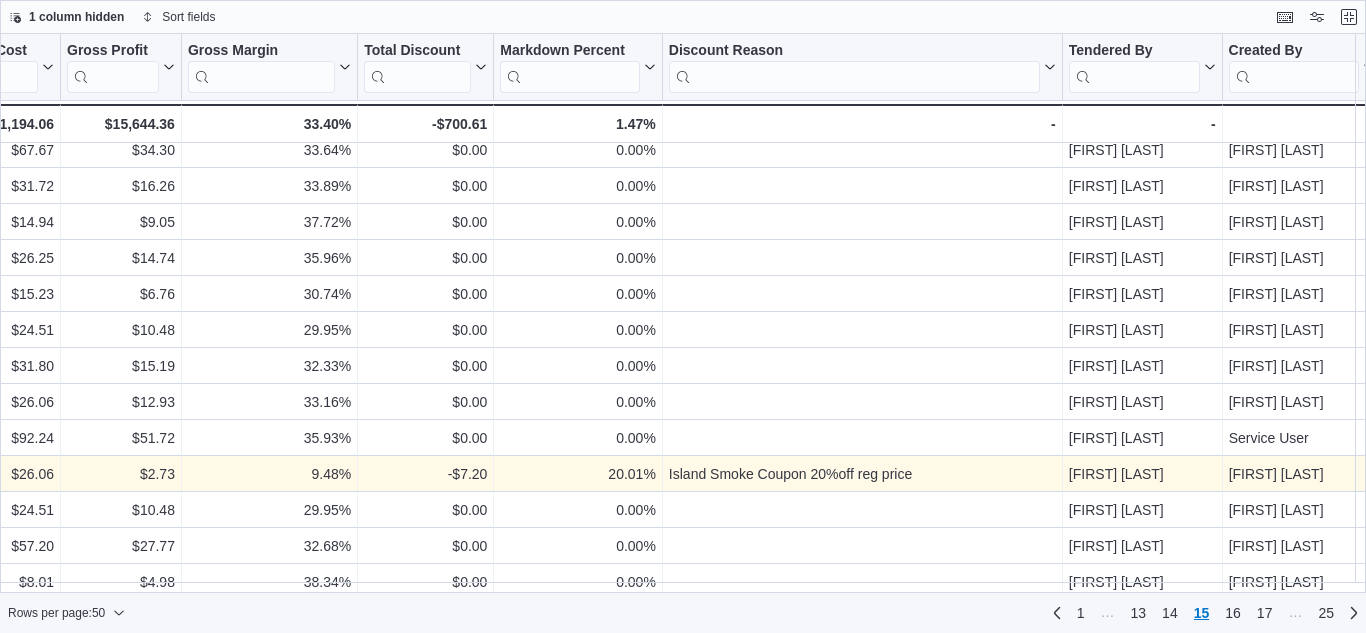 scroll, scrollTop: 1360, scrollLeft: 1668, axis: both 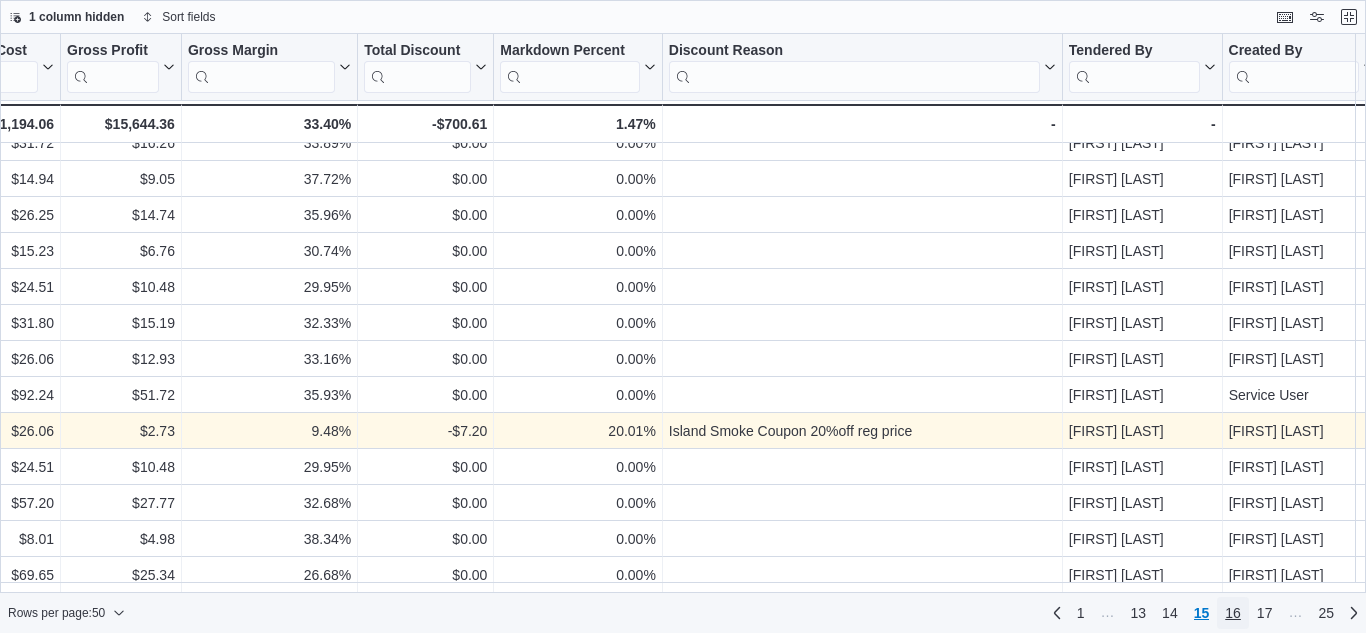 click on "16" at bounding box center (1233, 613) 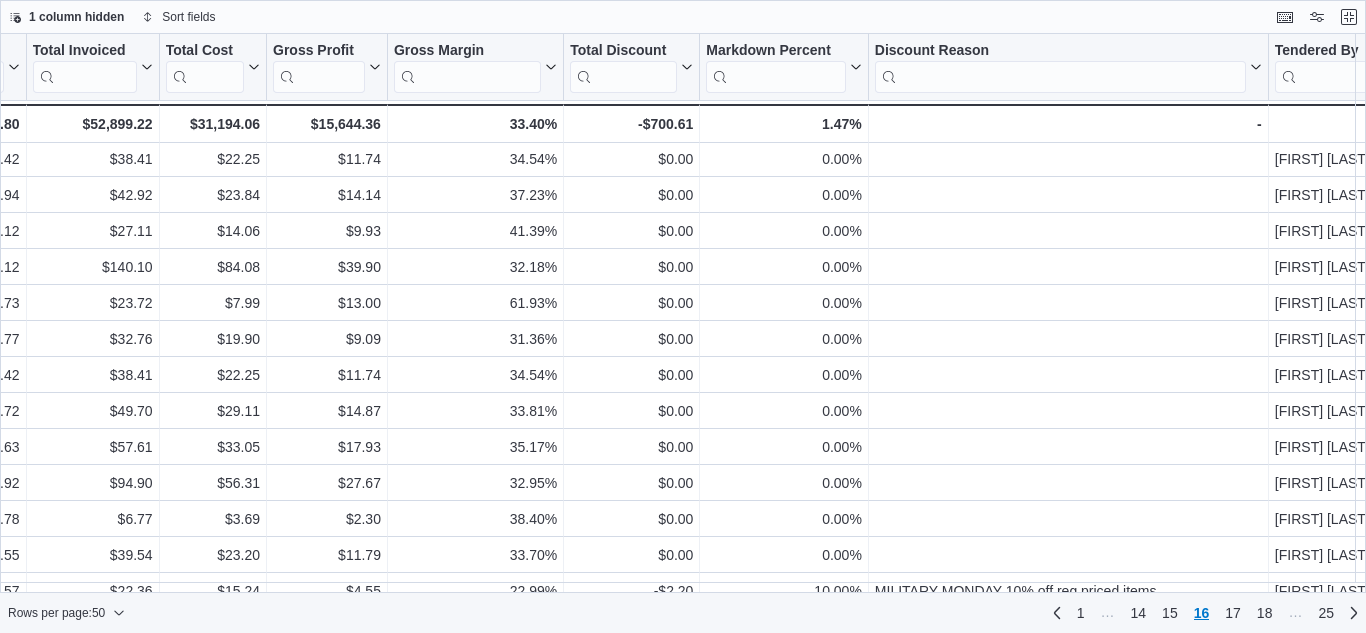 scroll, scrollTop: 1360, scrollLeft: 1462, axis: both 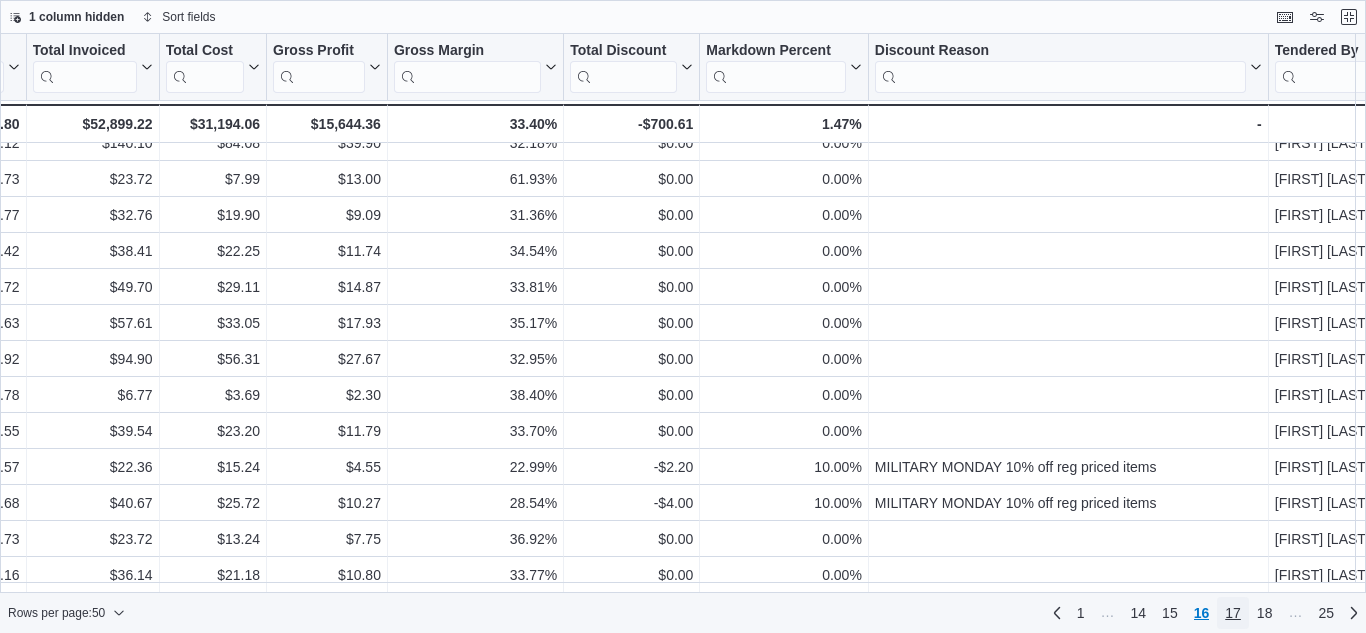 click on "17" at bounding box center (1233, 613) 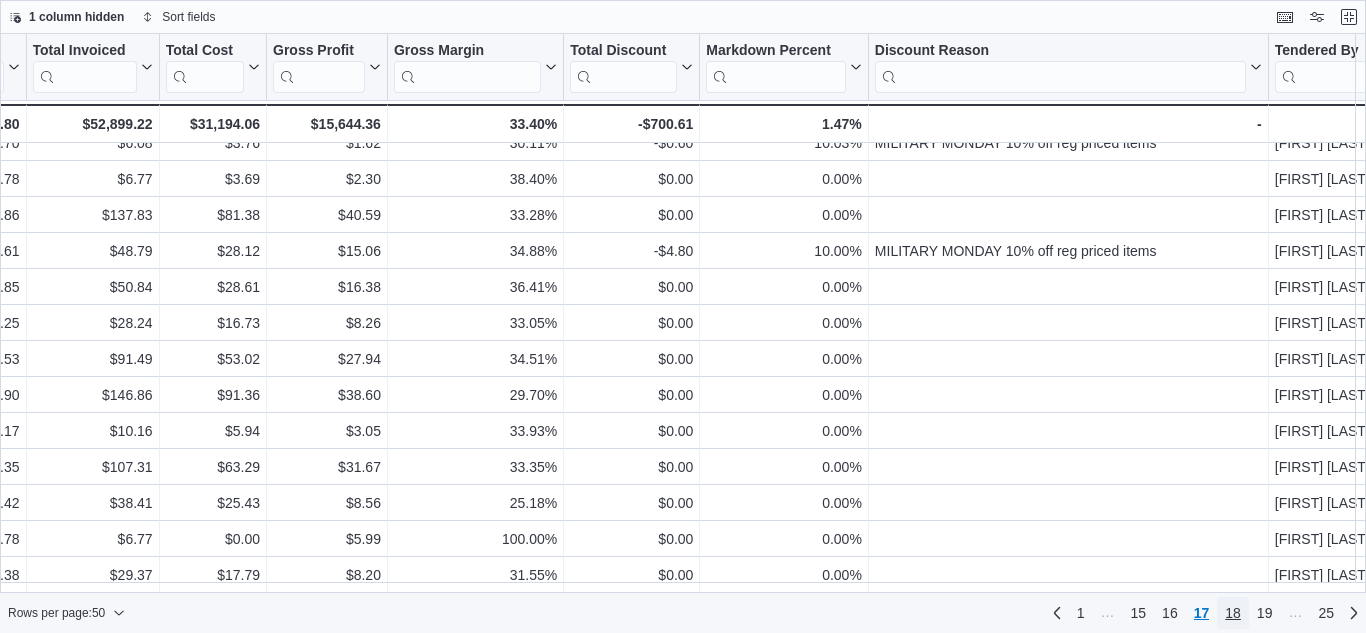 click on "18" at bounding box center (1233, 613) 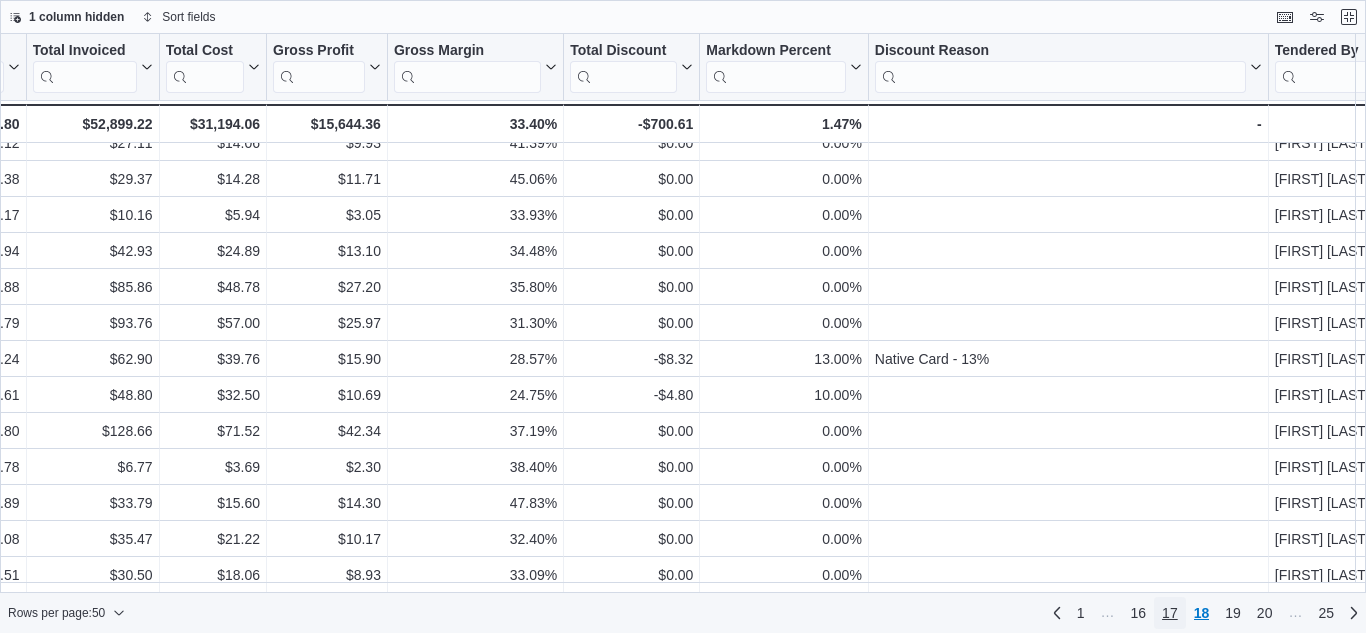 click on "17" at bounding box center [1170, 613] 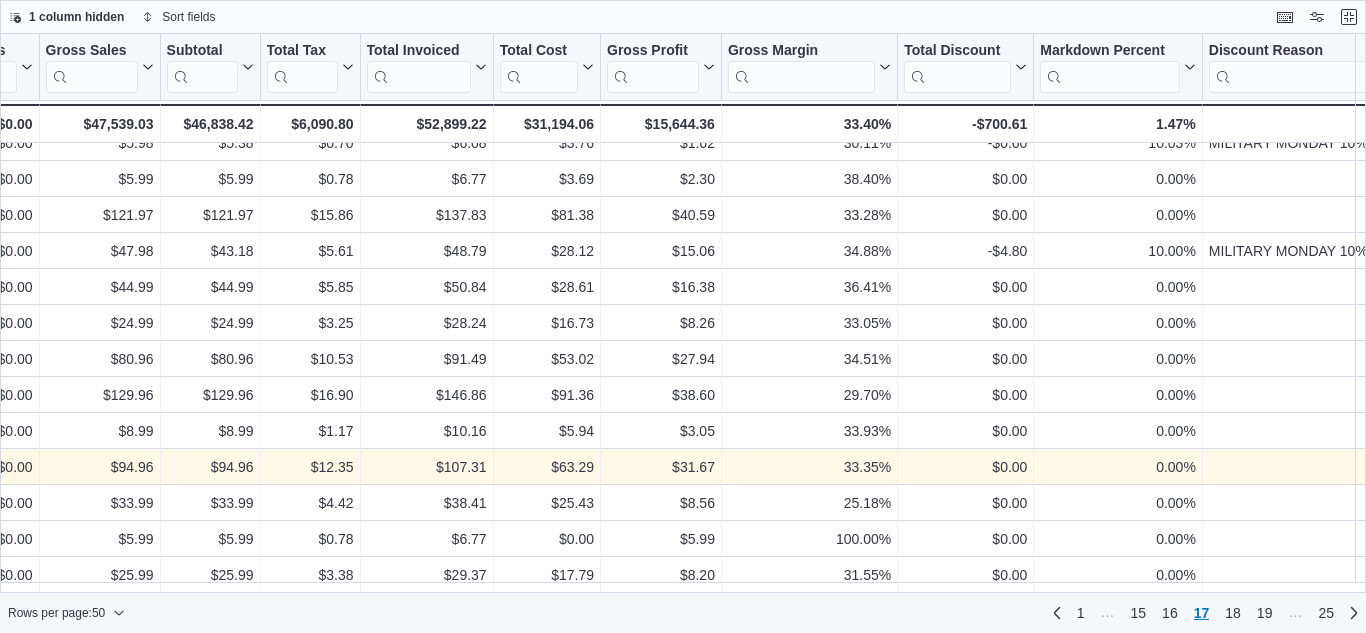 scroll, scrollTop: 1360, scrollLeft: 1127, axis: both 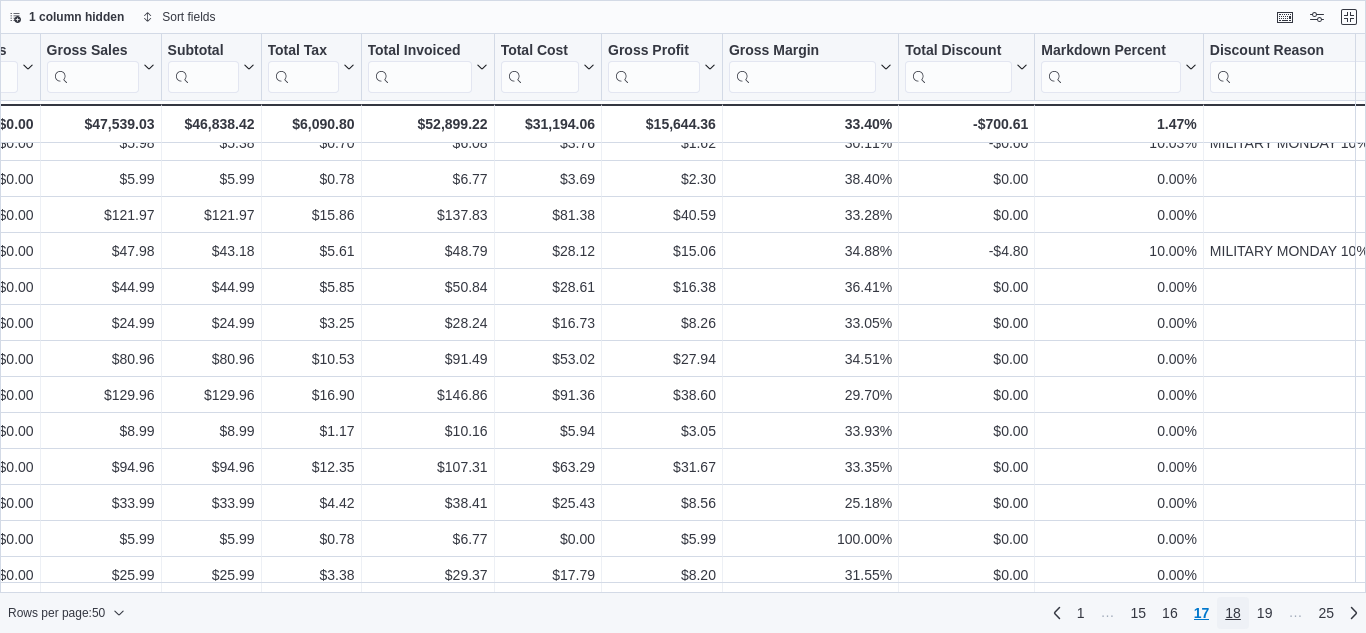 click on "18" at bounding box center [1233, 613] 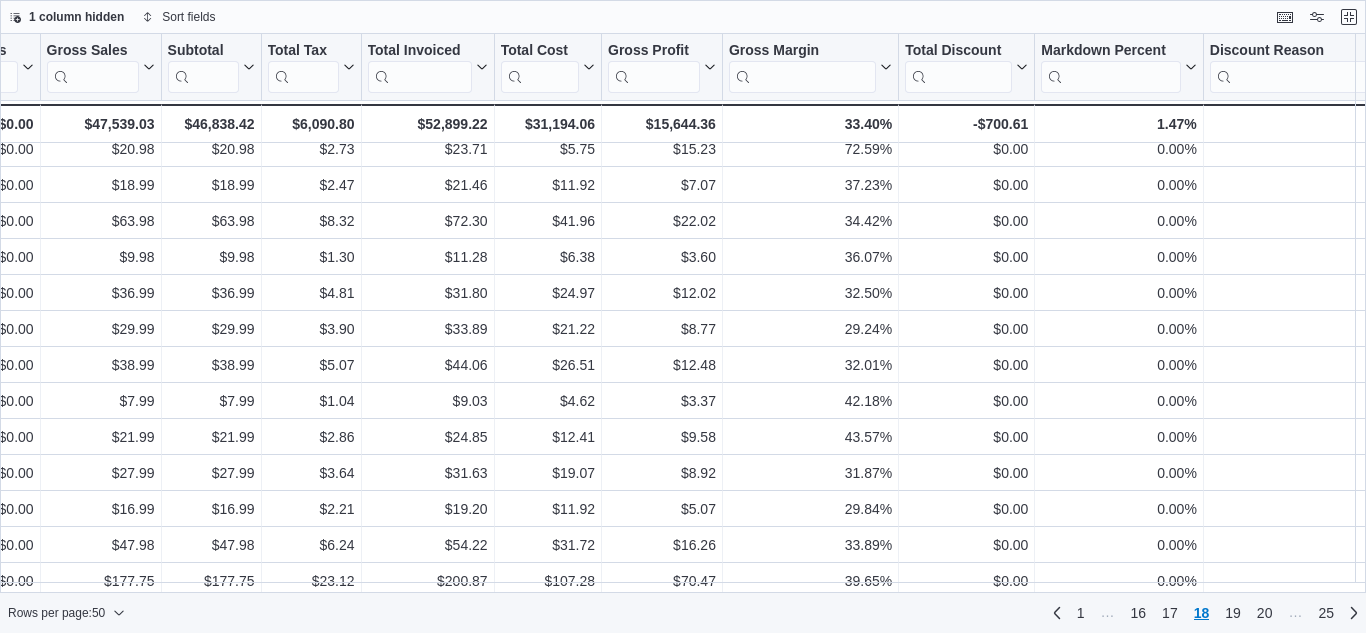 scroll, scrollTop: 0, scrollLeft: 1127, axis: horizontal 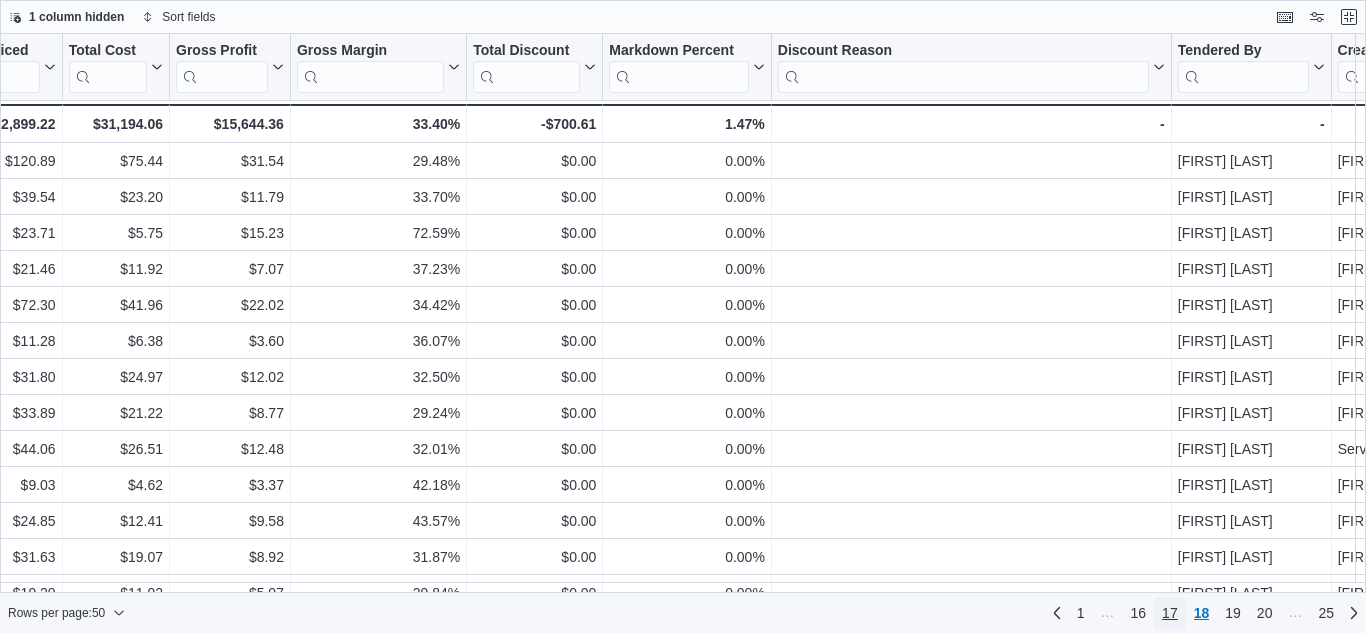 click on "17" at bounding box center (1170, 613) 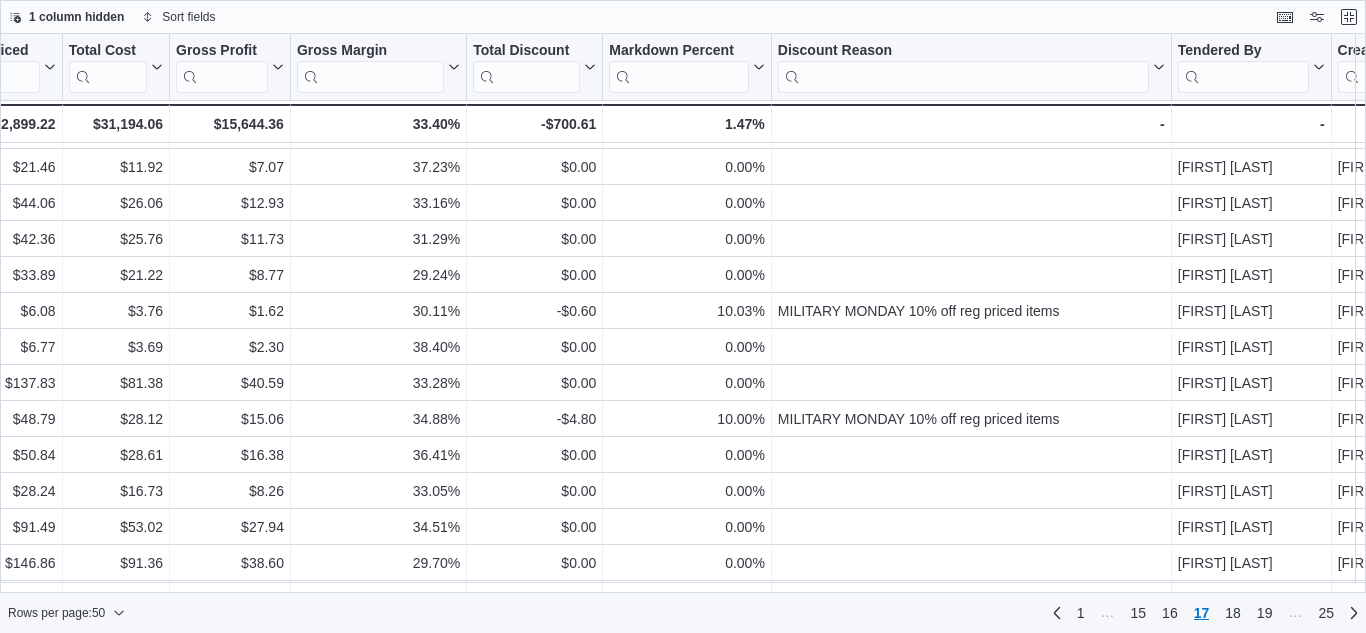 scroll, scrollTop: 1360, scrollLeft: 1559, axis: both 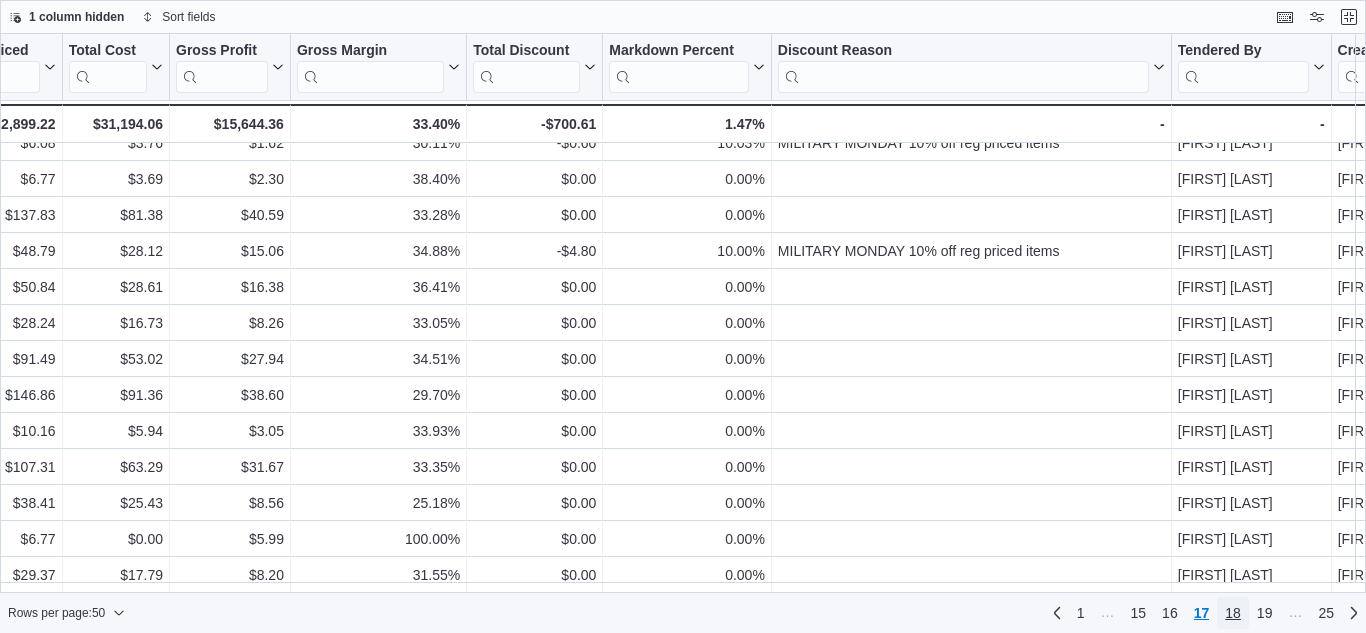 click on "18" at bounding box center (1233, 613) 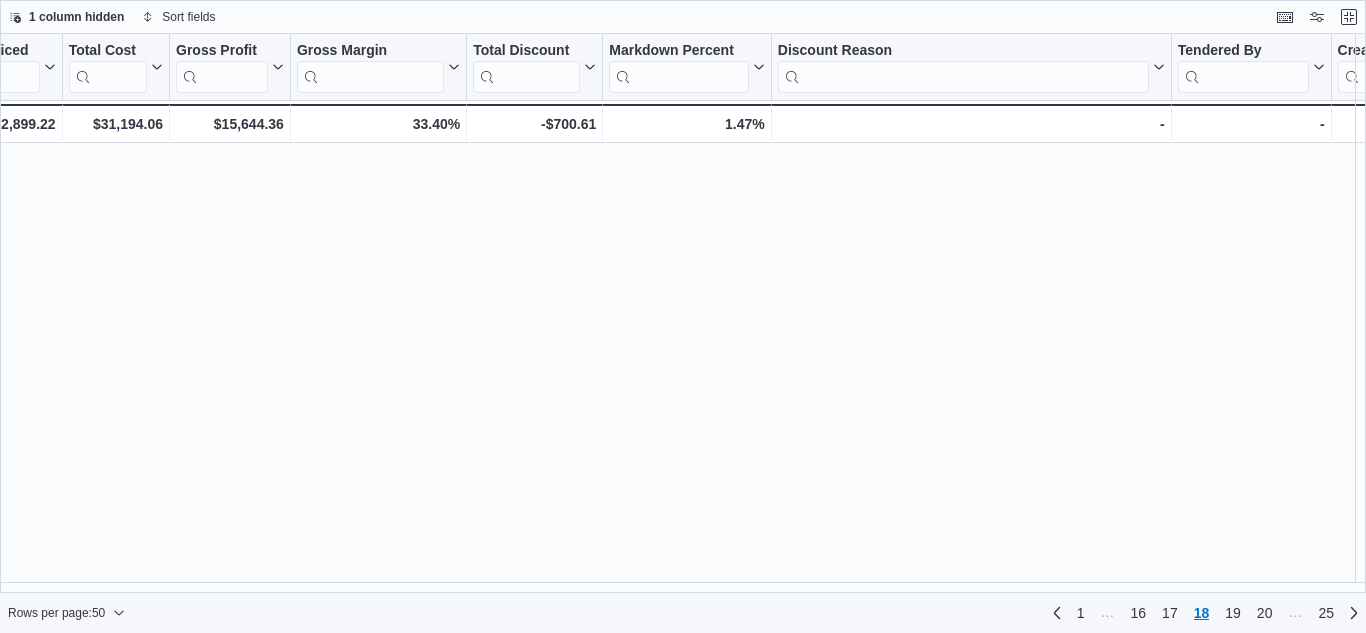 scroll, scrollTop: 0, scrollLeft: 1559, axis: horizontal 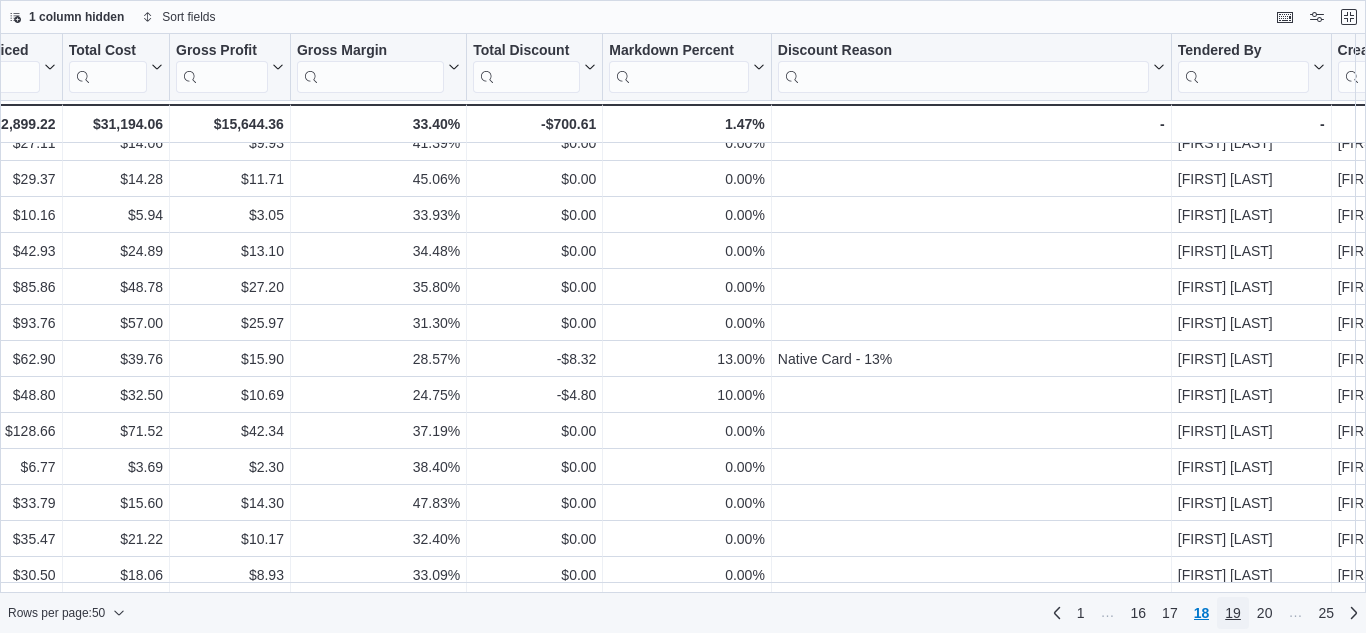 click on "19" at bounding box center (1233, 613) 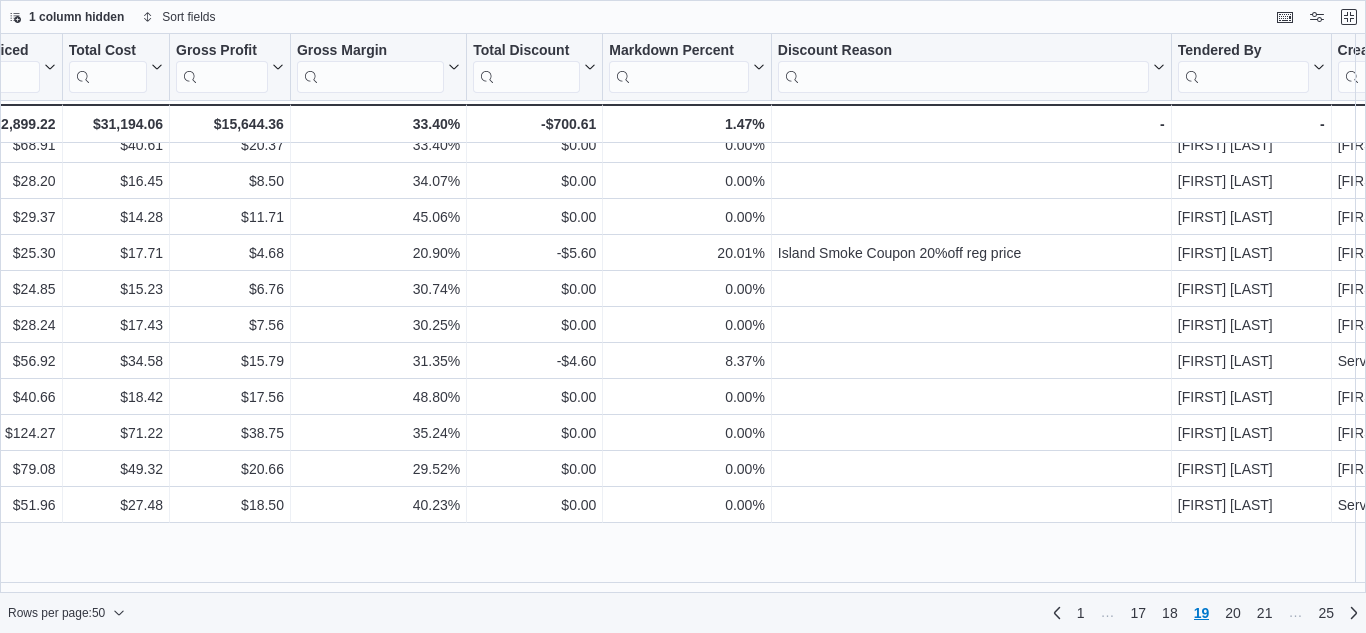 scroll, scrollTop: 0, scrollLeft: 1559, axis: horizontal 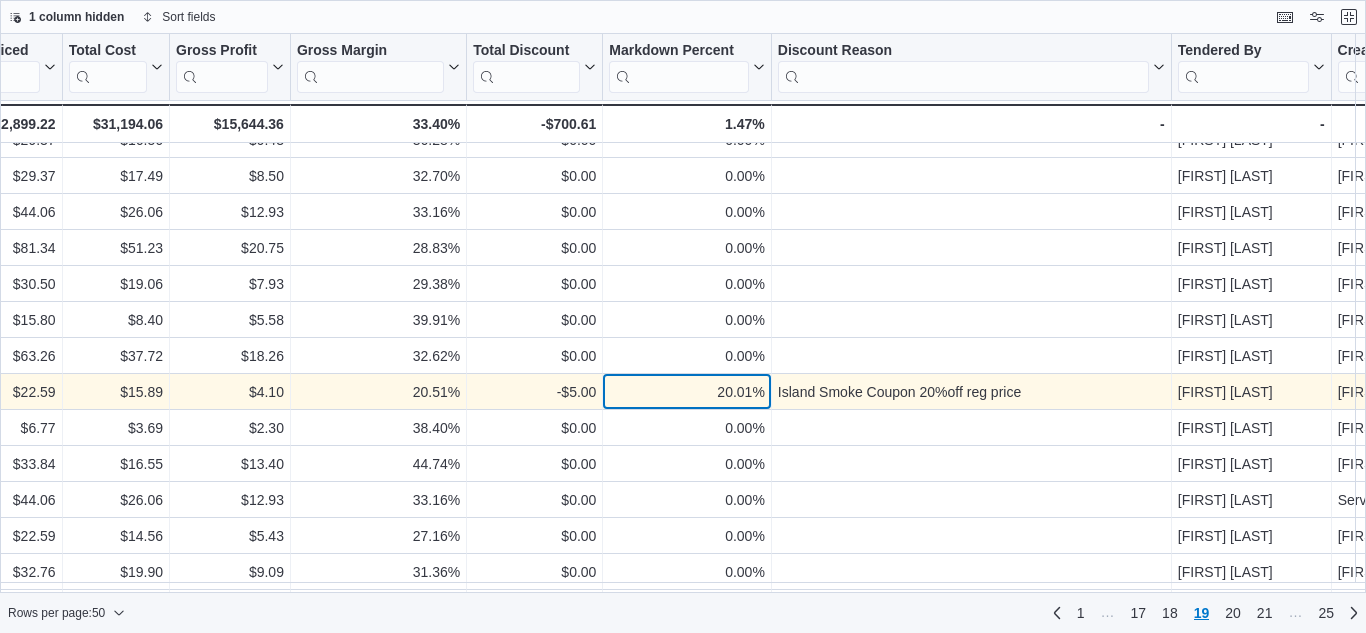click on "20.01%" at bounding box center (686, 392) 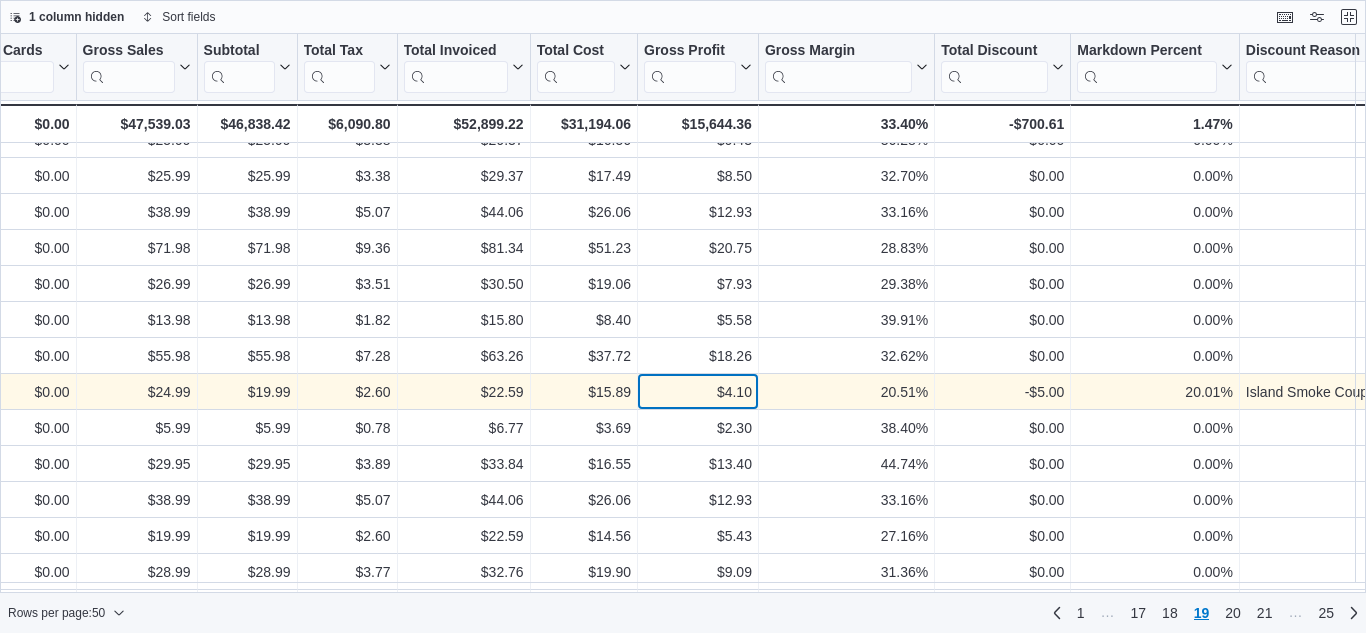 click on "$4.10" at bounding box center (698, 392) 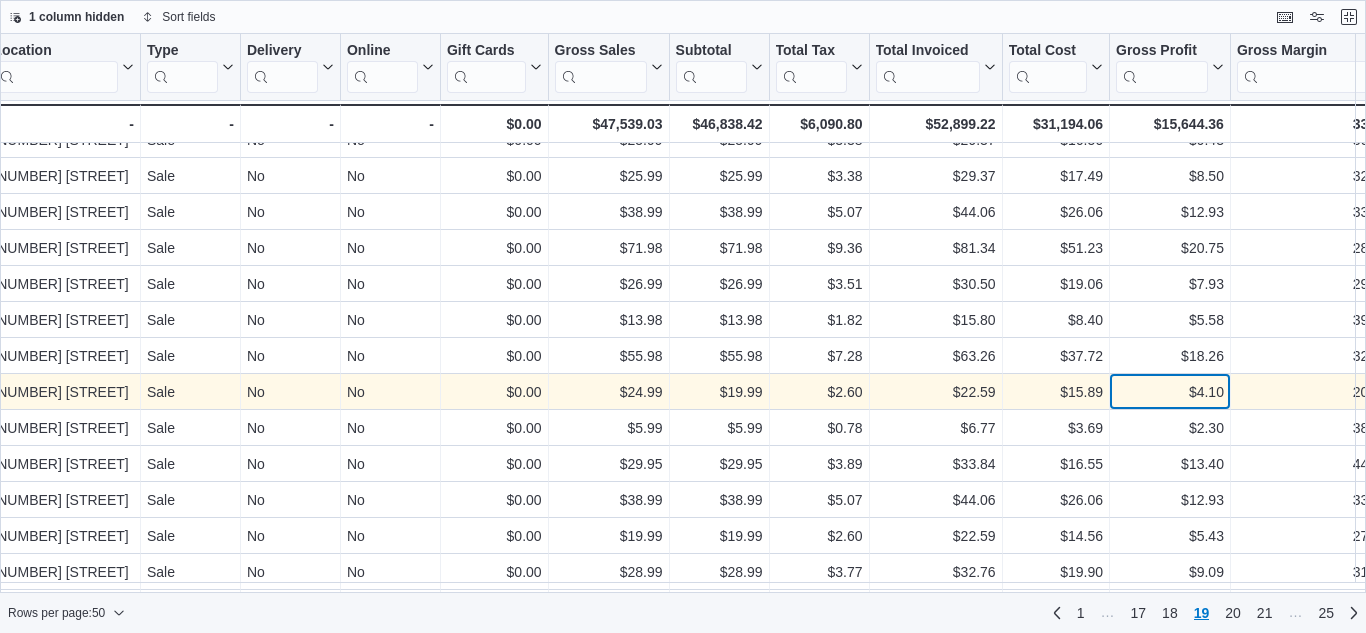 scroll, scrollTop: 345, scrollLeft: 617, axis: both 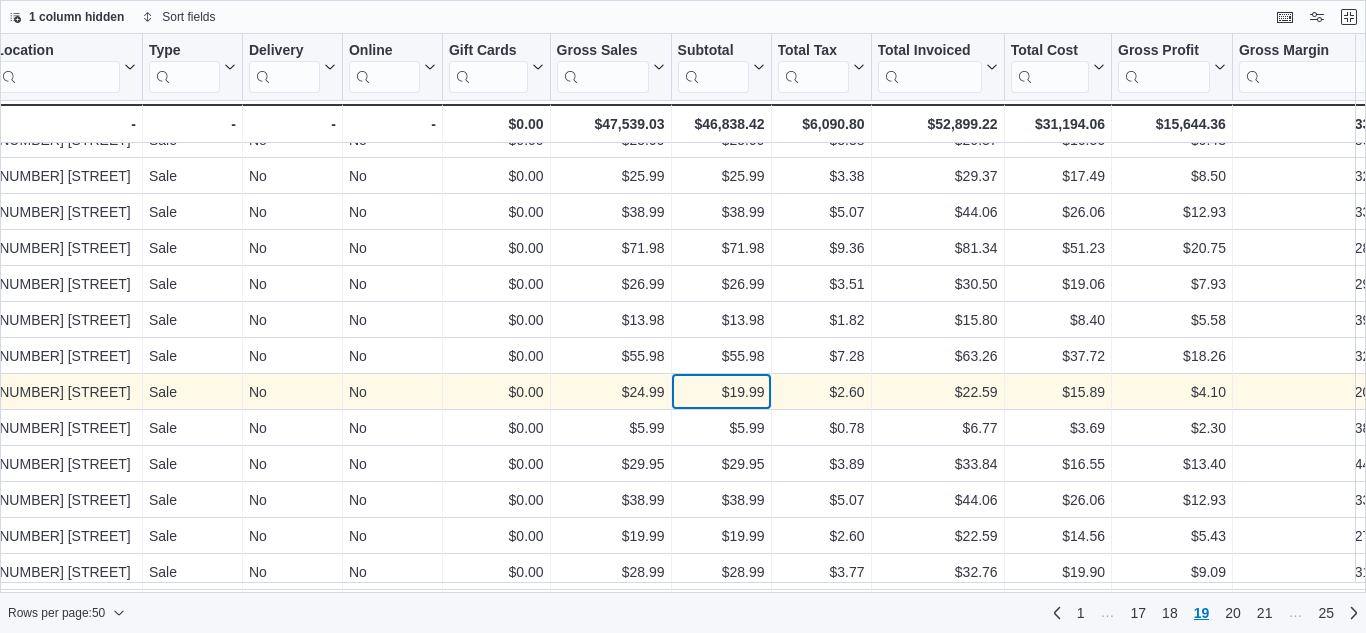 click on "$19.99" at bounding box center (721, 392) 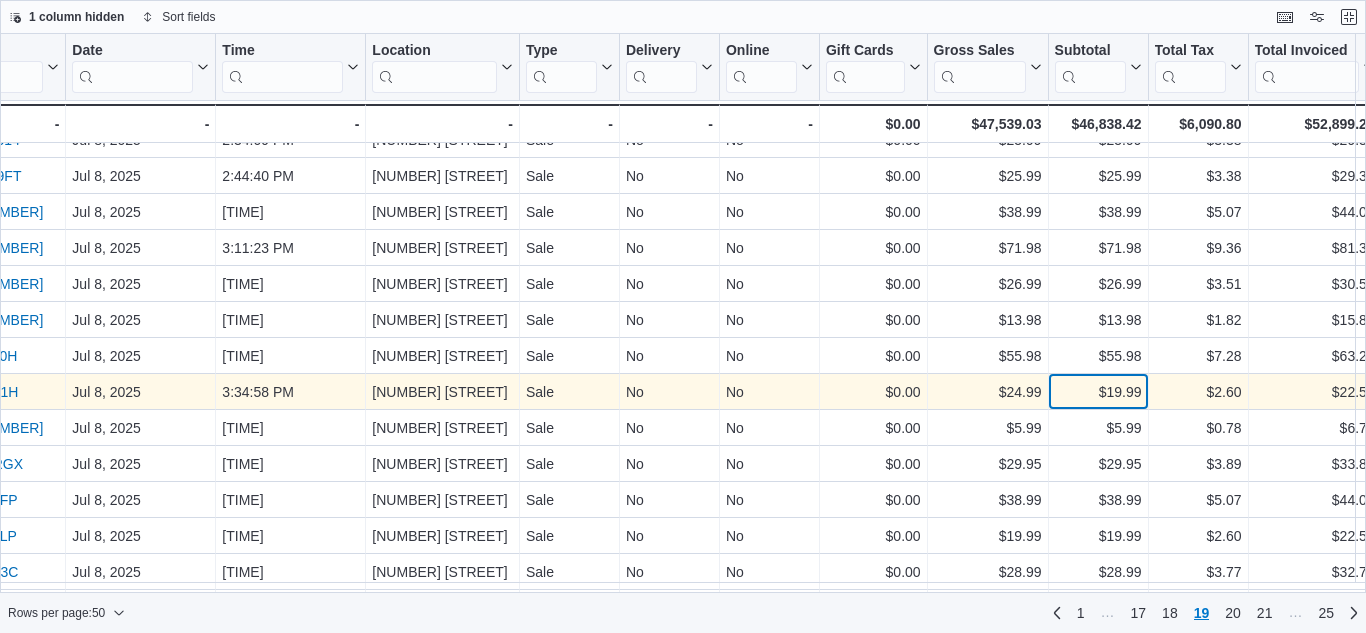 scroll, scrollTop: 345, scrollLeft: 239, axis: both 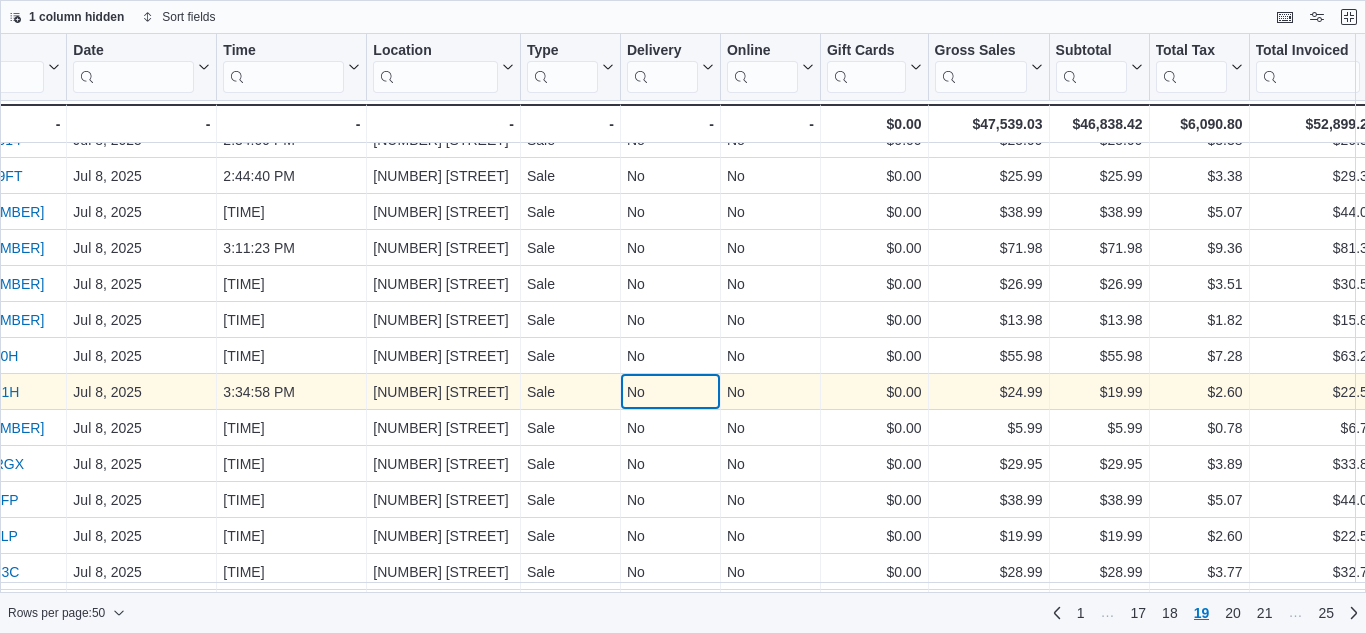 click on "No" at bounding box center (670, 392) 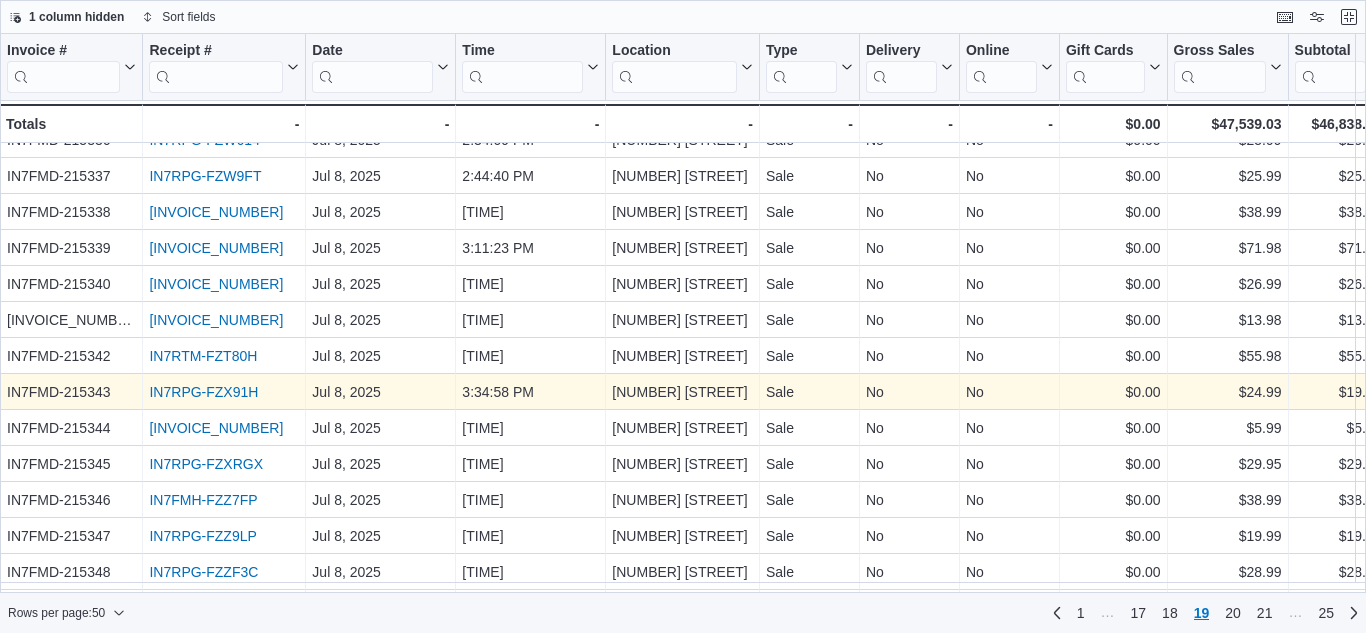 click on "IN7RPG-FZX91H" at bounding box center (203, 392) 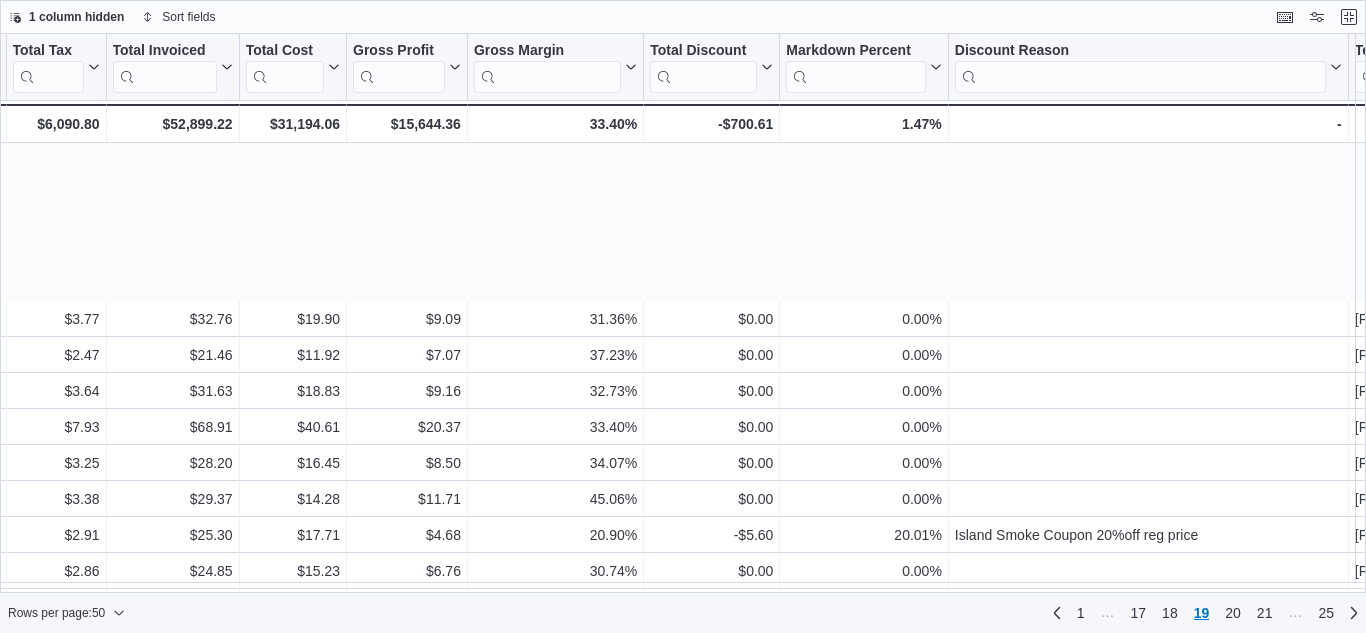 scroll, scrollTop: 797, scrollLeft: 1392, axis: both 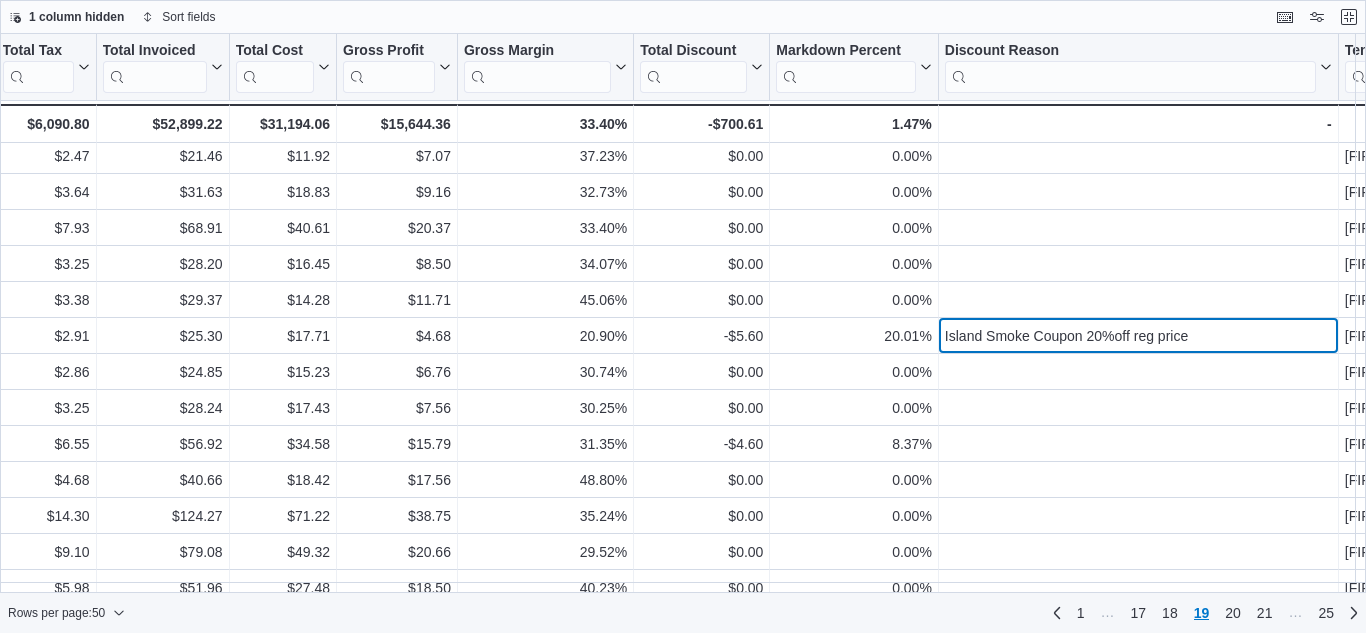 click on "Island Smoke Coupon 20%off reg price" at bounding box center [1138, 336] 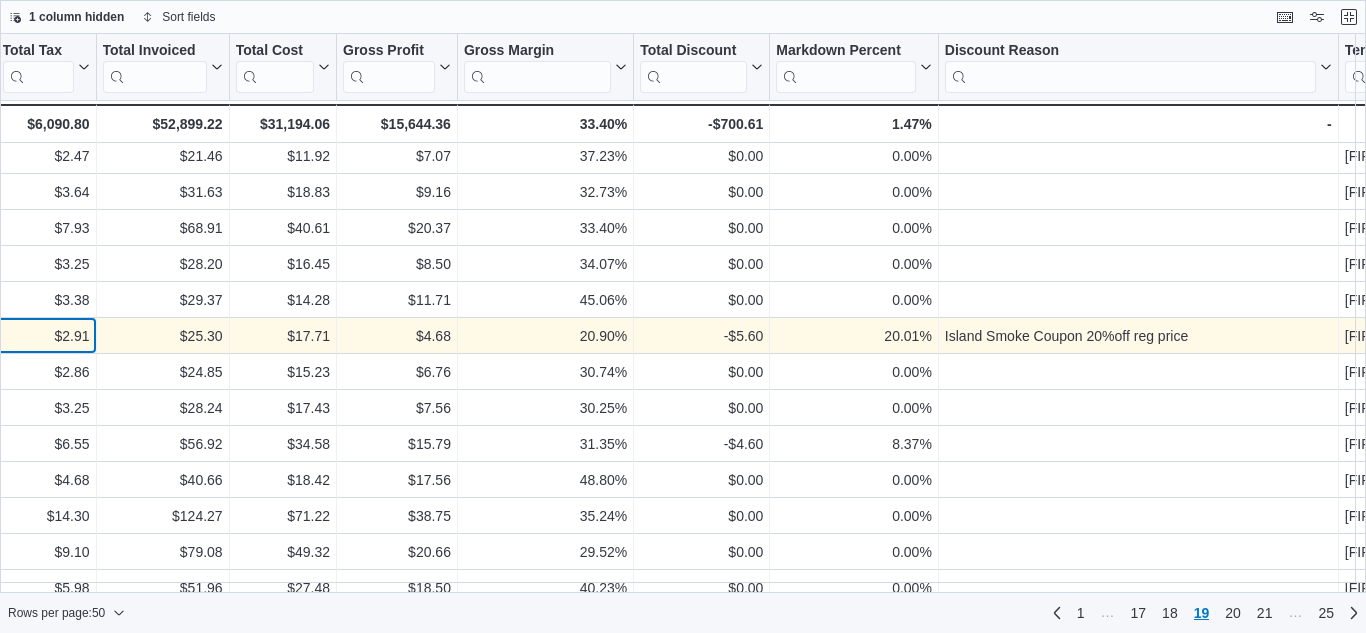 scroll, scrollTop: 797, scrollLeft: 1389, axis: both 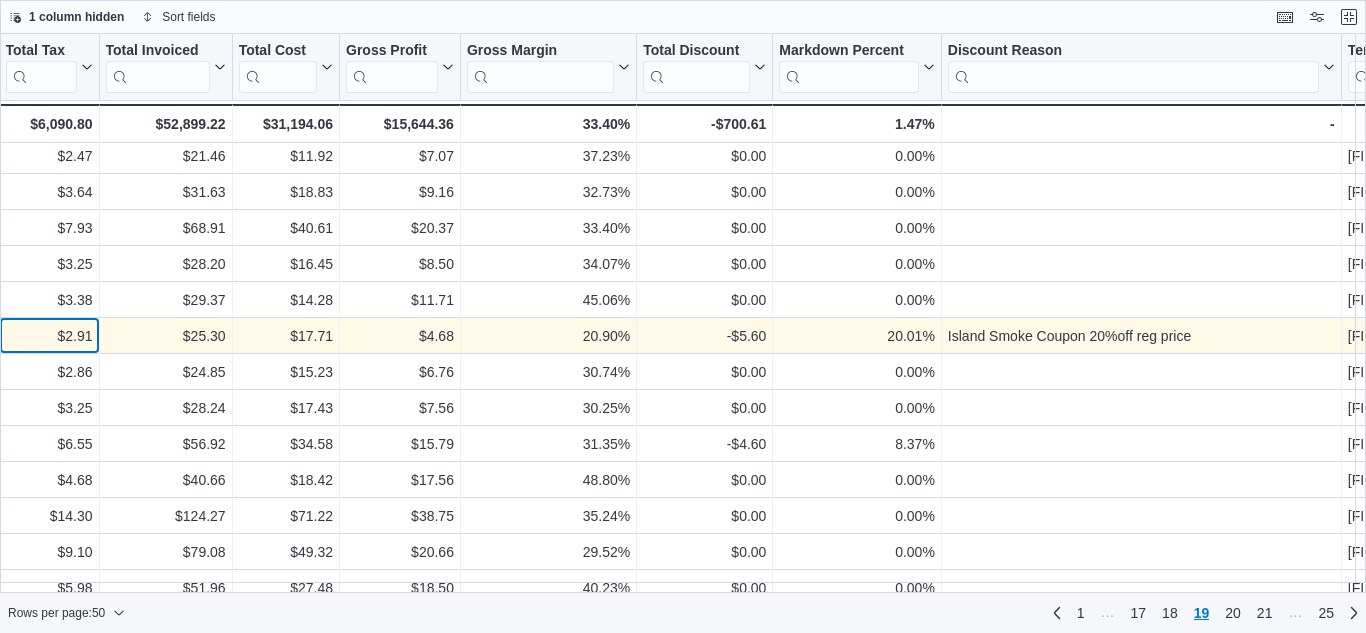 click on "$2.91" at bounding box center (49, 336) 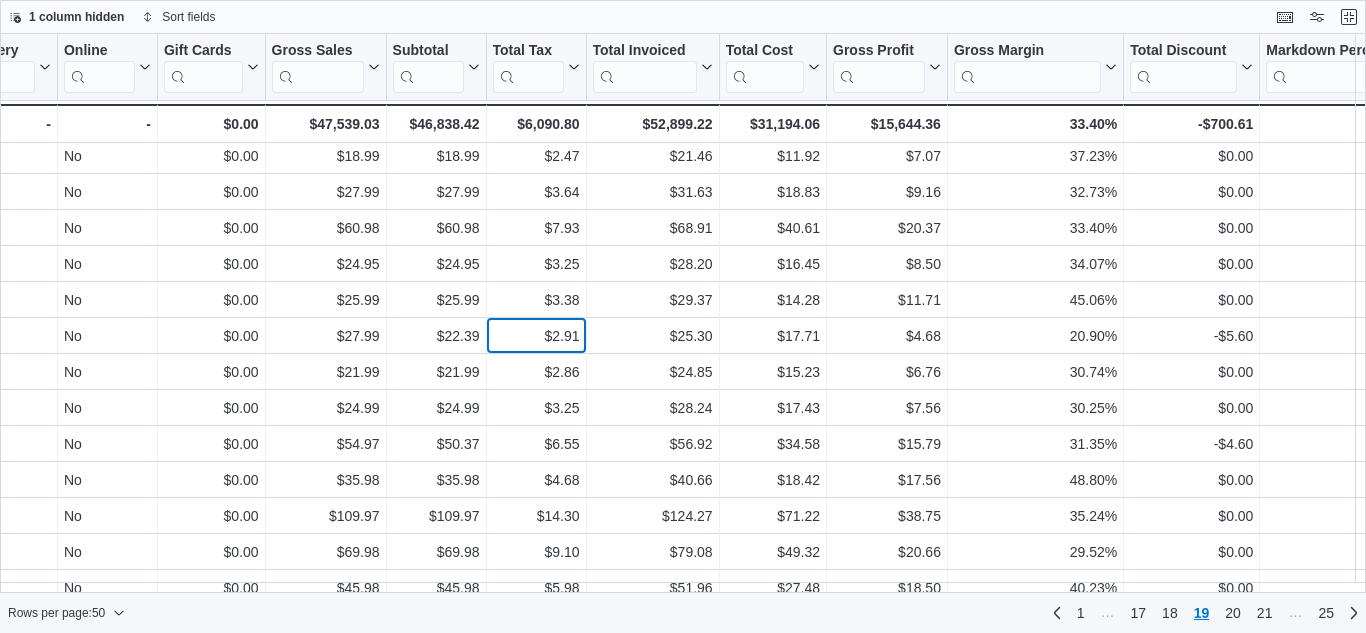 scroll, scrollTop: 797, scrollLeft: 901, axis: both 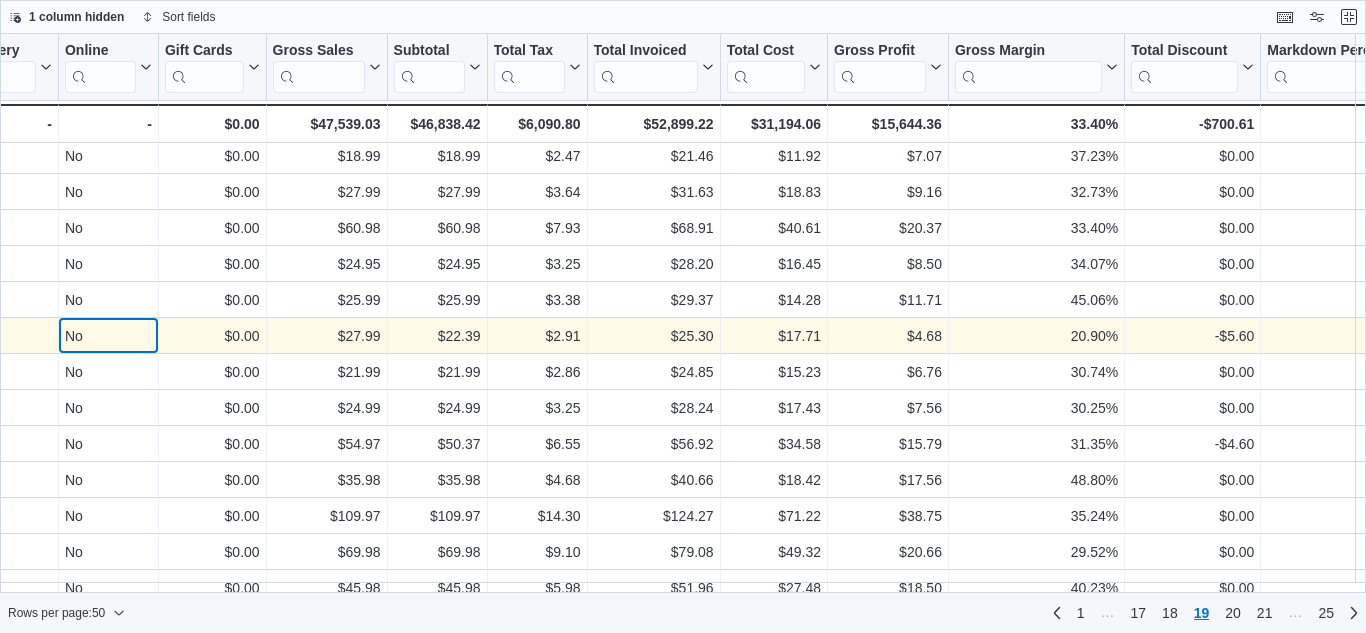 click on "No" at bounding box center (108, 336) 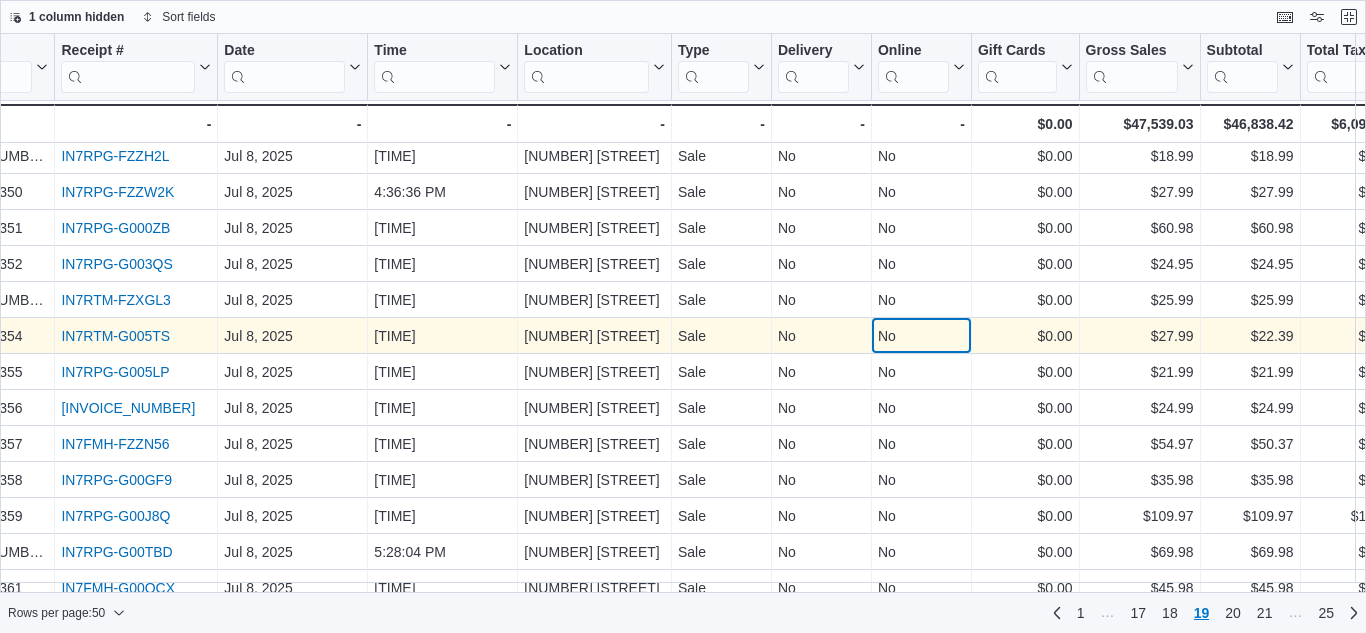 scroll, scrollTop: 797, scrollLeft: 81, axis: both 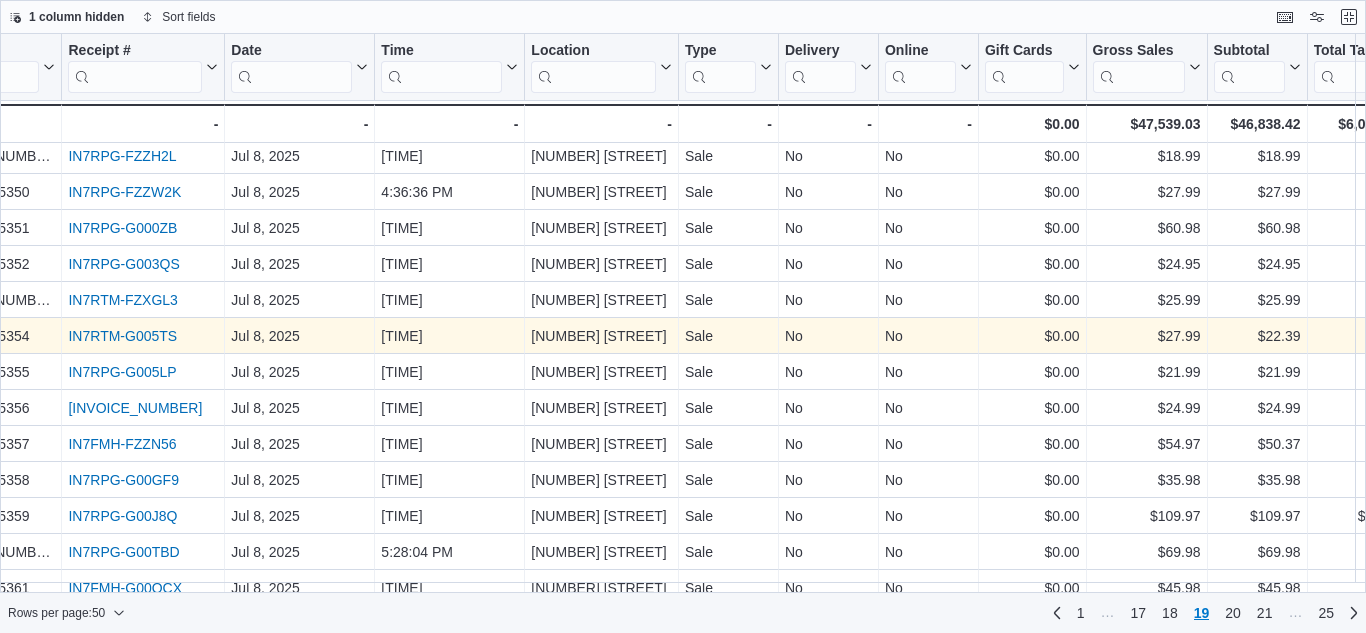 click on "IN7RTM-G005TS" at bounding box center (122, 336) 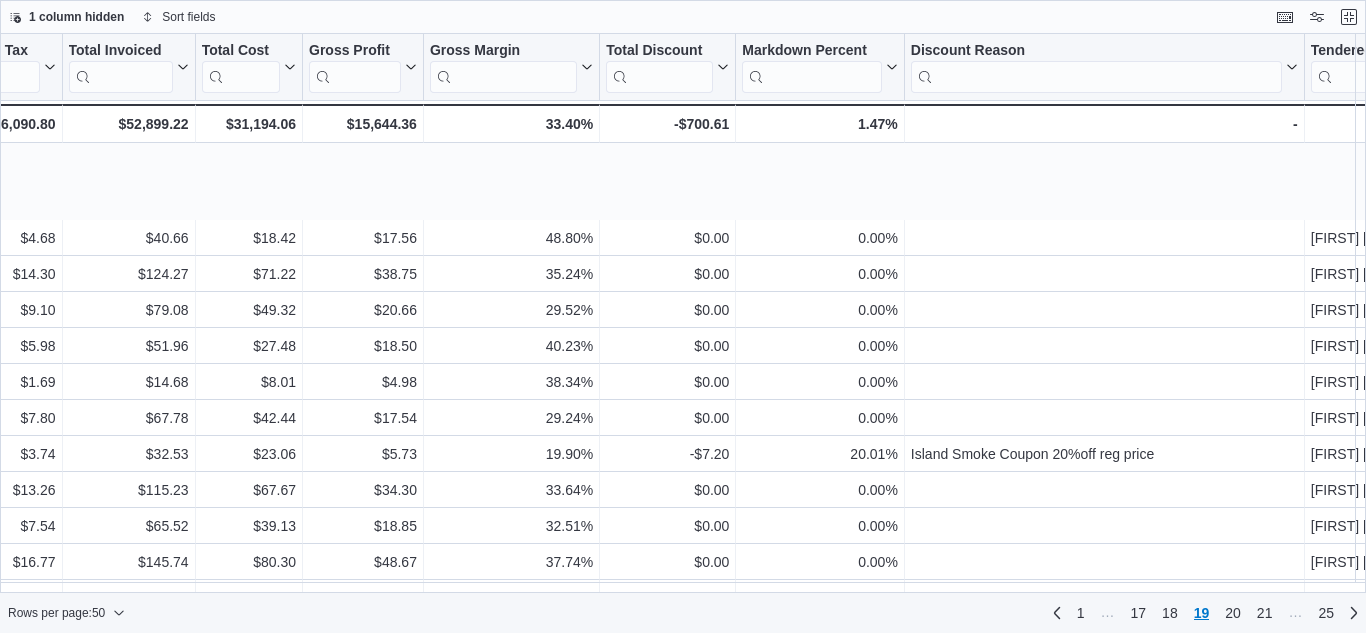 scroll, scrollTop: 1201, scrollLeft: 1426, axis: both 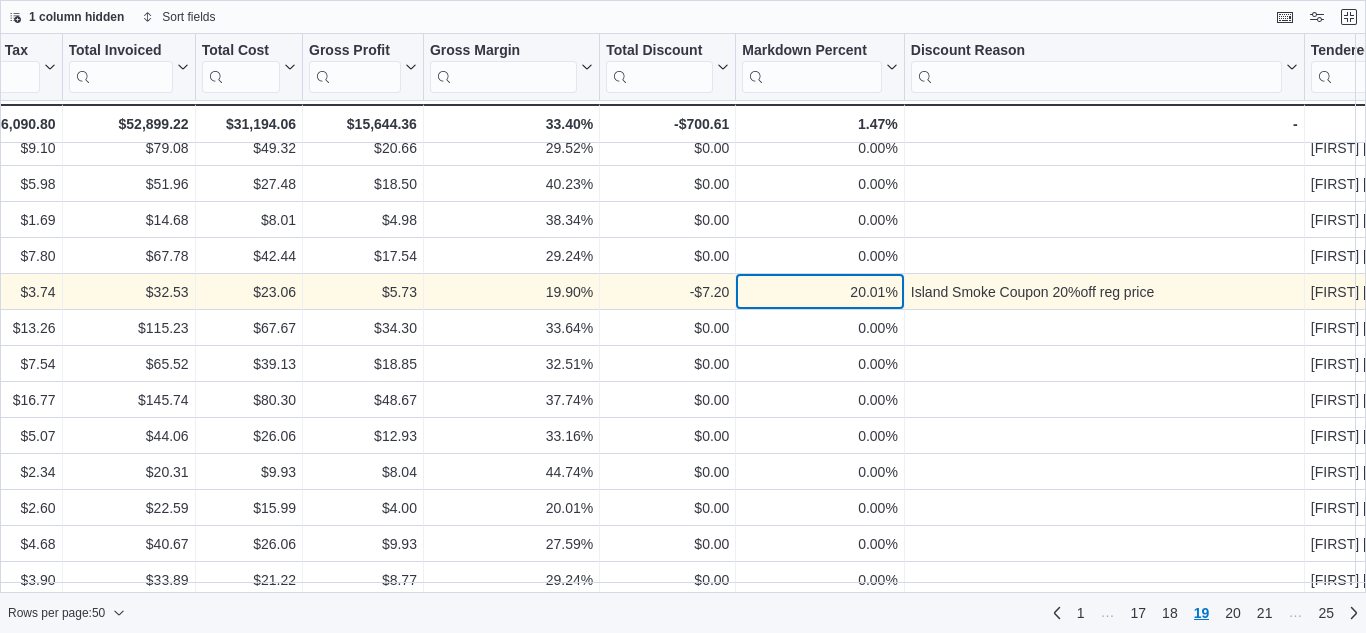 click on "20.01%" at bounding box center [819, 292] 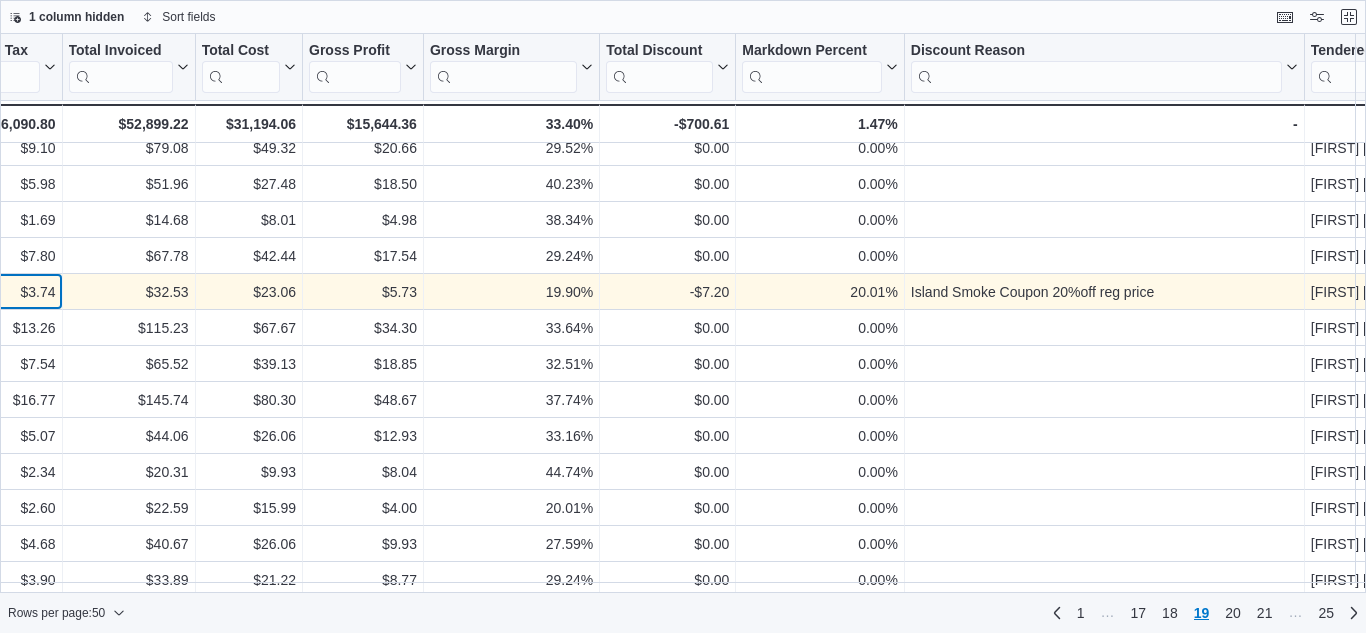 scroll, scrollTop: 1201, scrollLeft: 1389, axis: both 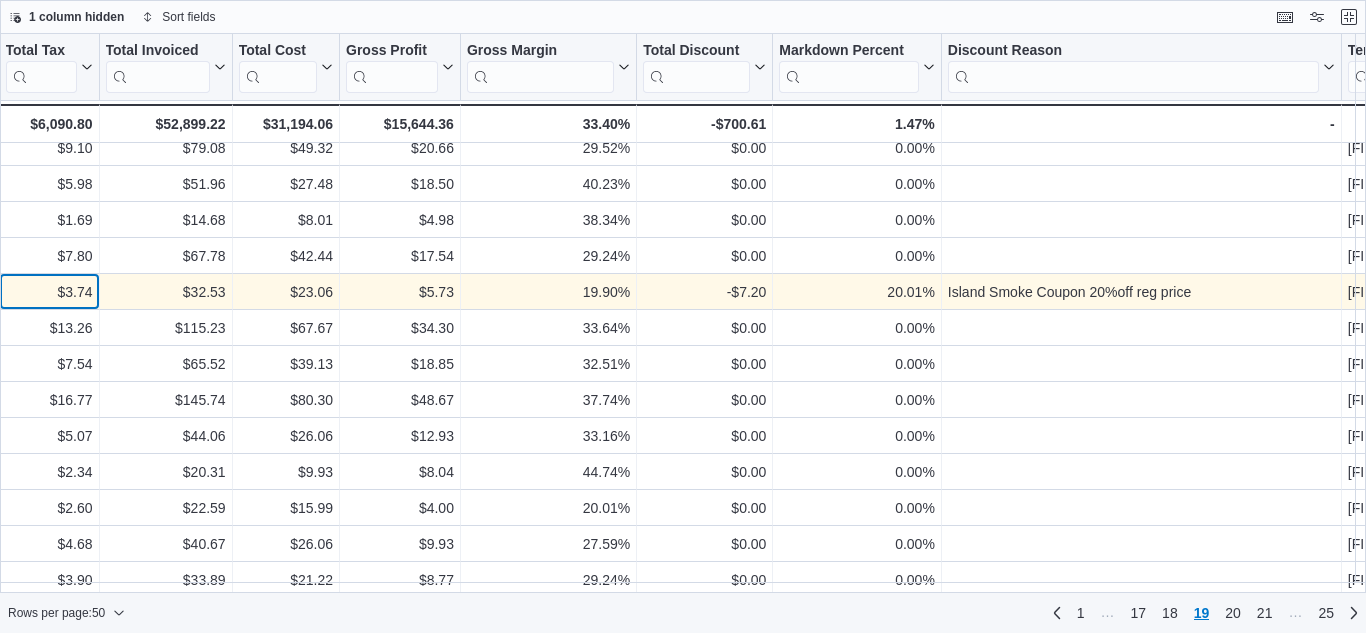 click on "$3.74" at bounding box center (49, 292) 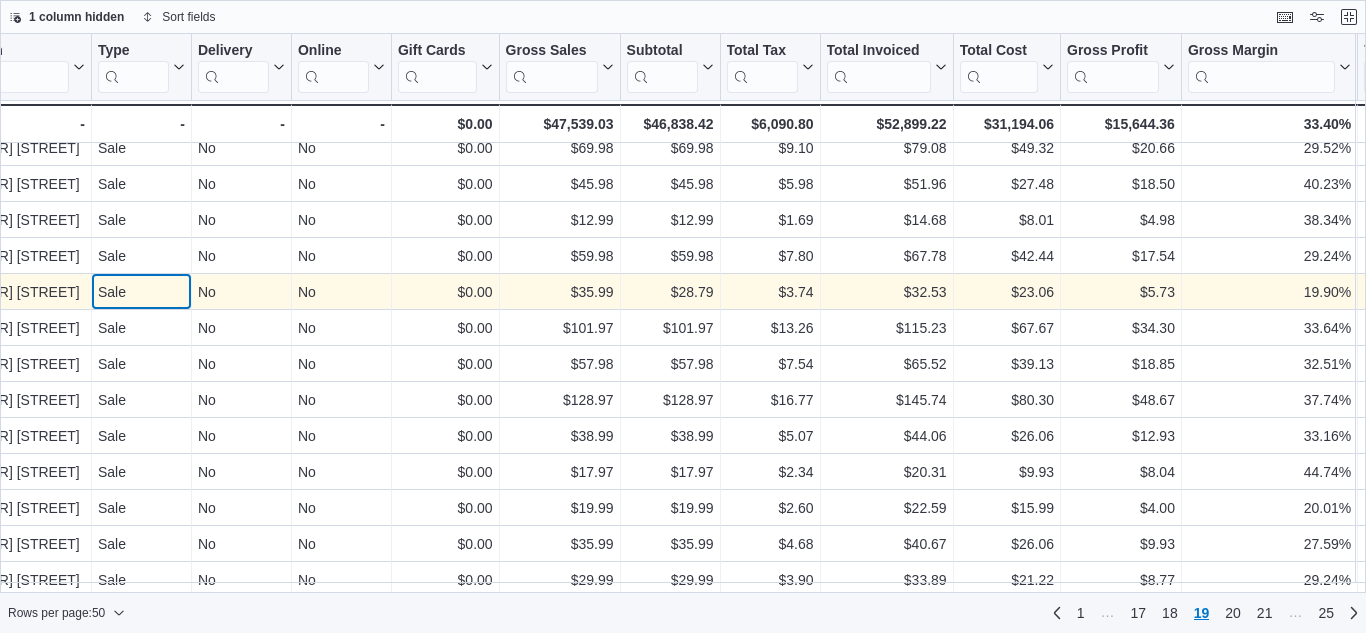 click on "Sale" at bounding box center [141, 292] 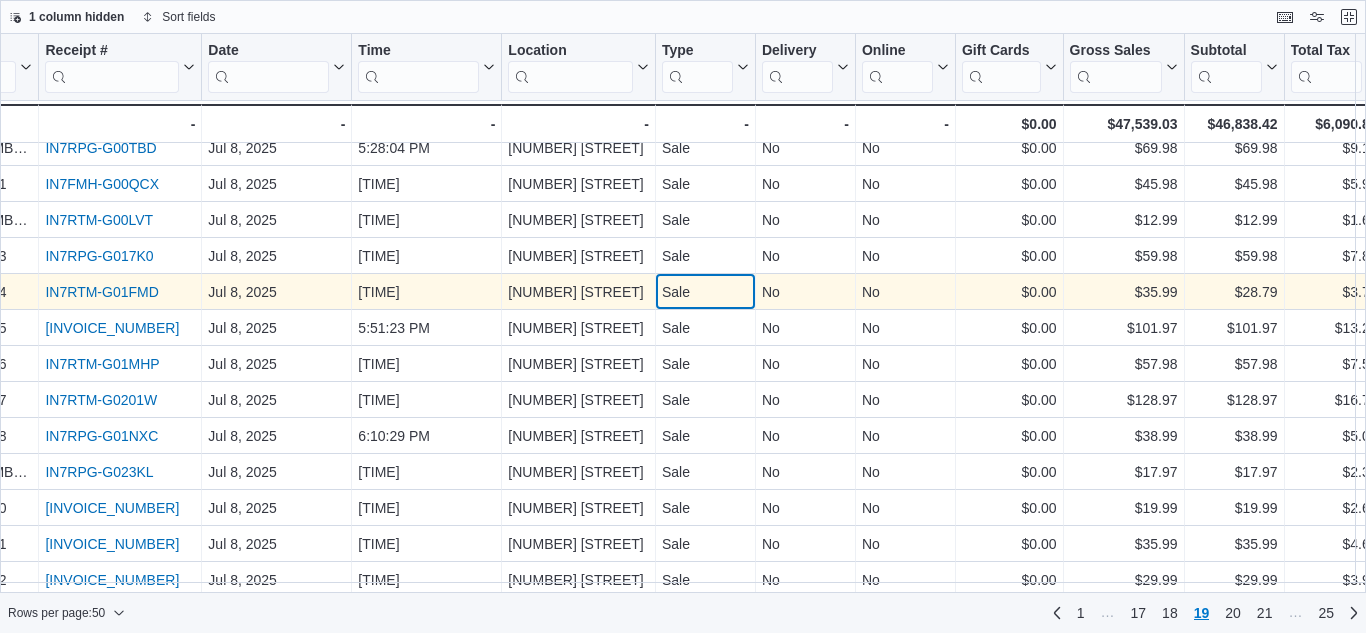 scroll, scrollTop: 1201, scrollLeft: 103, axis: both 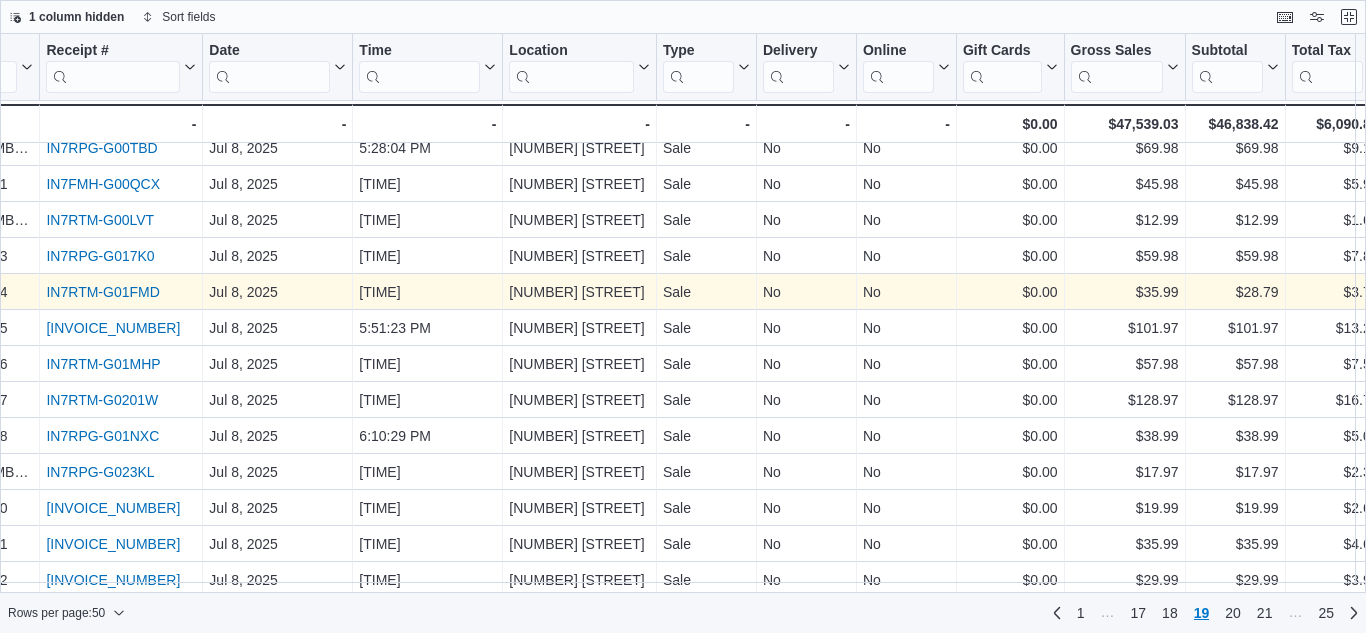 click on "IN7RTM-G01FMD" at bounding box center (121, 292) 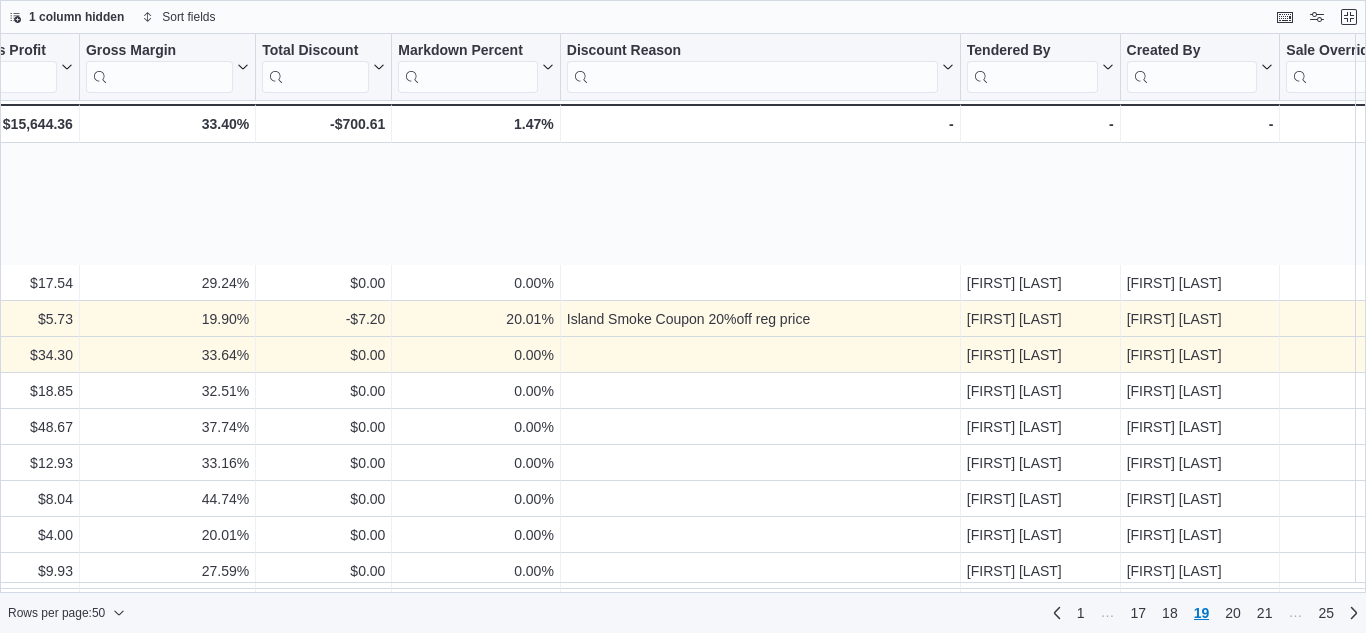 scroll, scrollTop: 1360, scrollLeft: 1770, axis: both 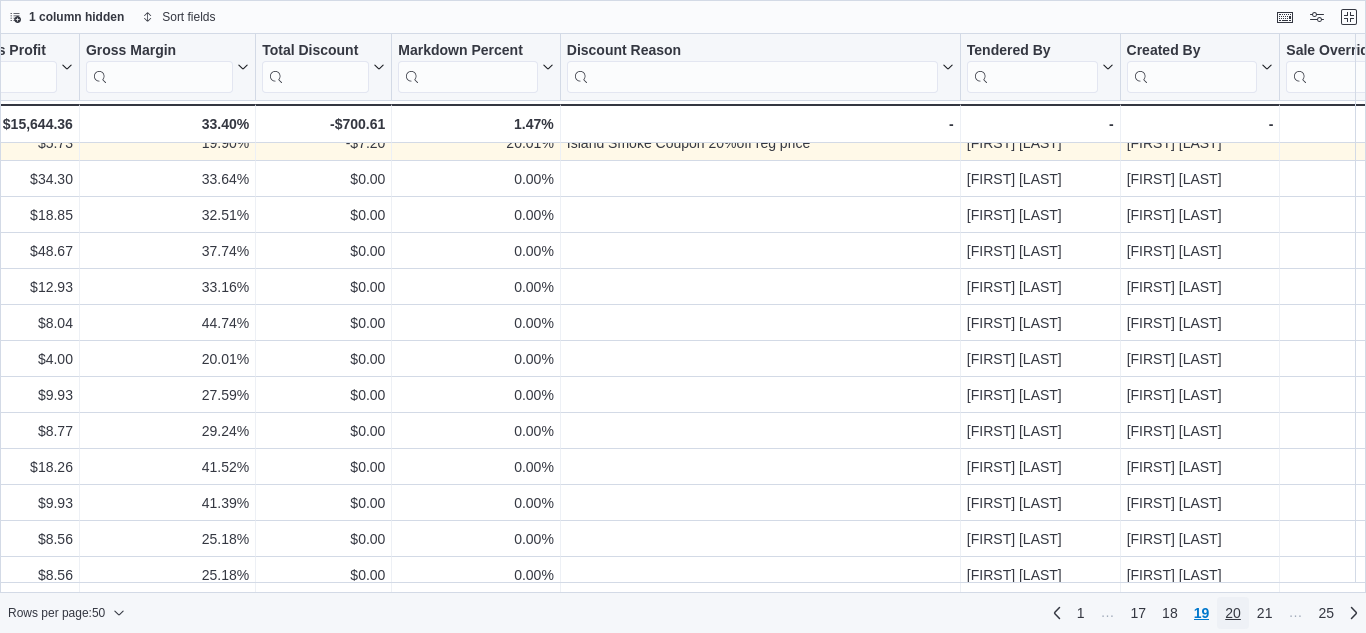 click on "20" at bounding box center (1233, 613) 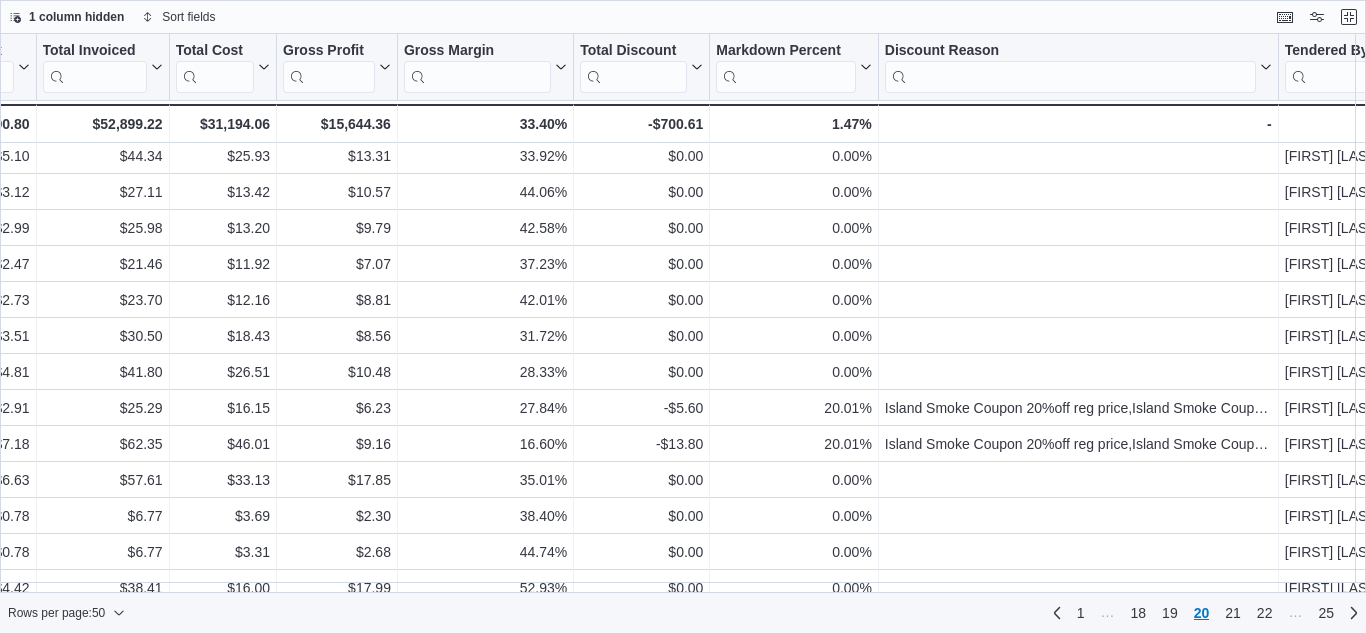 scroll, scrollTop: 438, scrollLeft: 1452, axis: both 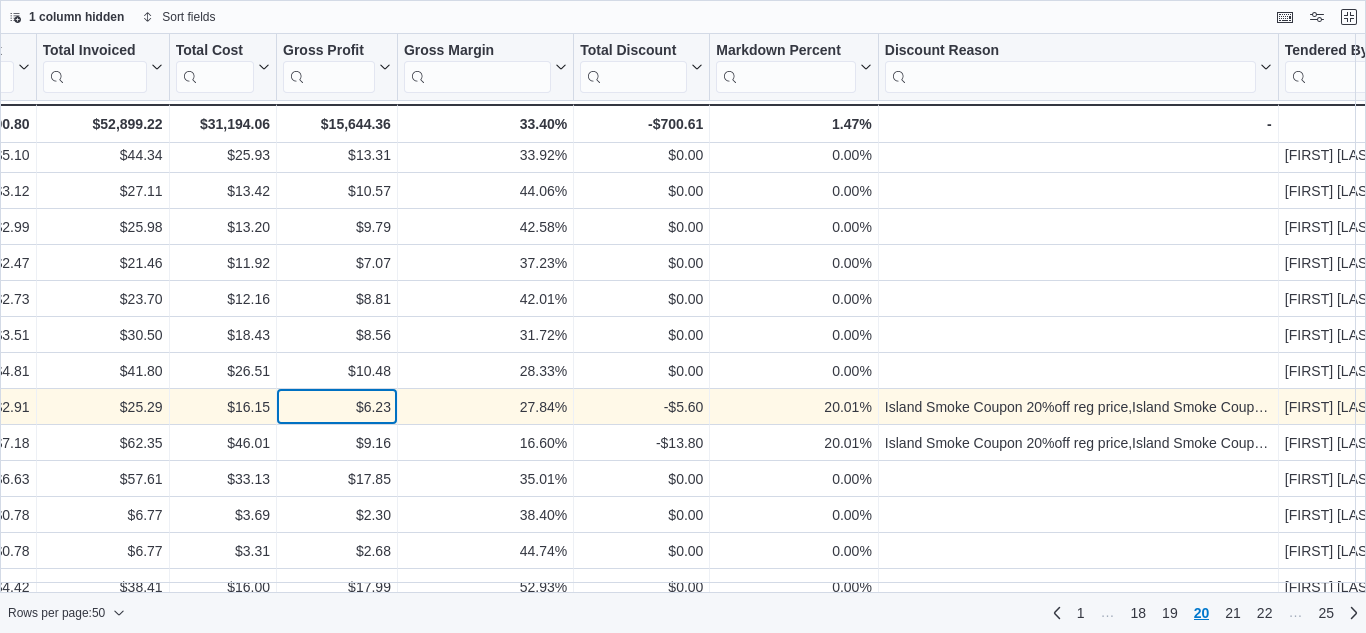 click on "$6.23" at bounding box center (337, 407) 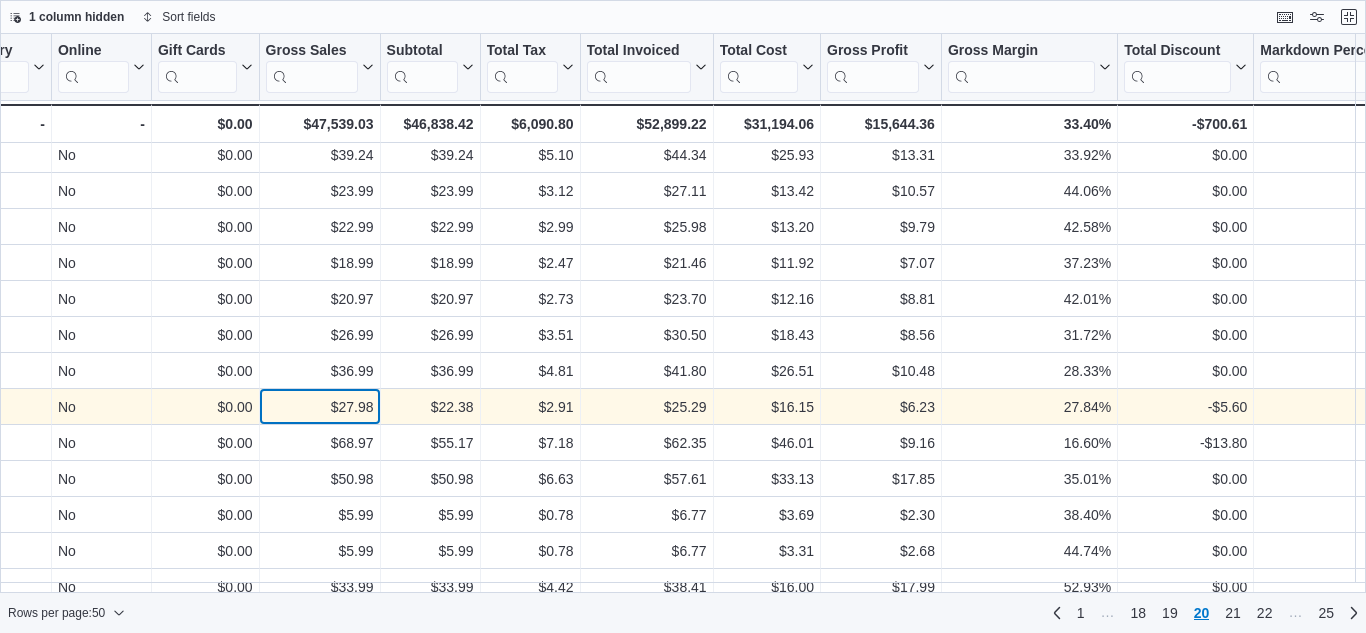 click on "$27.98" at bounding box center (320, 407) 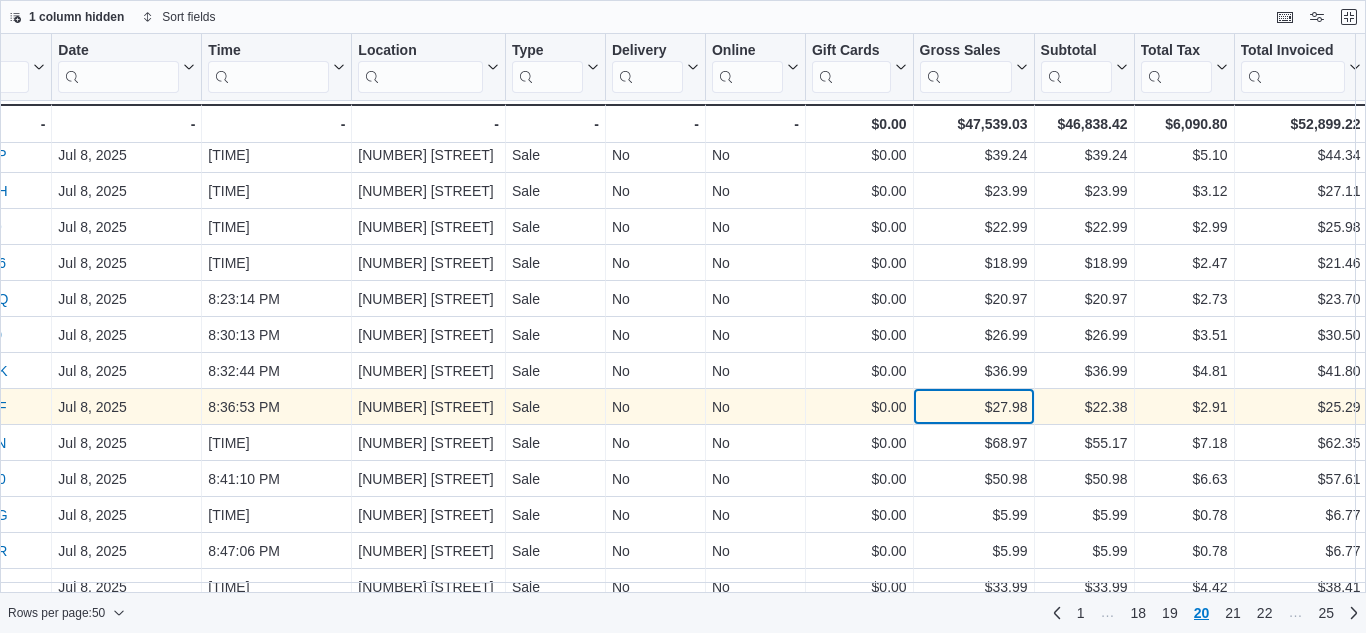 scroll, scrollTop: 438, scrollLeft: 253, axis: both 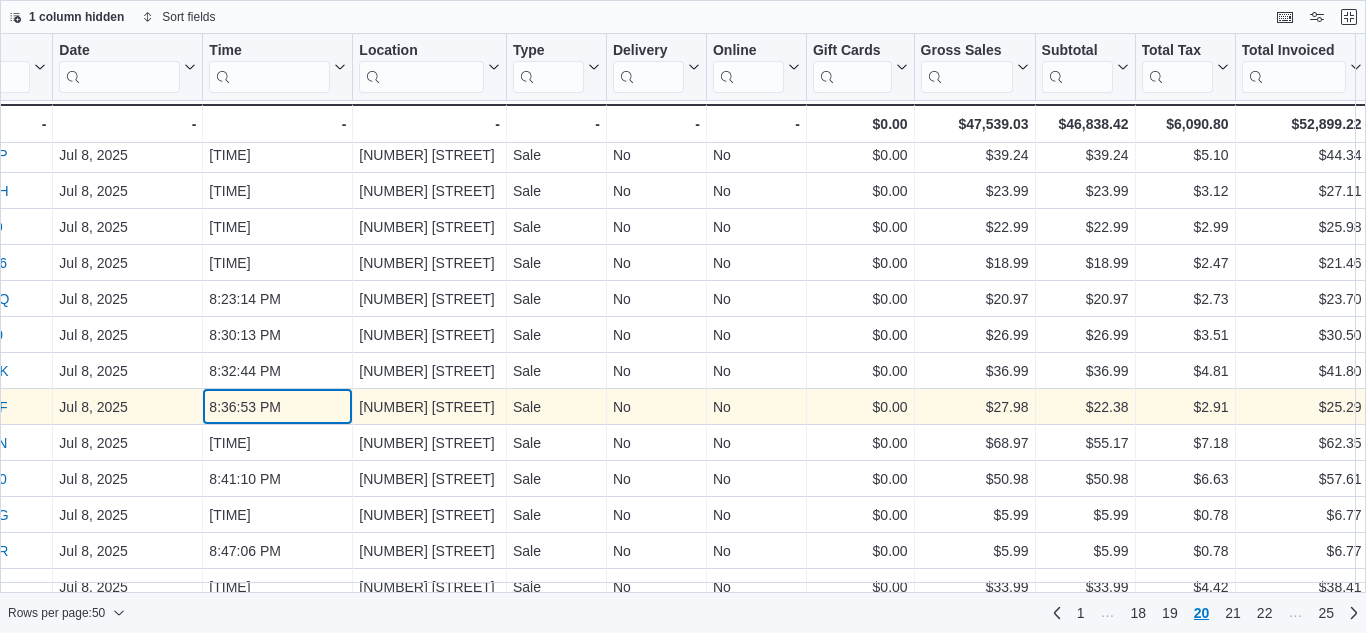 click on "8:36:53 PM" at bounding box center [277, 407] 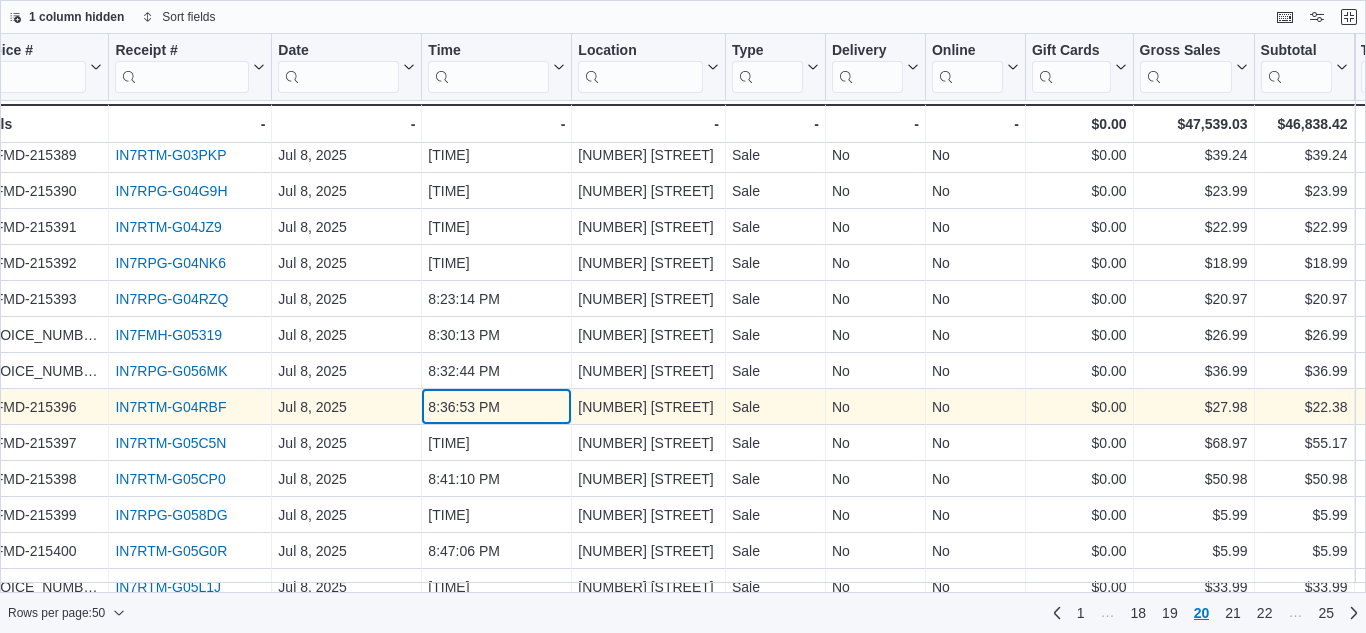 scroll, scrollTop: 438, scrollLeft: 0, axis: vertical 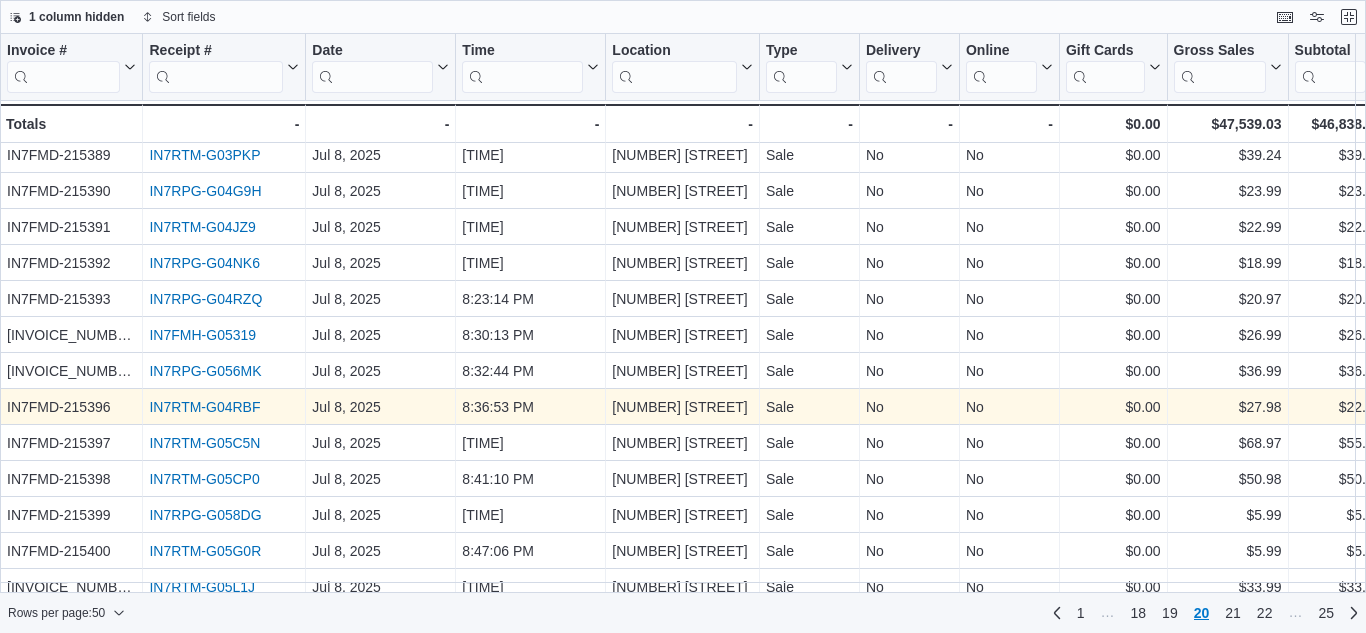 click on "IN7RTM-G04RBF" at bounding box center [204, 407] 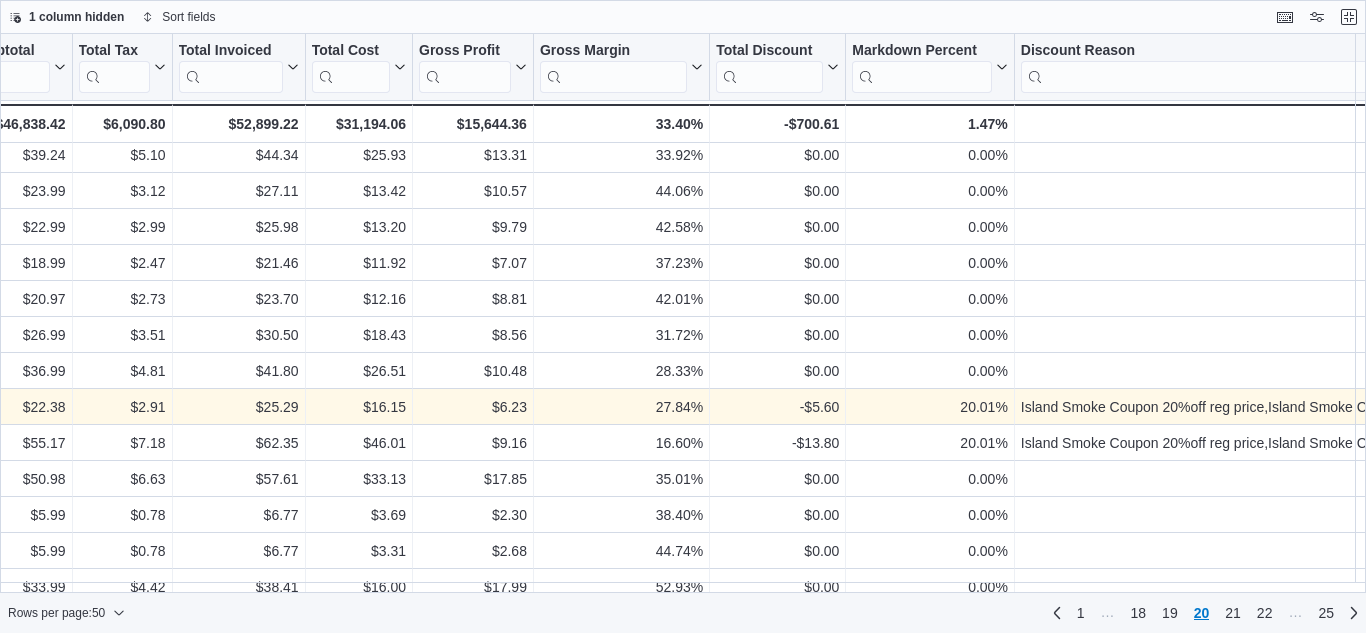 scroll, scrollTop: 438, scrollLeft: 1319, axis: both 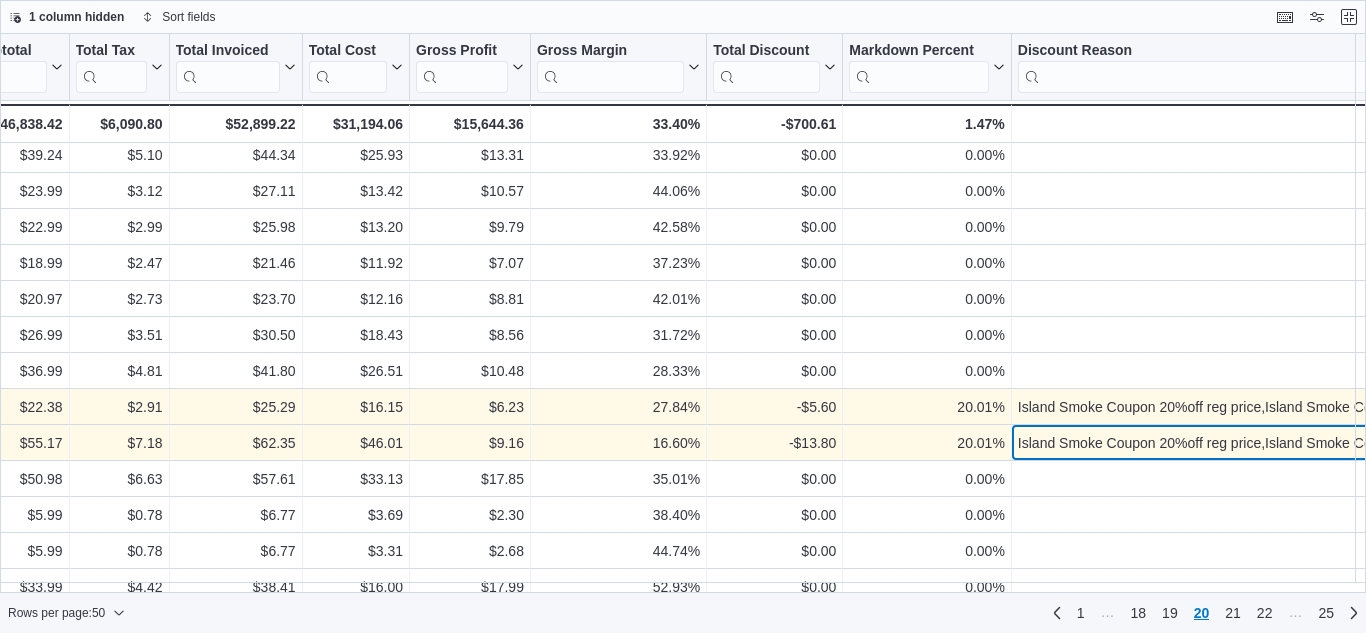 click on "Island Smoke Coupon 20%off reg price,Island Smoke Coupon 20%off reg price,Island Smoke Coupon 20%off reg price" at bounding box center (1211, 443) 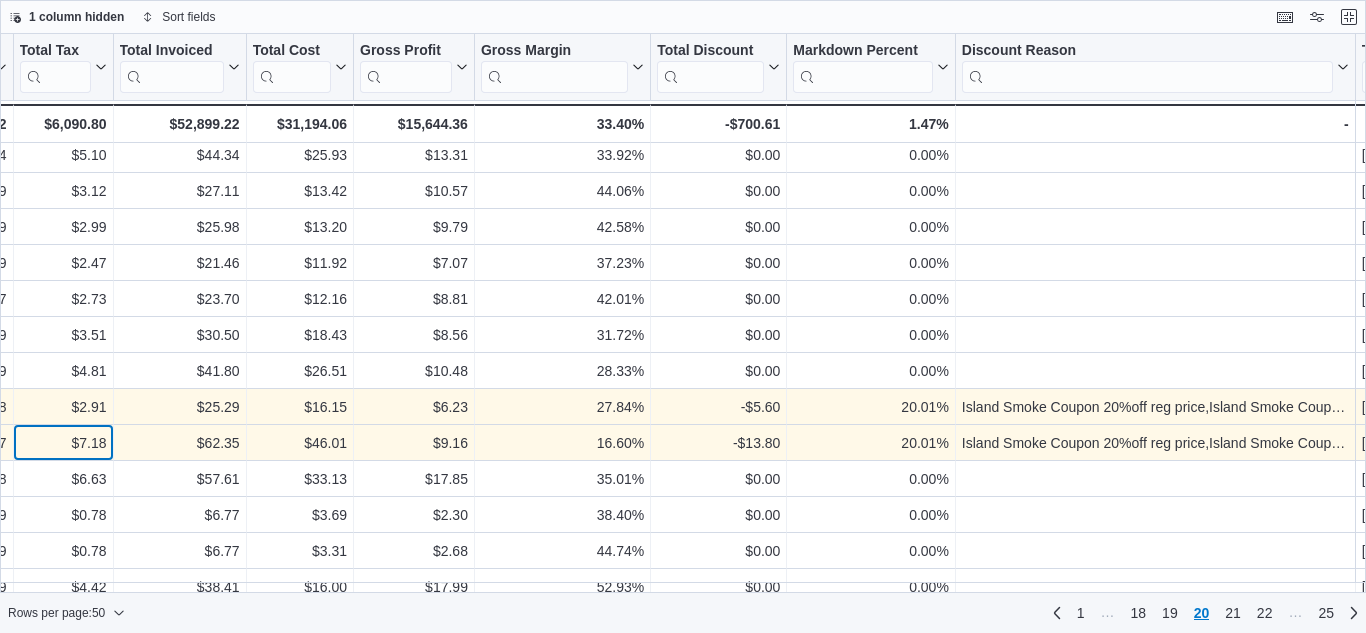click on "$7.18" at bounding box center (63, 443) 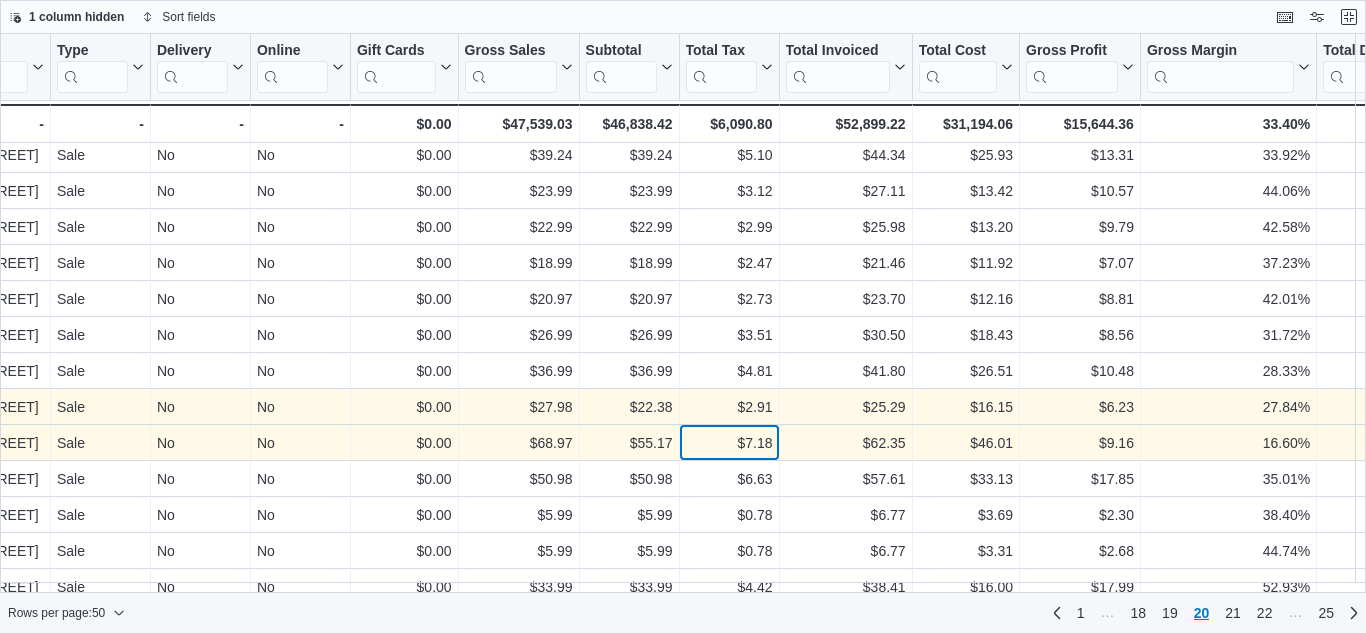scroll, scrollTop: 438, scrollLeft: 708, axis: both 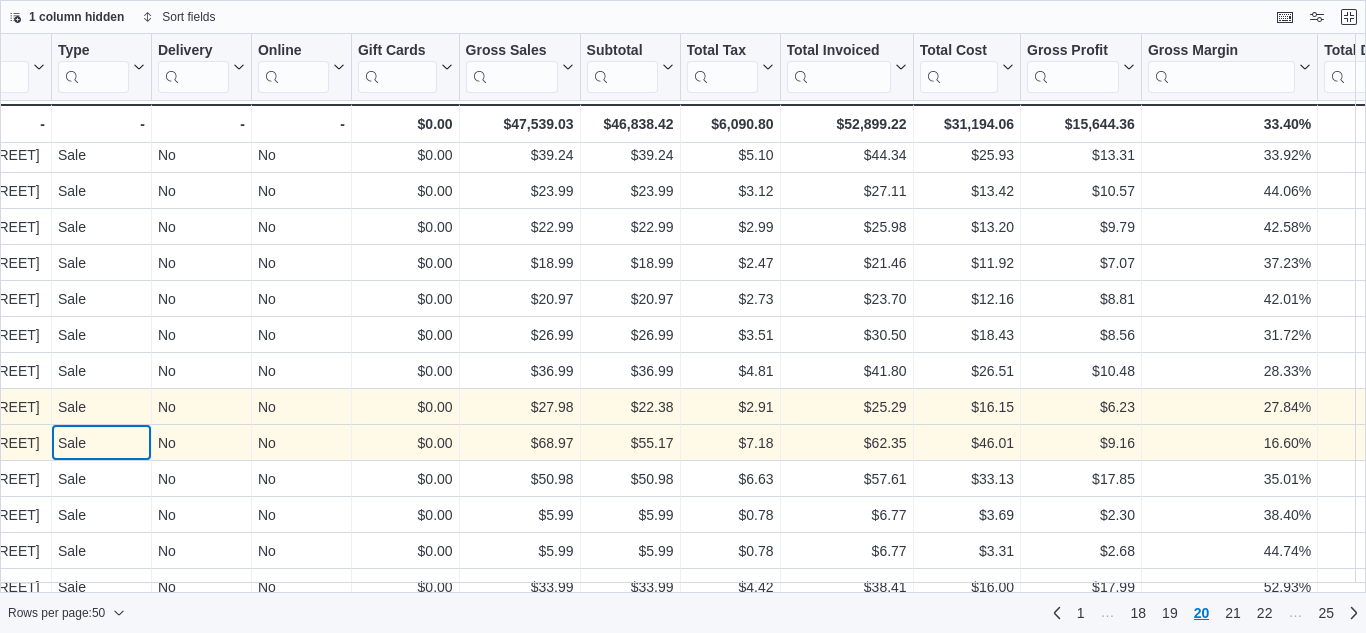 click on "Sale" at bounding box center [101, 443] 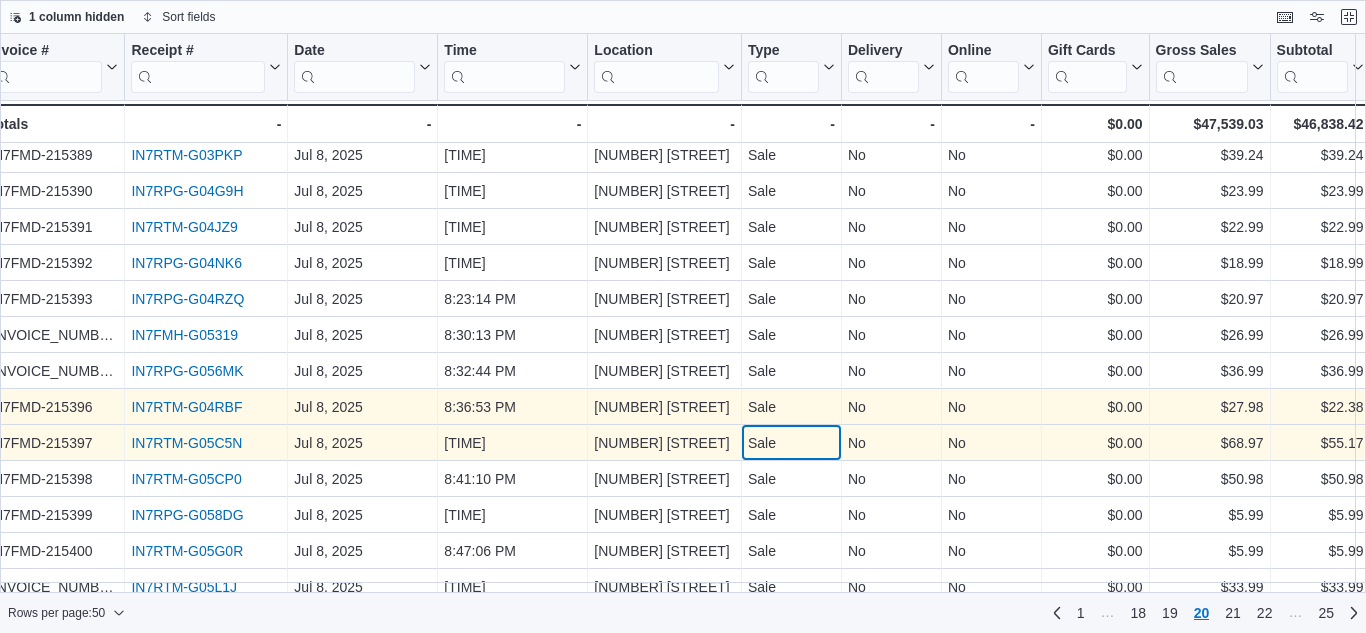 scroll, scrollTop: 438, scrollLeft: 17, axis: both 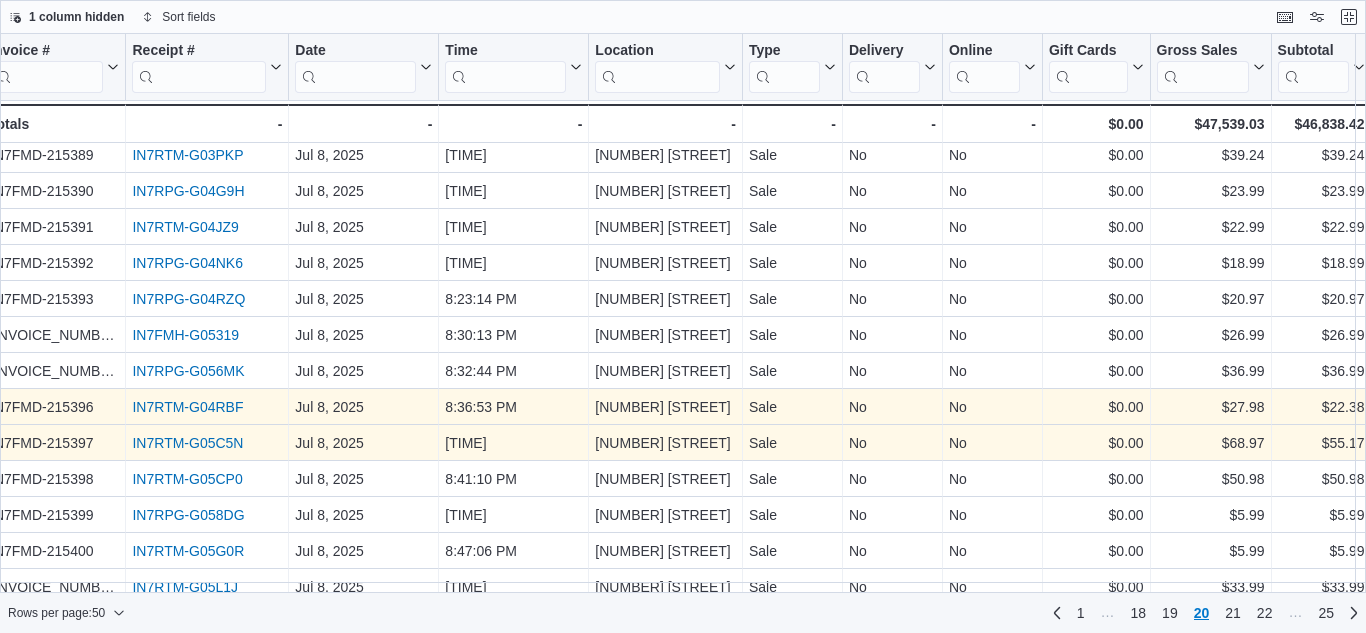 click on "IN7RTM-G05C5N" at bounding box center (187, 443) 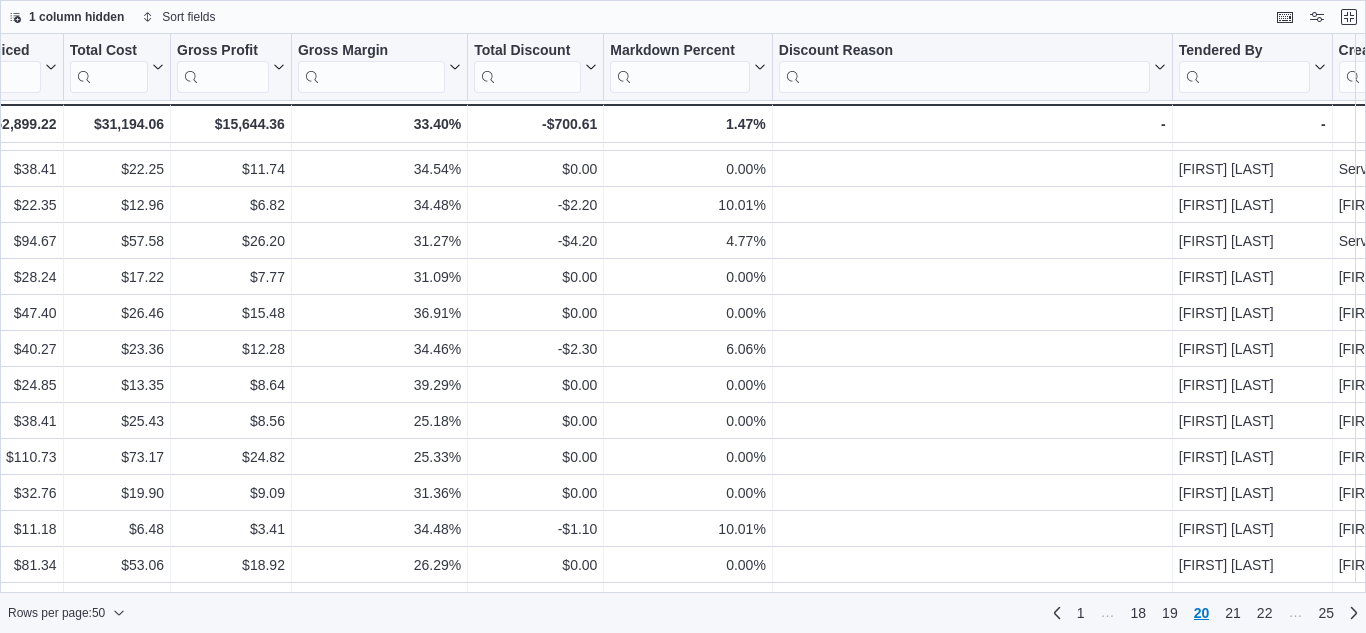 scroll, scrollTop: 1360, scrollLeft: 1558, axis: both 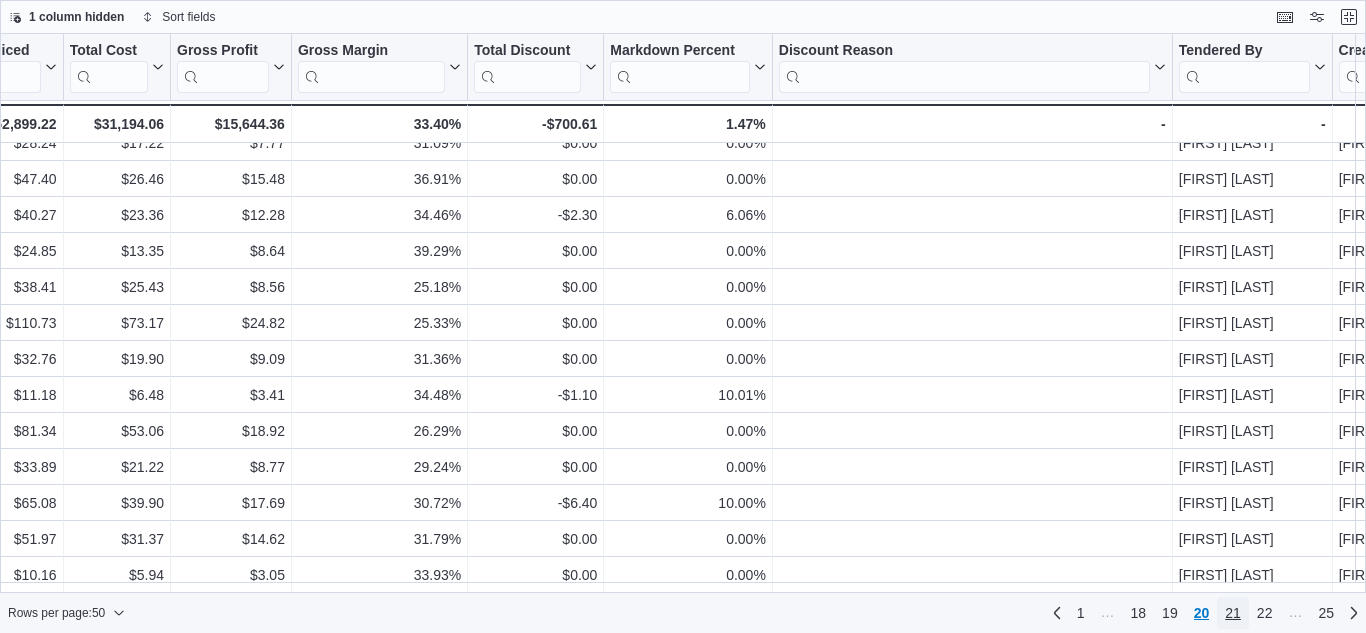 click on "21" at bounding box center [1233, 613] 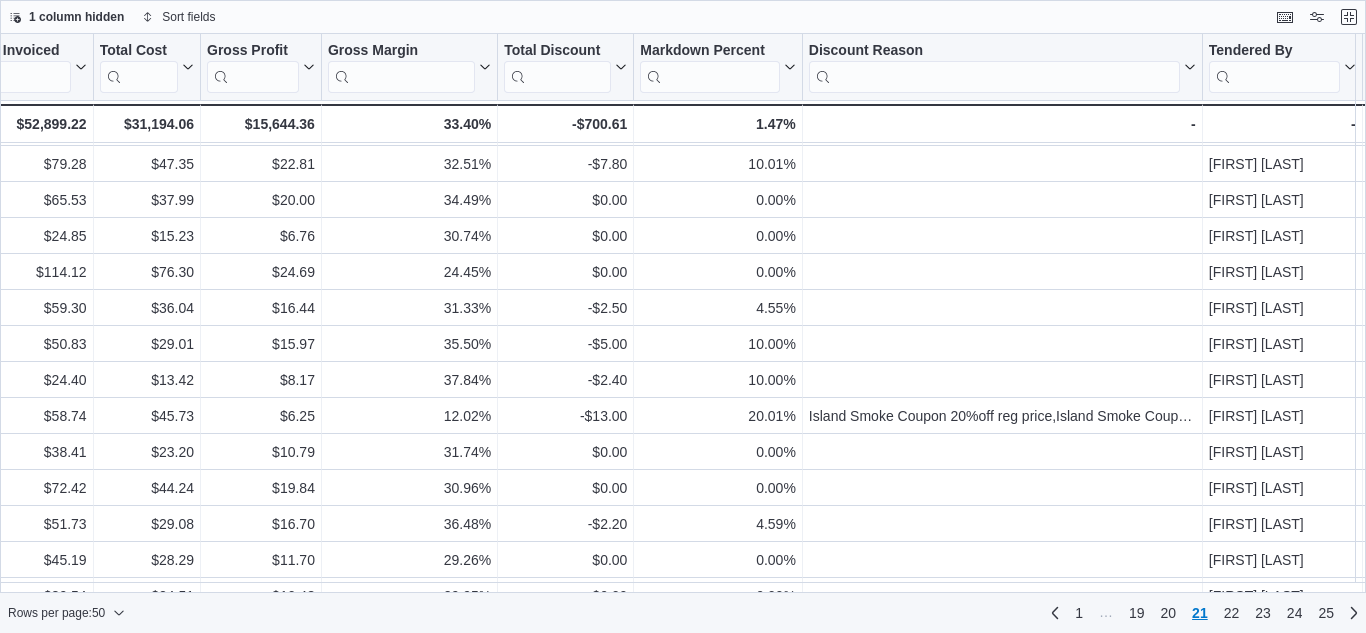 scroll, scrollTop: 1186, scrollLeft: 1528, axis: both 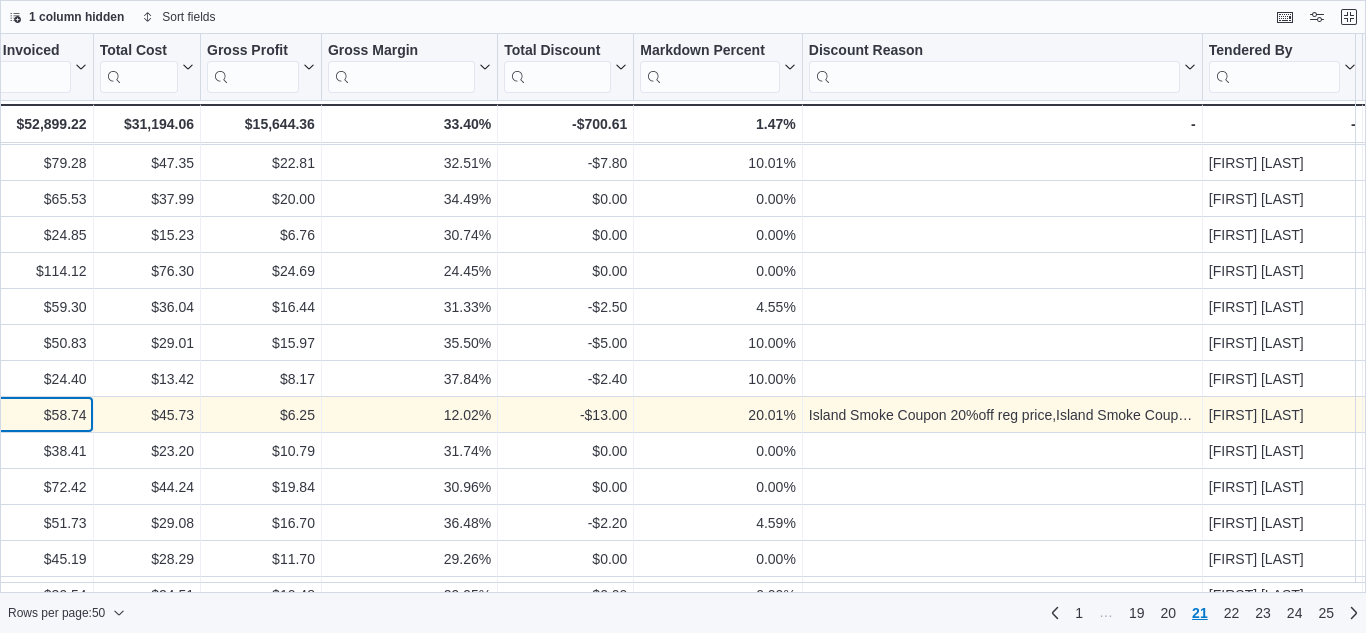 click on "$58.74" at bounding box center (27, 415) 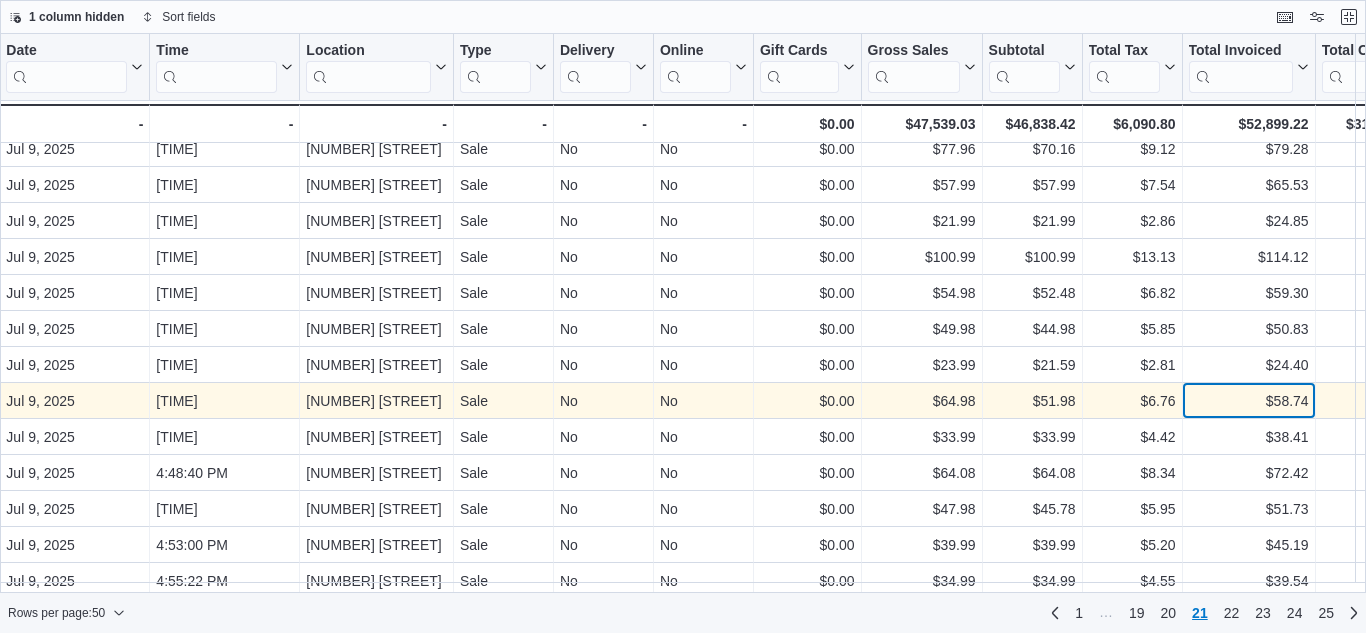 scroll, scrollTop: 1200, scrollLeft: 276, axis: both 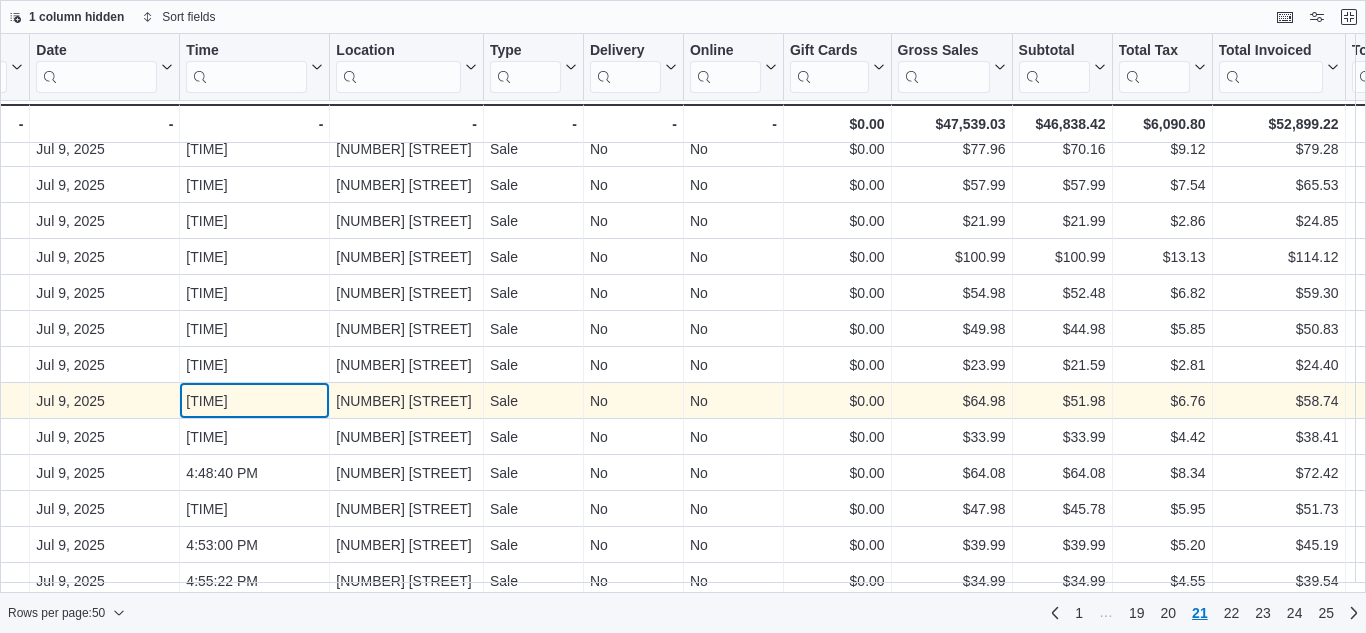 click on "4:32:13 PM" at bounding box center (254, 401) 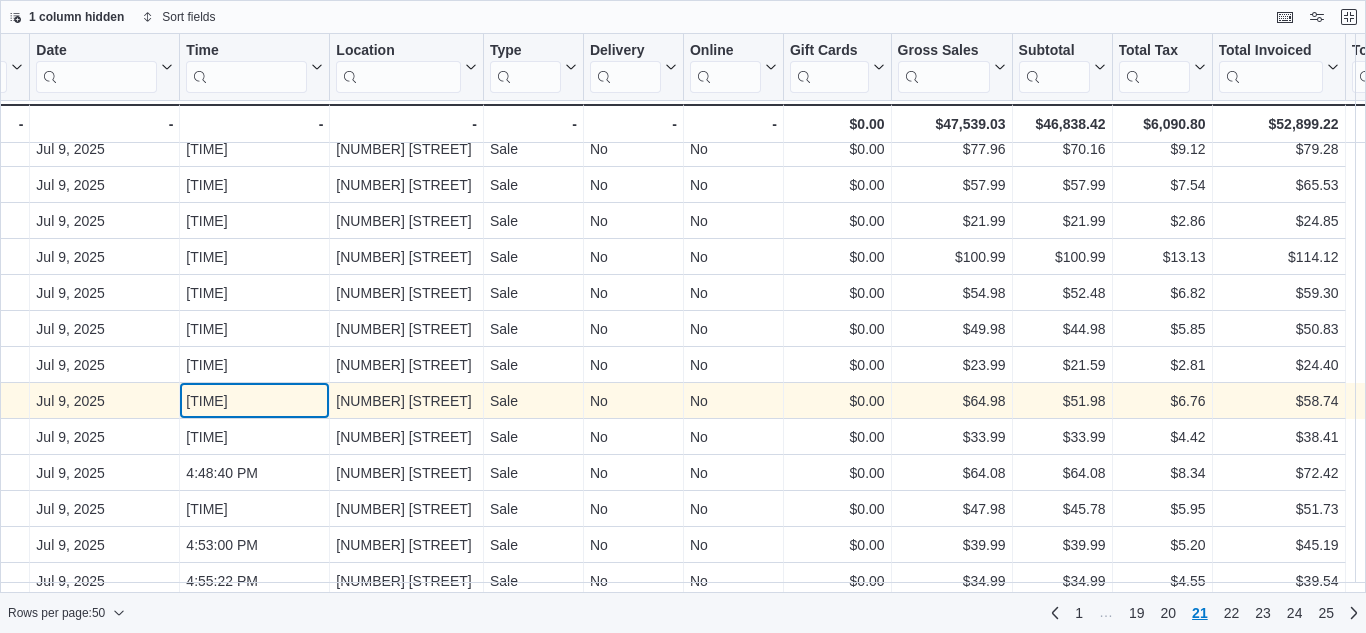 scroll, scrollTop: 1200, scrollLeft: 0, axis: vertical 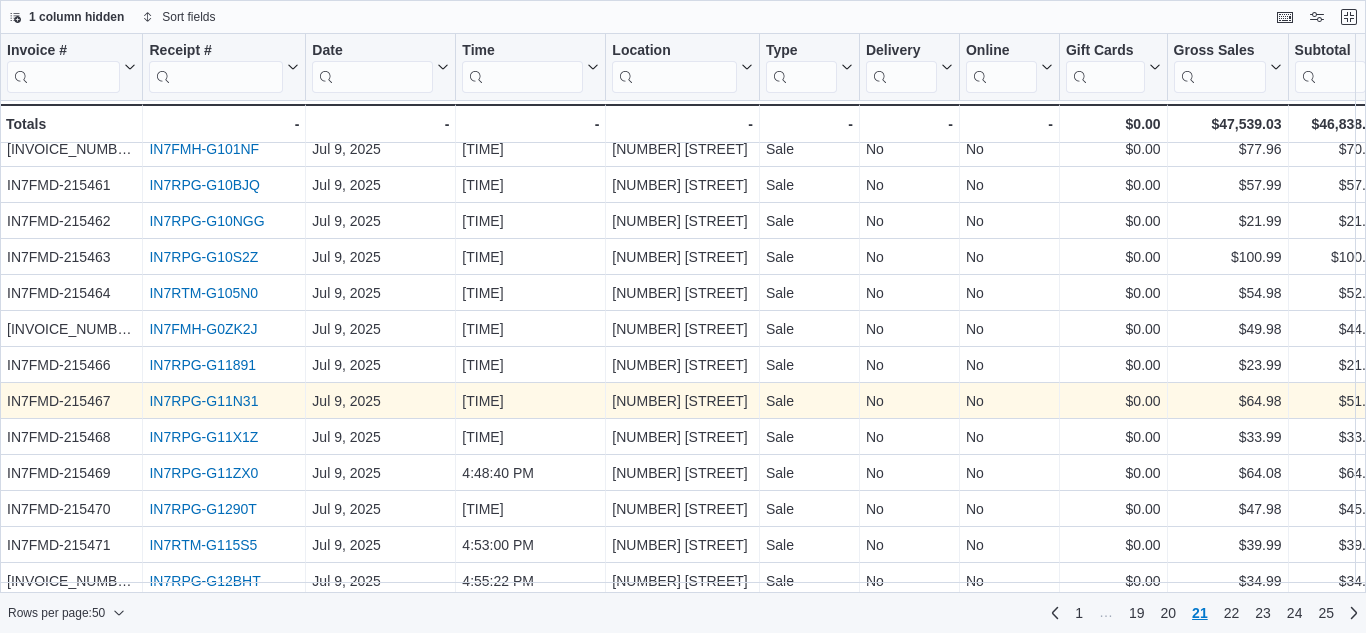click on "IN7RPG-G11N31" at bounding box center (203, 401) 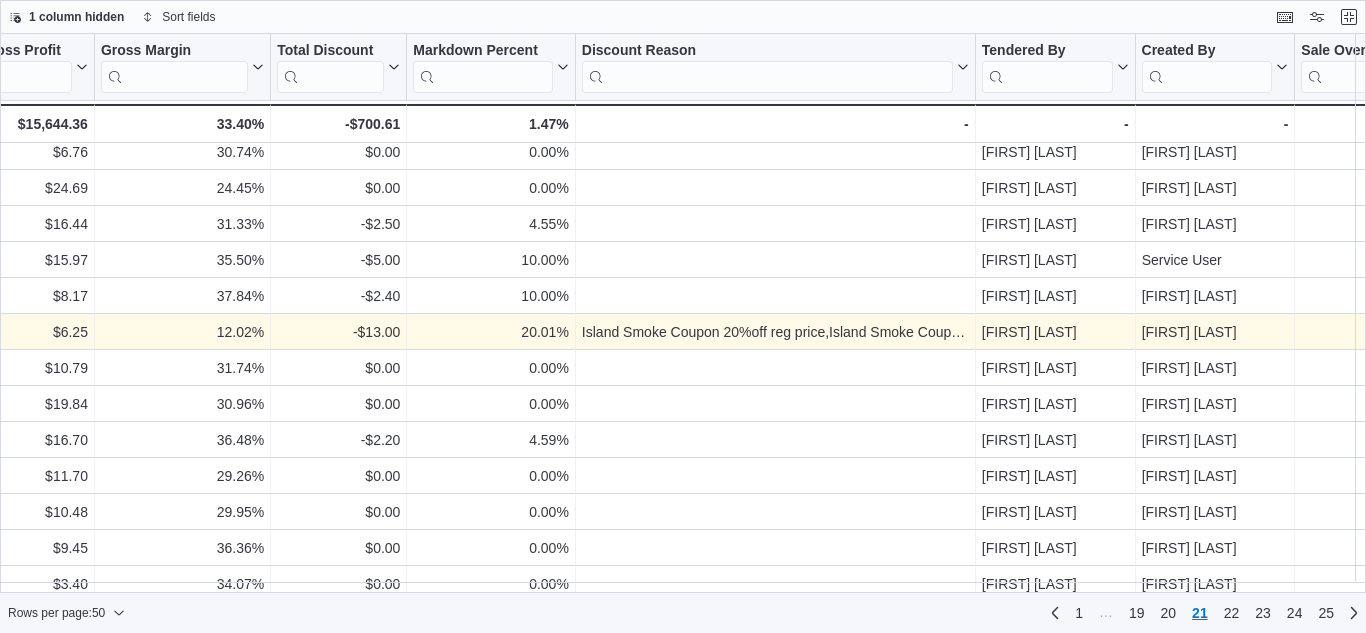 scroll, scrollTop: 1360, scrollLeft: 1756, axis: both 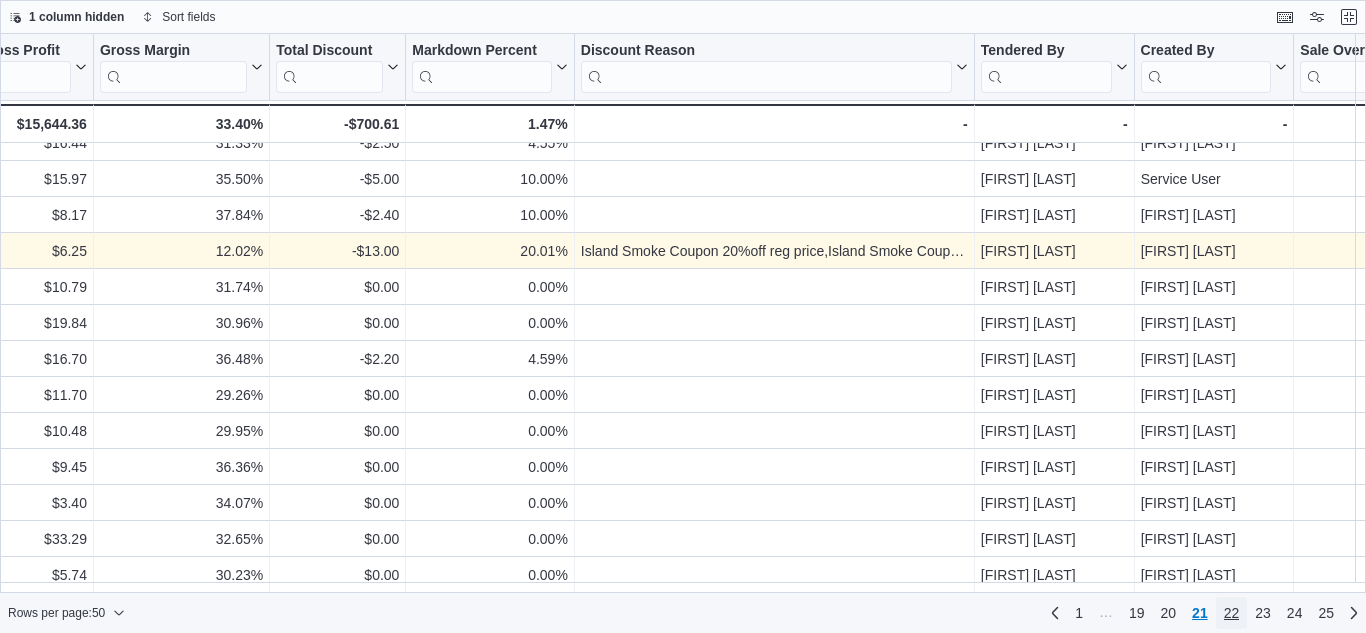 click on "22" at bounding box center [1232, 613] 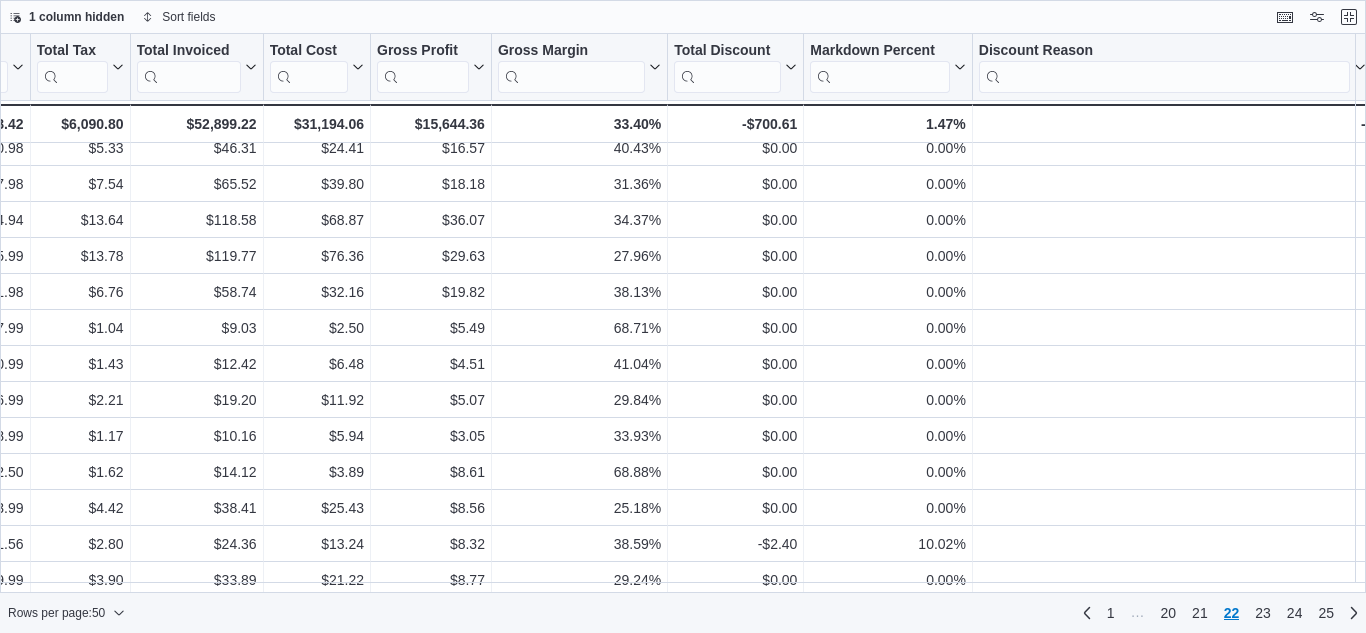 scroll, scrollTop: 1360, scrollLeft: 1331, axis: both 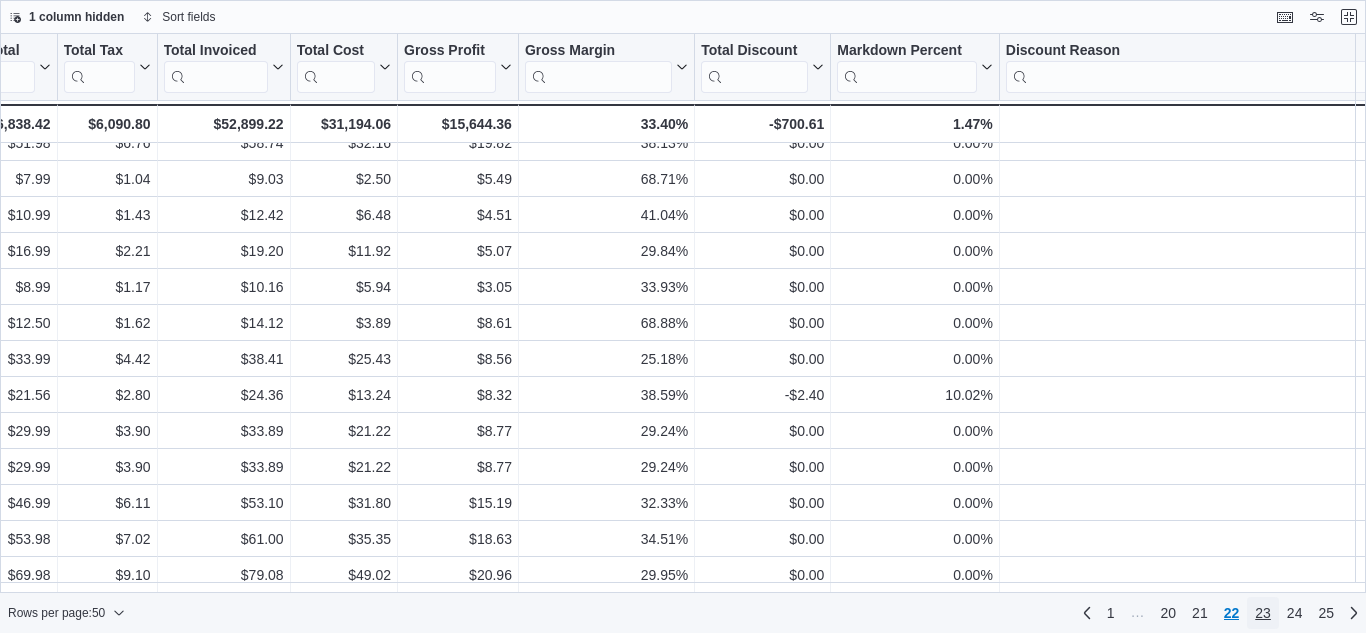 click on "23" at bounding box center (1263, 613) 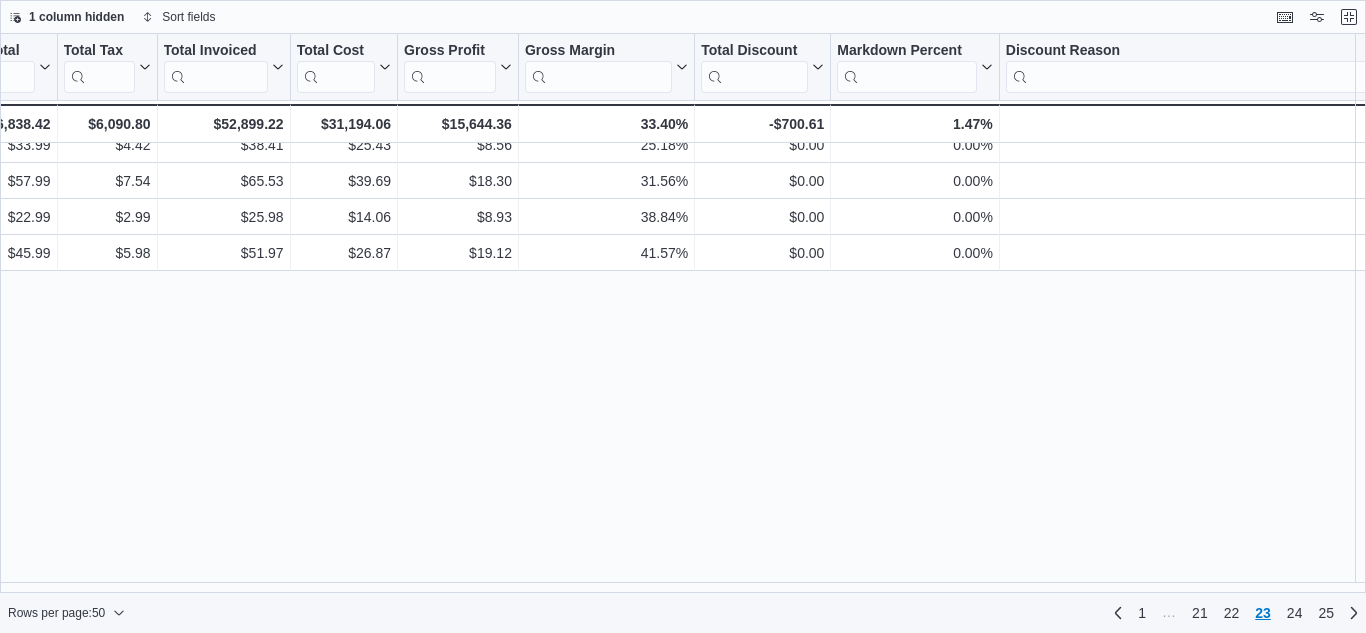 scroll, scrollTop: 0, scrollLeft: 1331, axis: horizontal 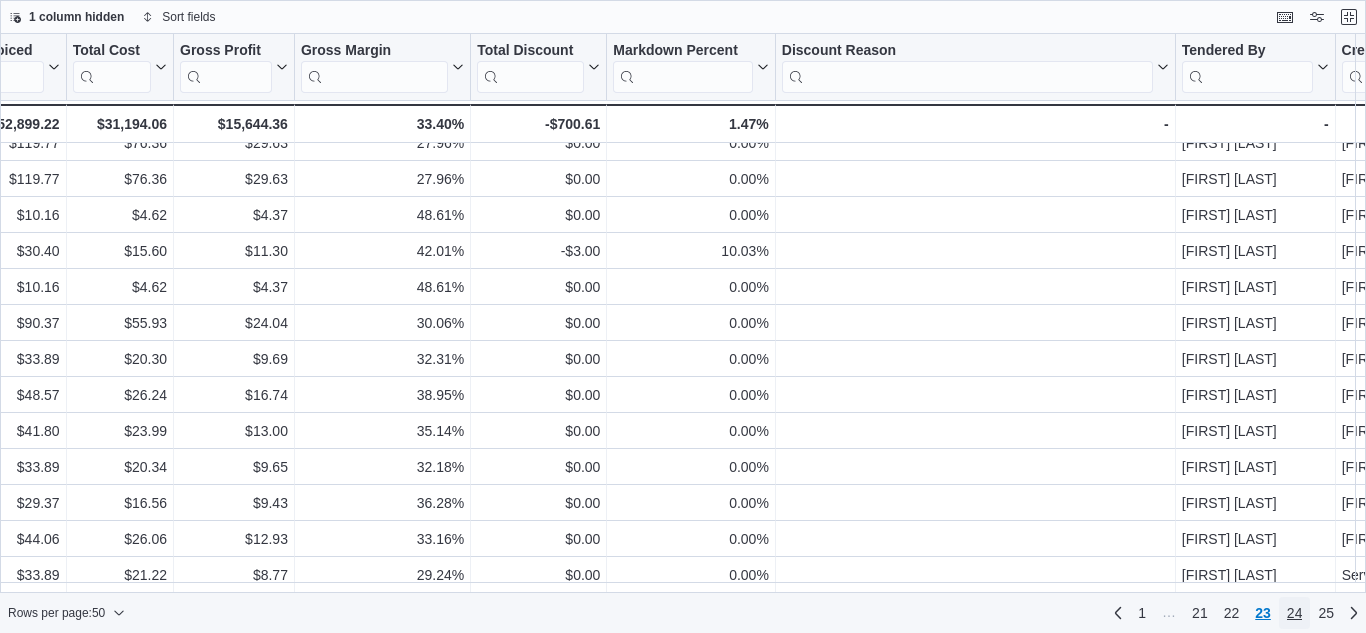 click on "24" at bounding box center [1295, 613] 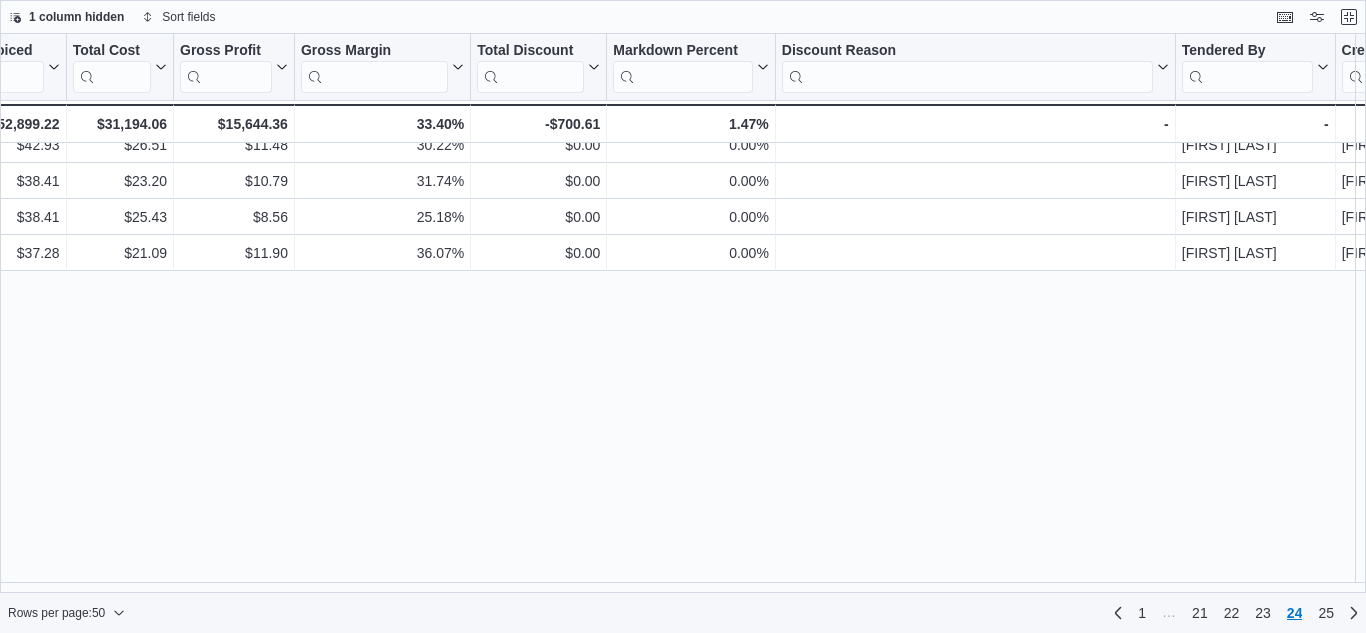 scroll, scrollTop: 0, scrollLeft: 1555, axis: horizontal 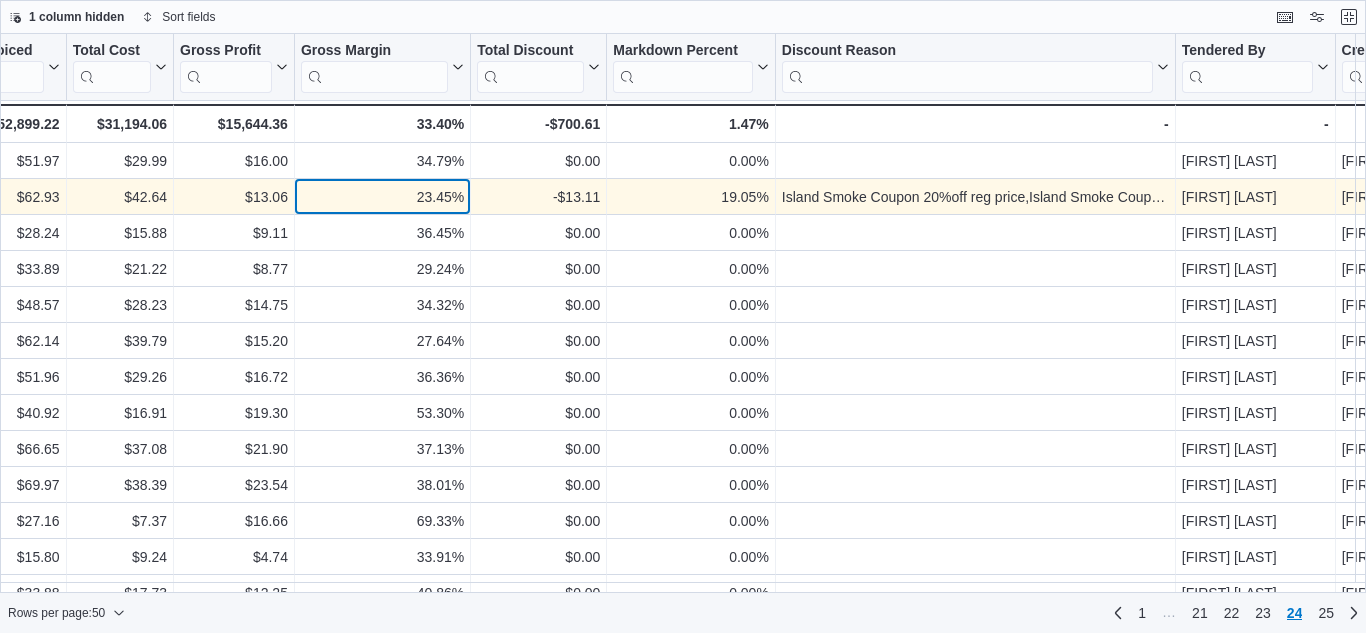 click on "23.45%" at bounding box center [382, 197] 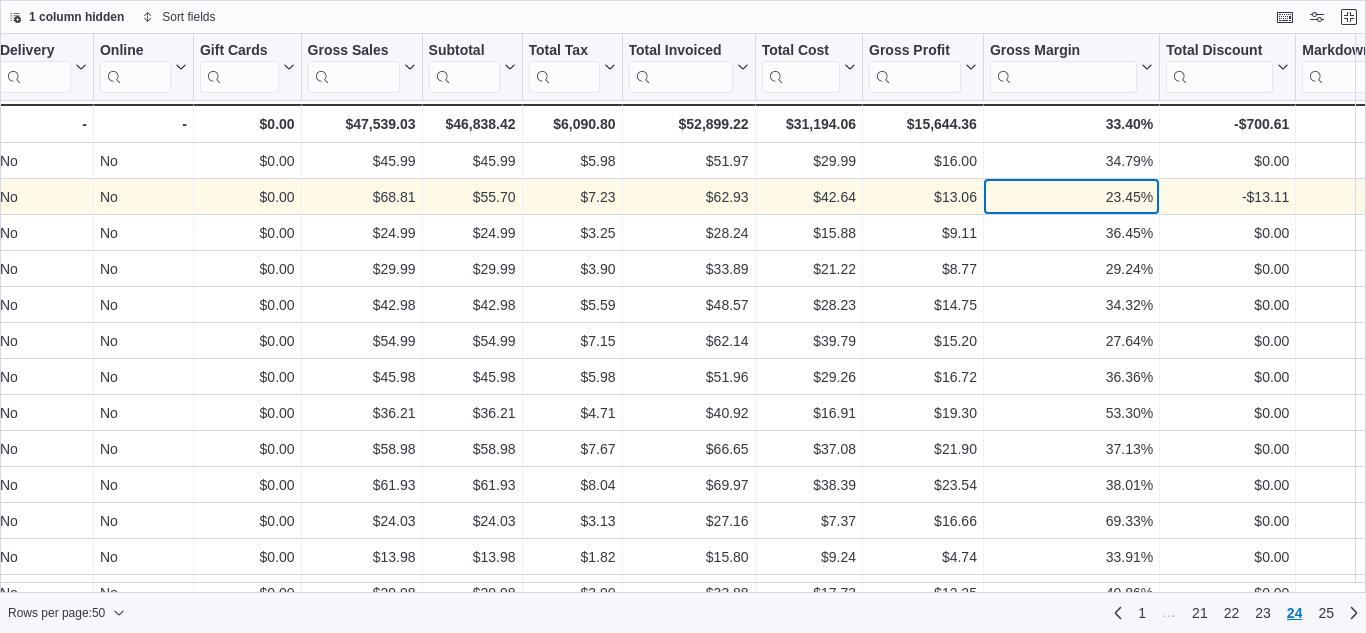 scroll, scrollTop: 0, scrollLeft: 853, axis: horizontal 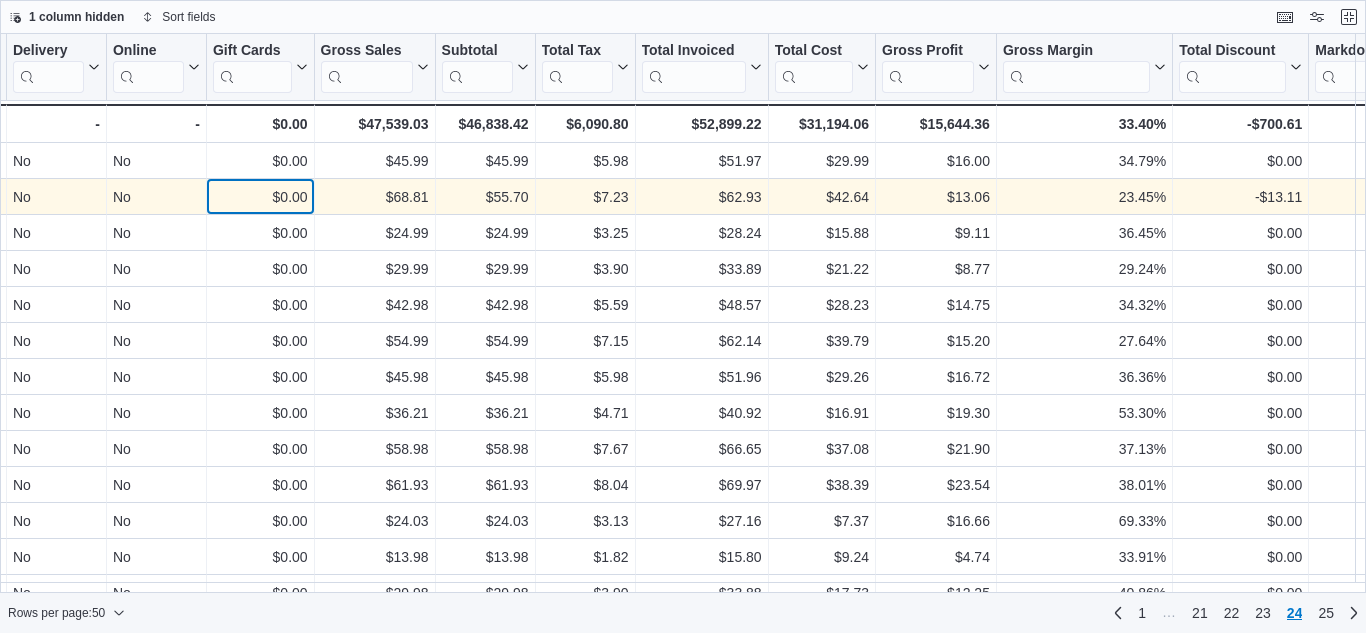 click on "$0.00" at bounding box center (260, 197) 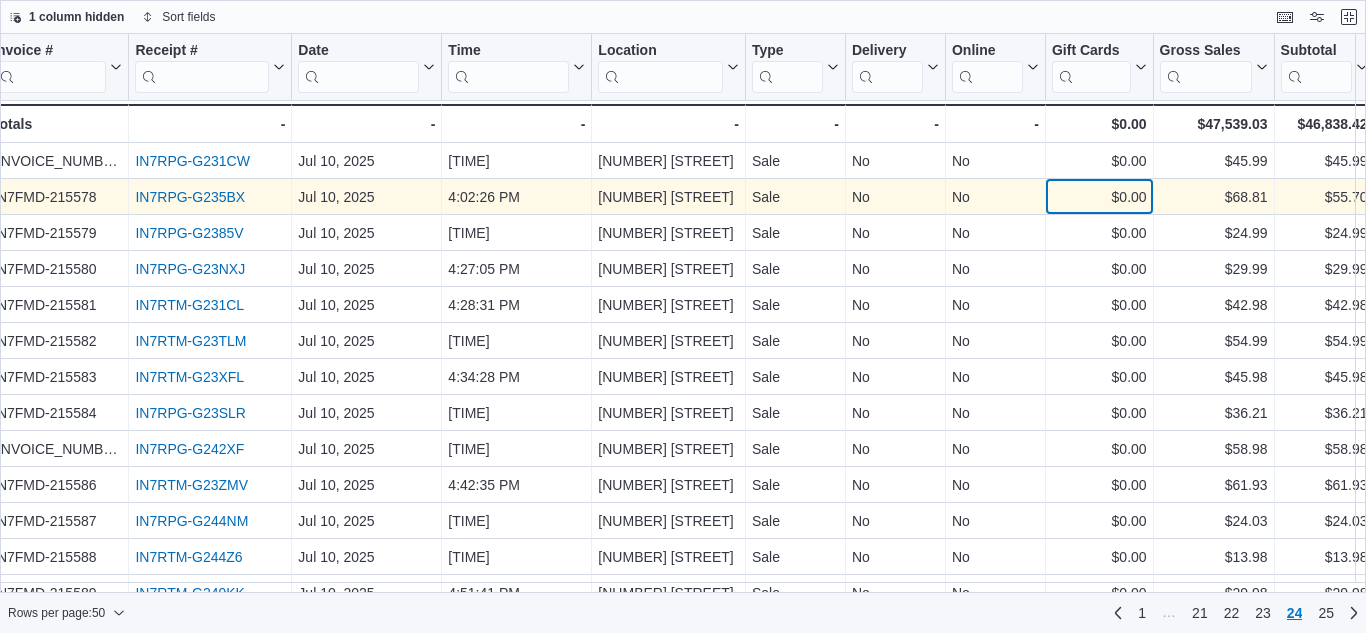 scroll, scrollTop: 0, scrollLeft: 13, axis: horizontal 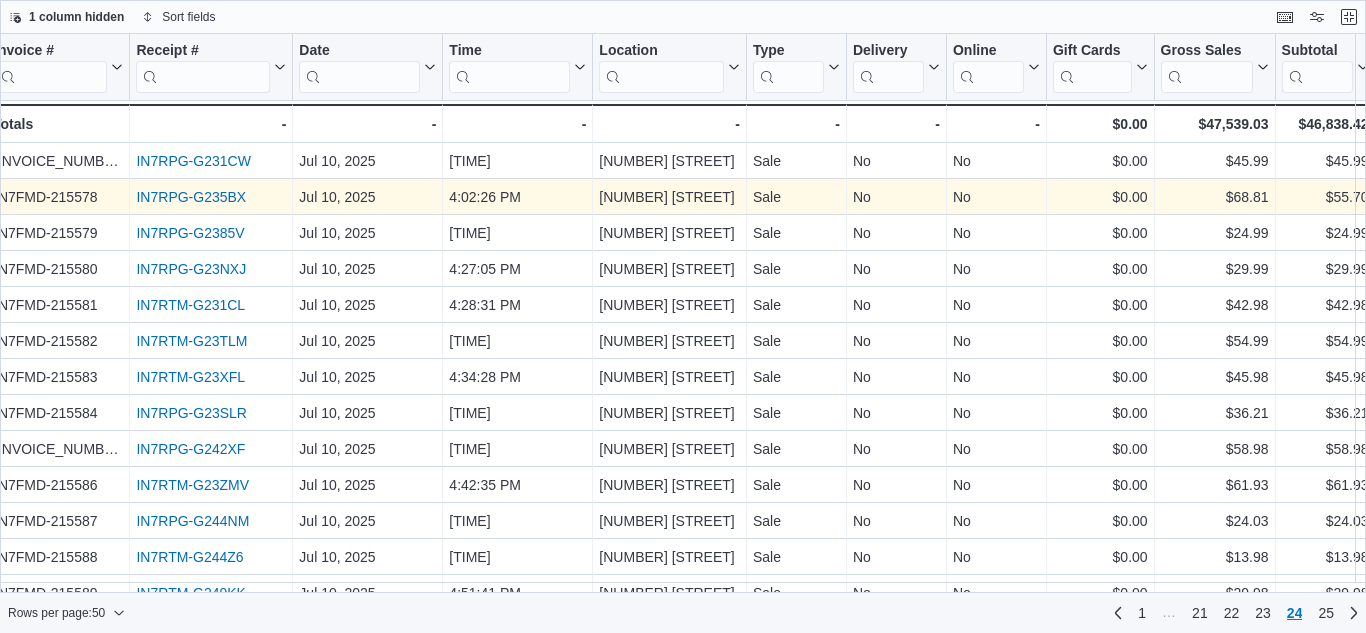 click on "IN7RPG-G235BX" at bounding box center [191, 197] 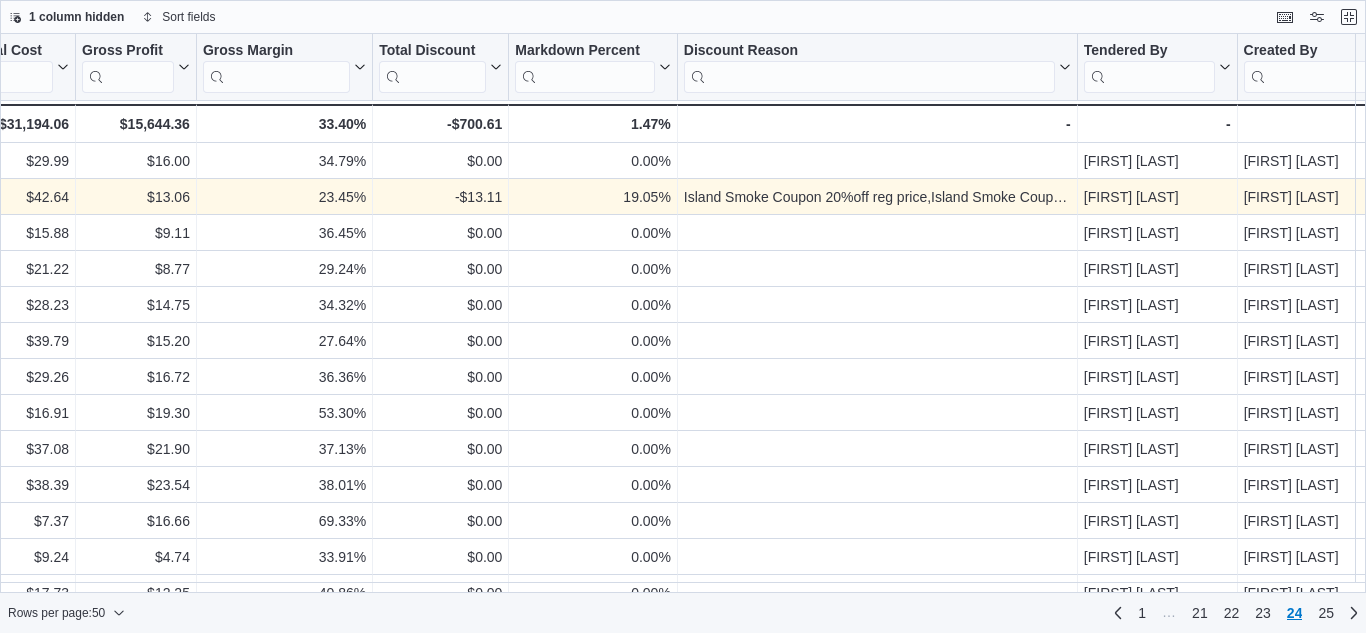 scroll, scrollTop: 0, scrollLeft: 1654, axis: horizontal 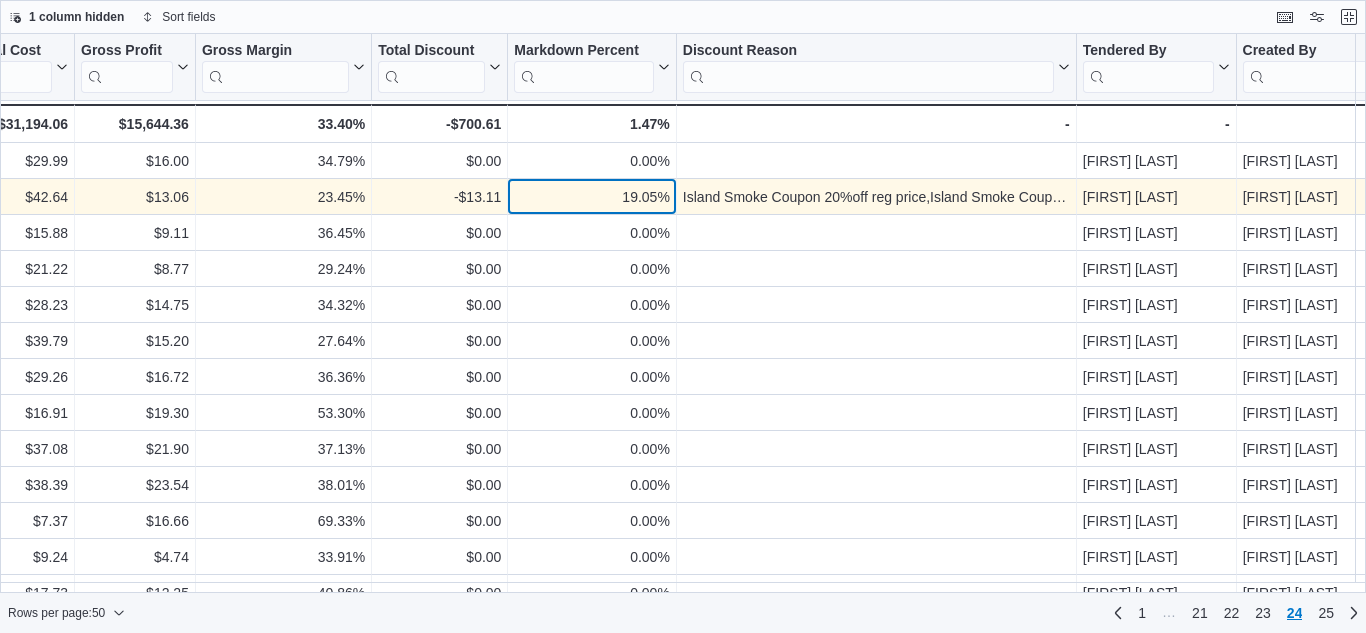 click on "19.05%" at bounding box center (591, 197) 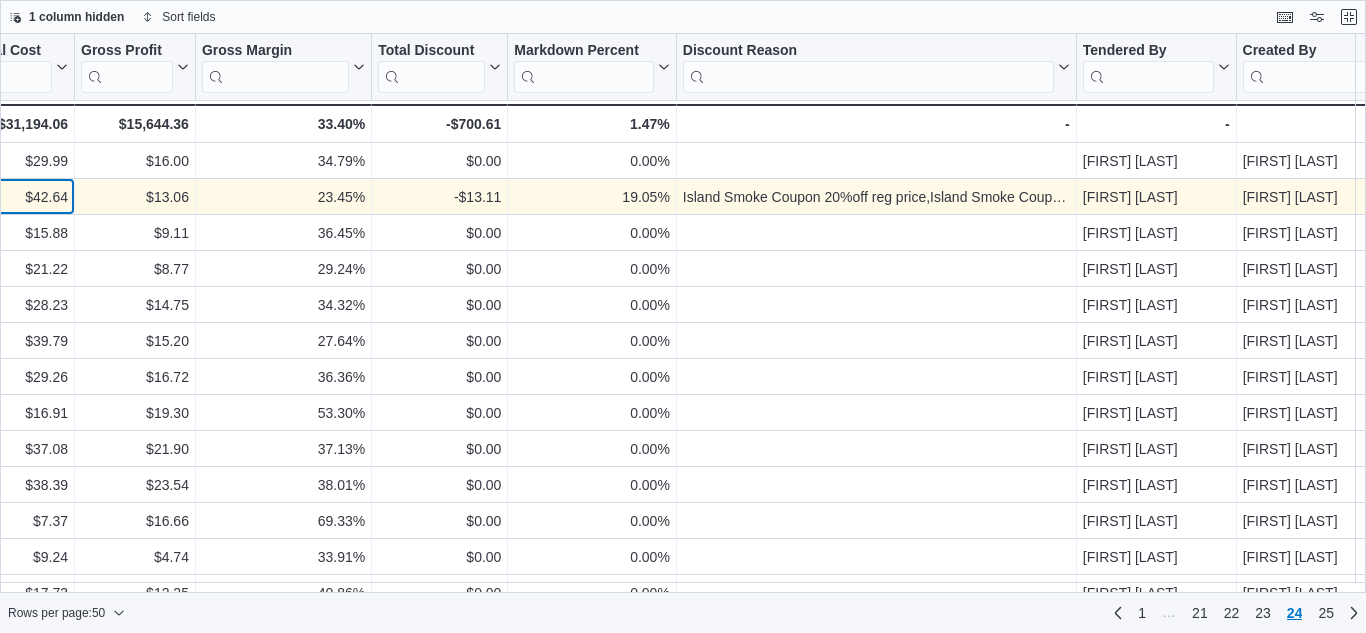 click on "$42.64" at bounding box center [21, 197] 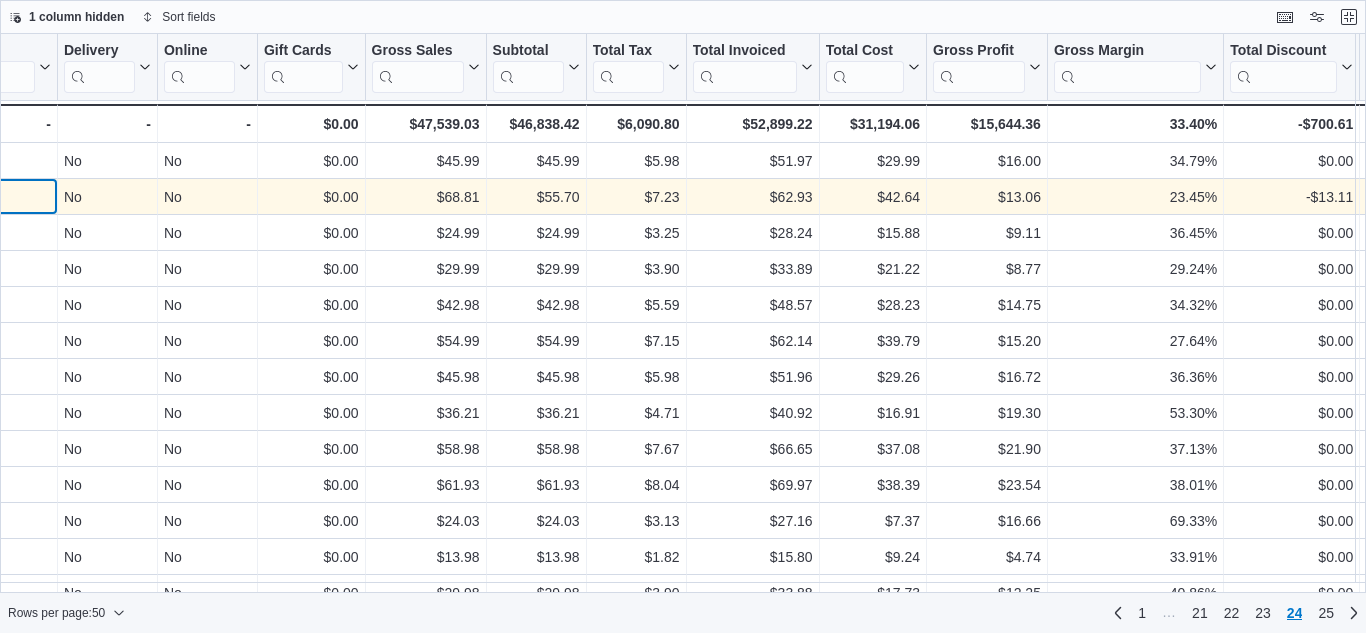 click on "Sale -  Type, column 6, row 1152" at bounding box center (8, 197) 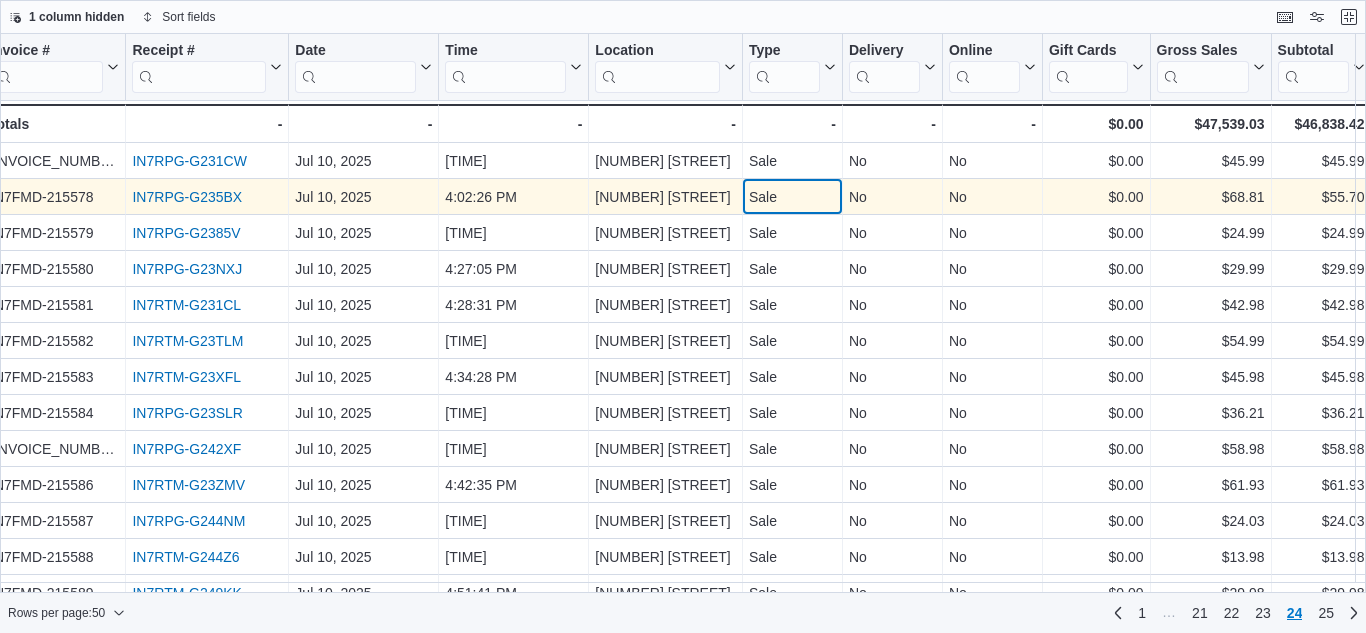 scroll, scrollTop: 0, scrollLeft: 0, axis: both 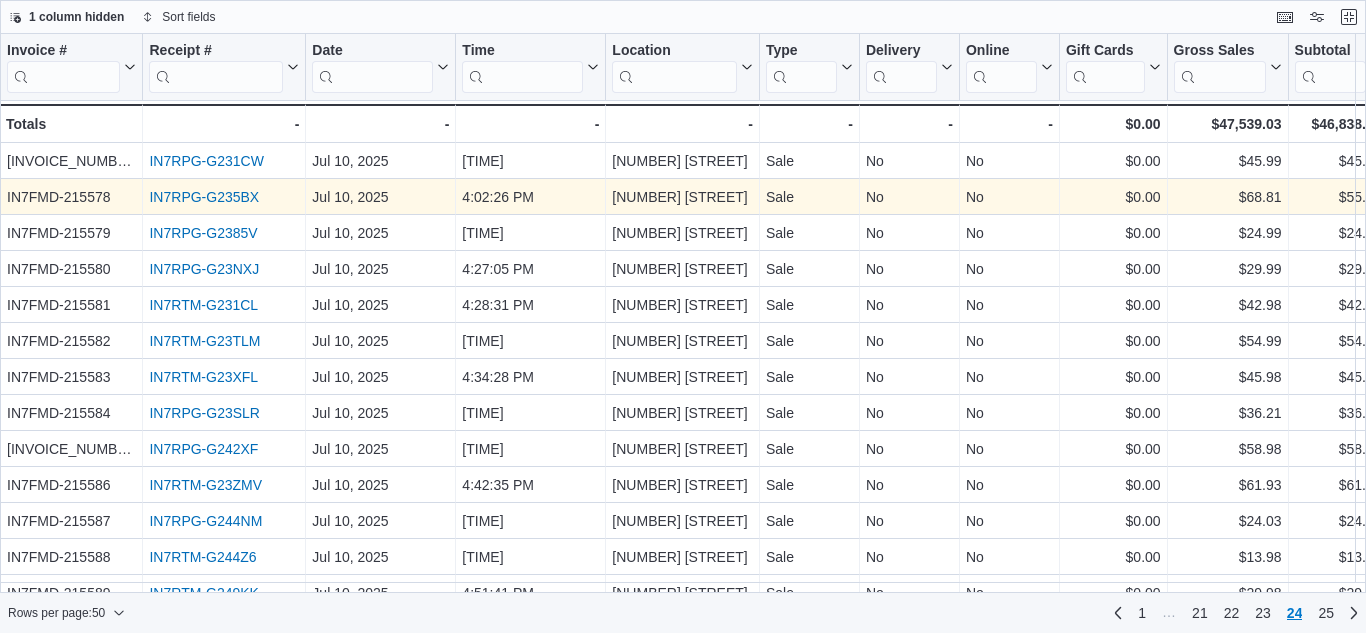 click on "IN7RPG-G235BX" at bounding box center [204, 197] 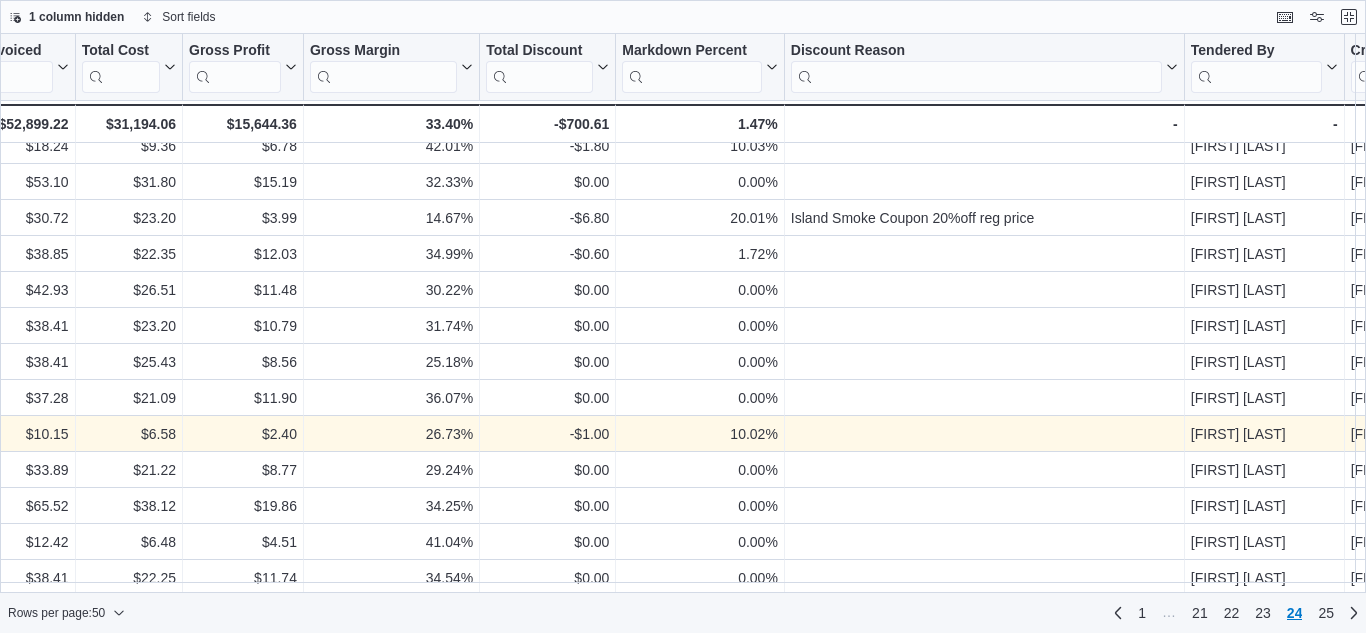 scroll, scrollTop: 679, scrollLeft: 1546, axis: both 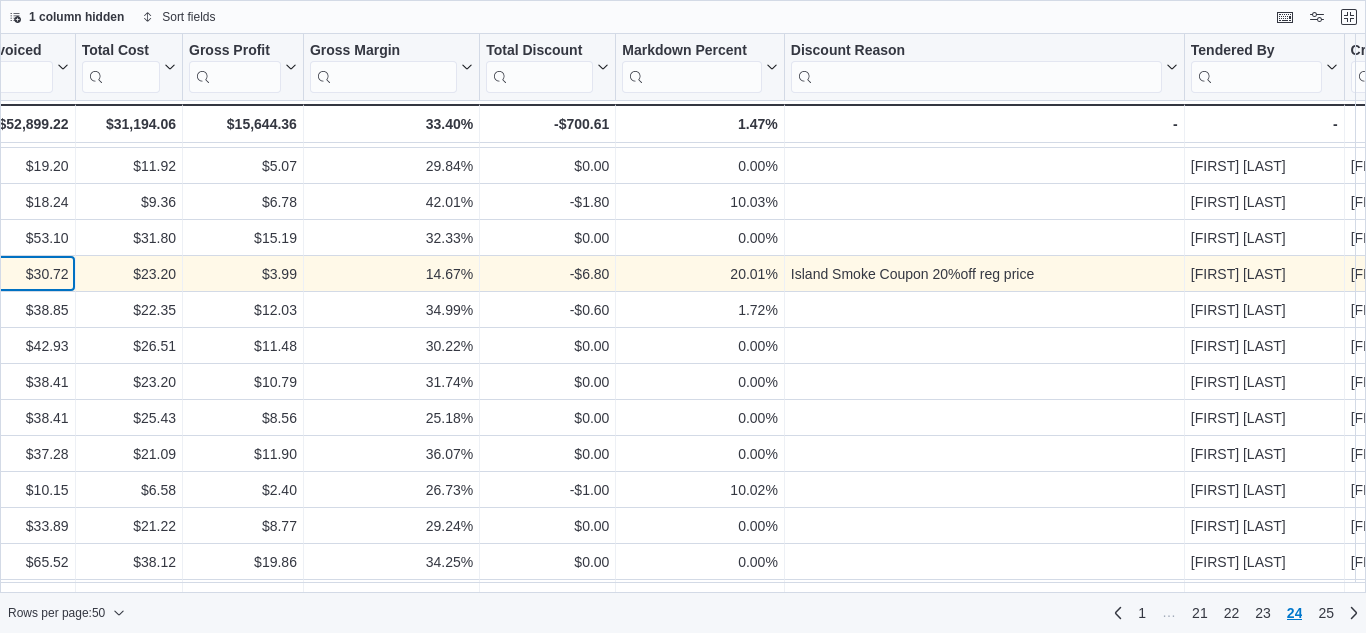 click on "$30.72" at bounding box center (9, 274) 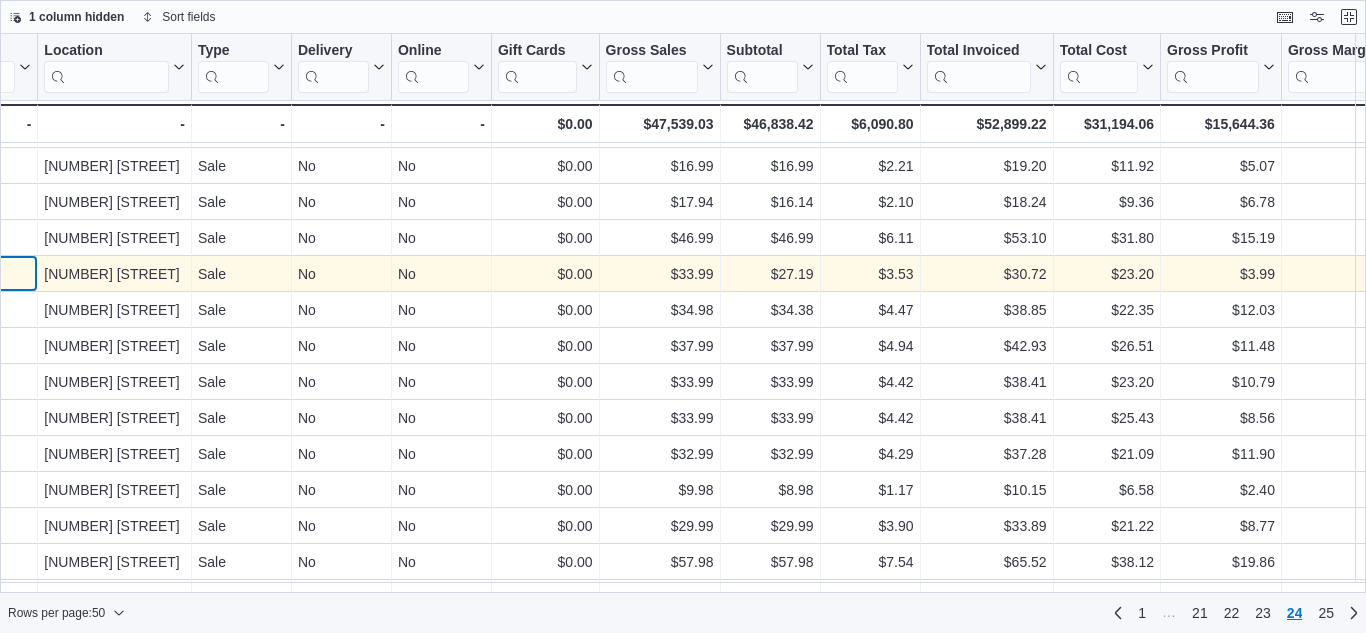 click on "5:15:54 PM -  Time, column 4, row 1173" at bounding box center (-37, 274) 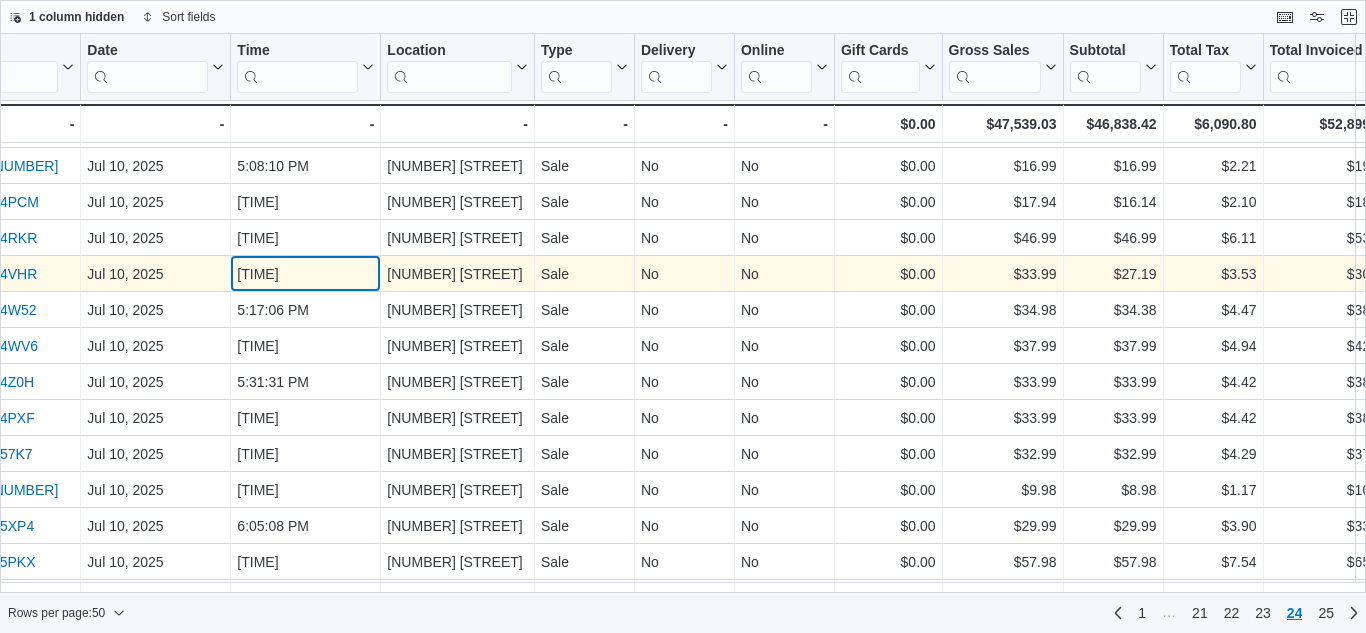 scroll, scrollTop: 679, scrollLeft: 0, axis: vertical 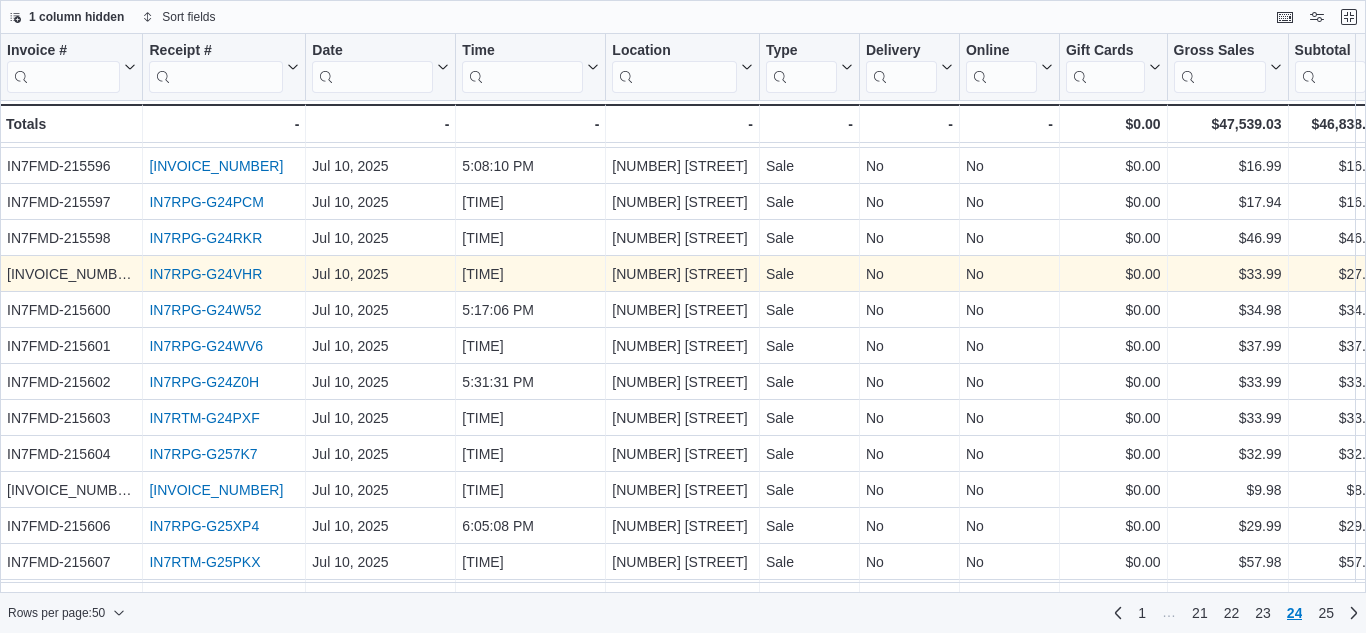 click on "IN7RPG-G24VHR" at bounding box center [205, 274] 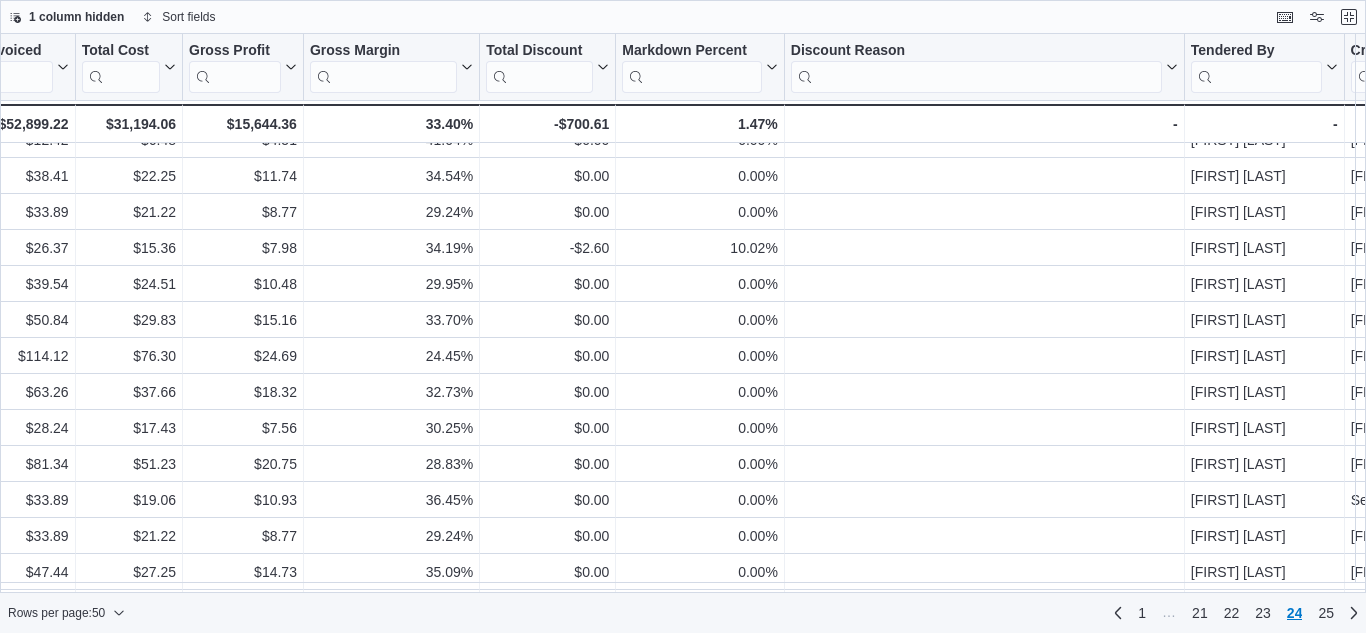 scroll, scrollTop: 1360, scrollLeft: 1546, axis: both 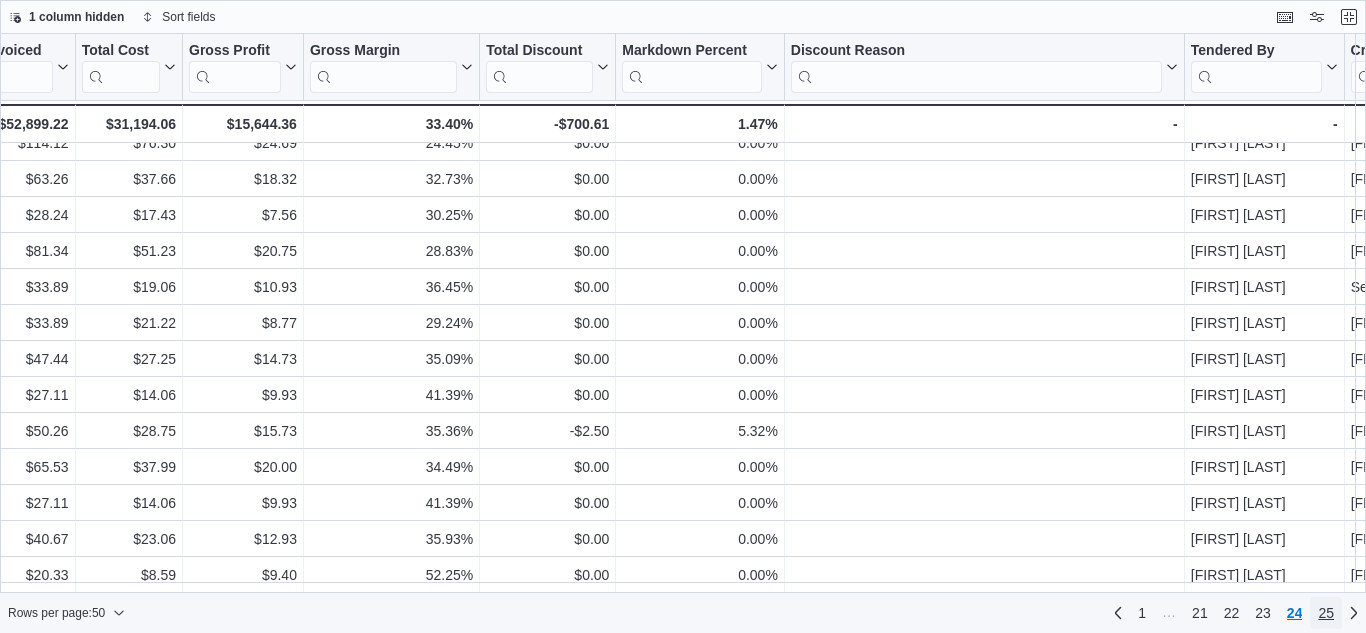 click on "25" at bounding box center [1326, 613] 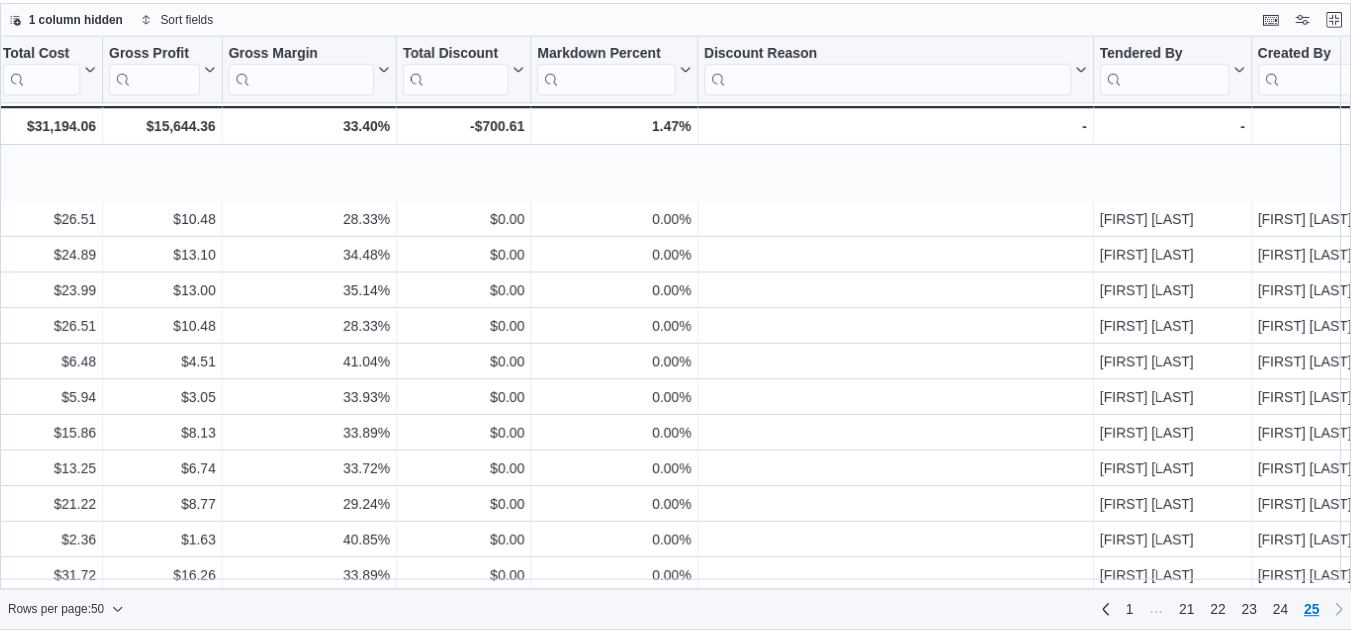 scroll, scrollTop: 388, scrollLeft: 1625, axis: both 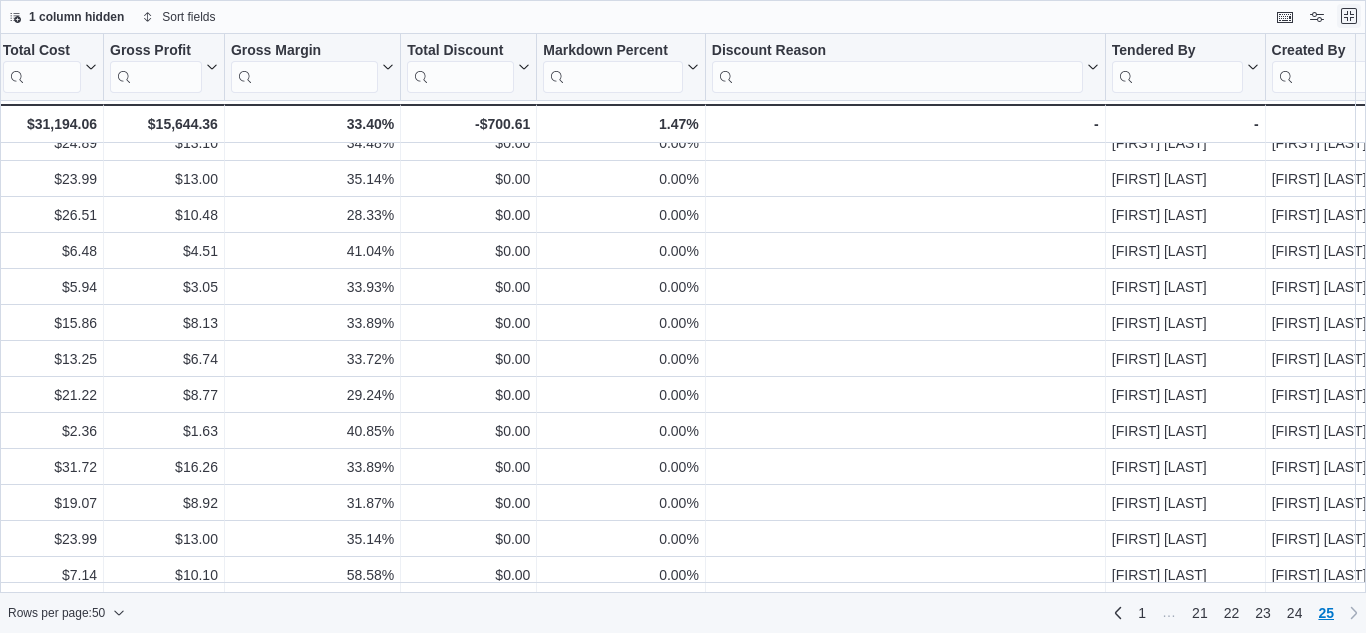 click at bounding box center [1349, 16] 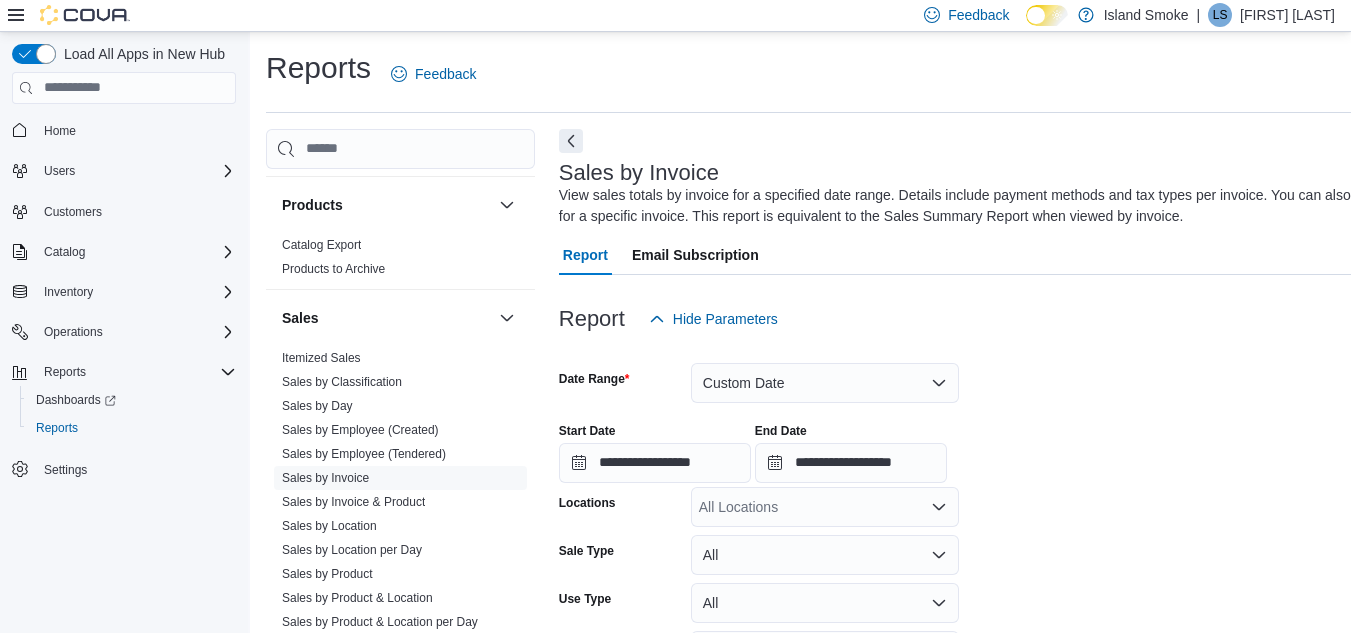 click on "[FIRST] [LAST]" at bounding box center [1287, 15] 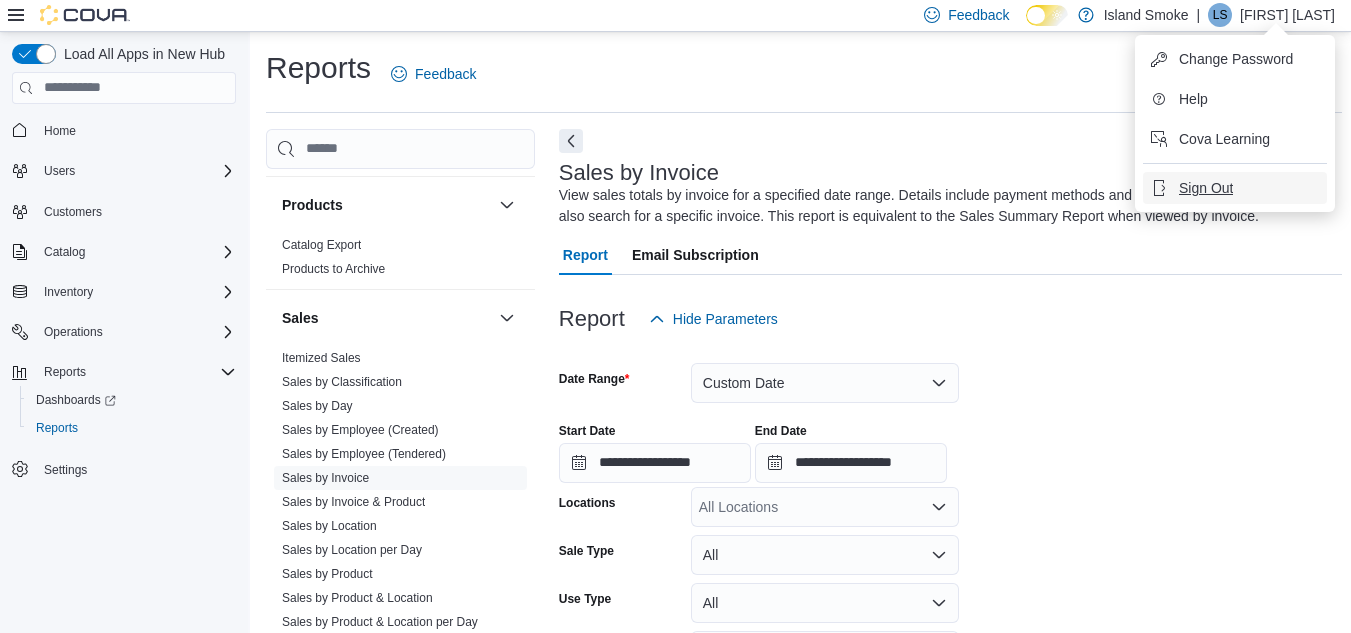 click on "Sign Out" at bounding box center (1206, 188) 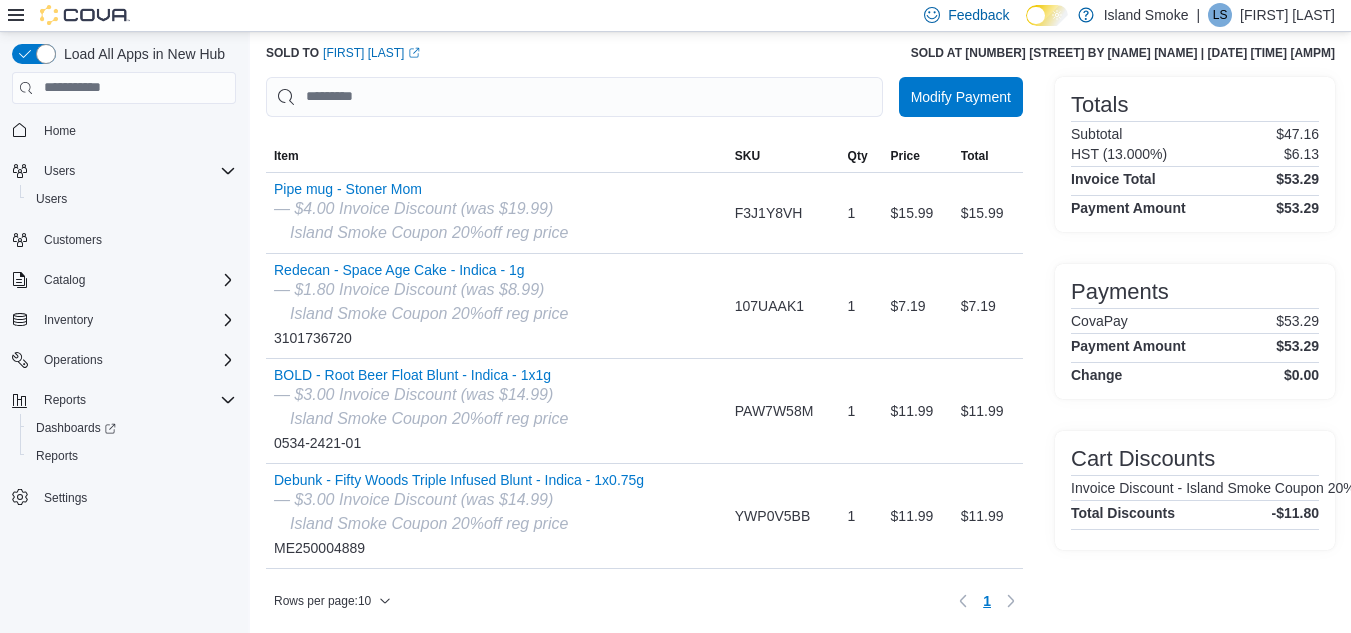 scroll, scrollTop: 119, scrollLeft: 0, axis: vertical 